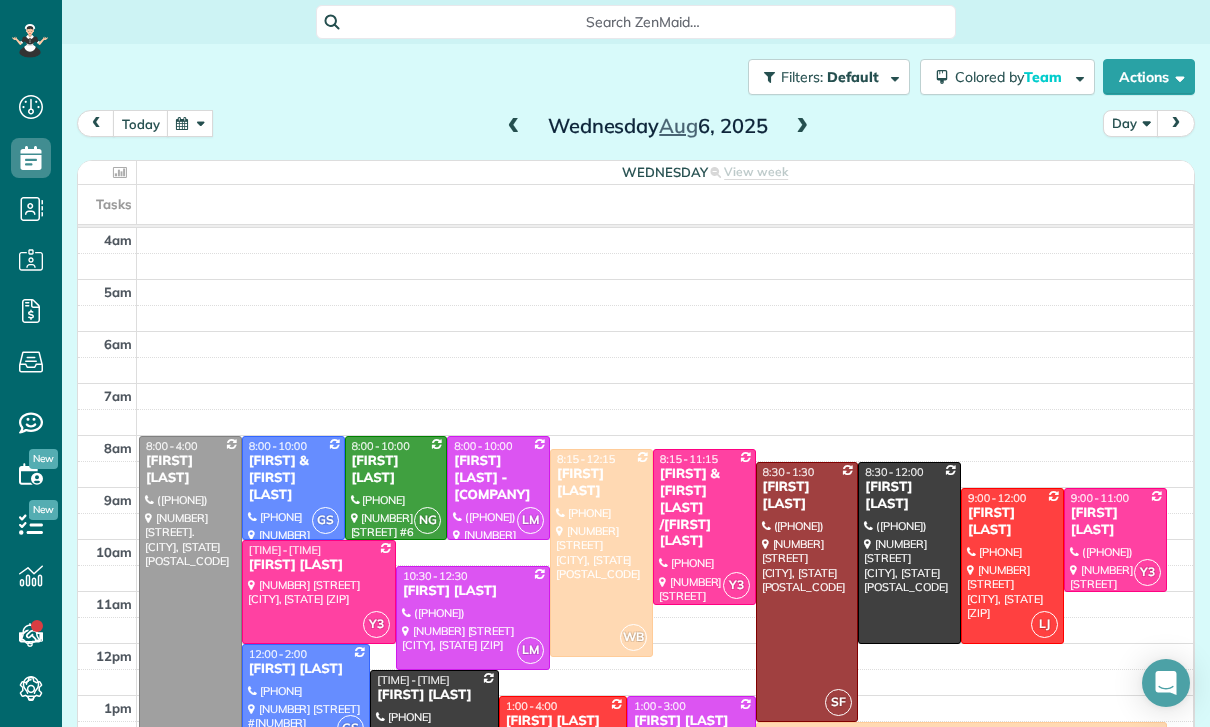 scroll, scrollTop: 0, scrollLeft: 0, axis: both 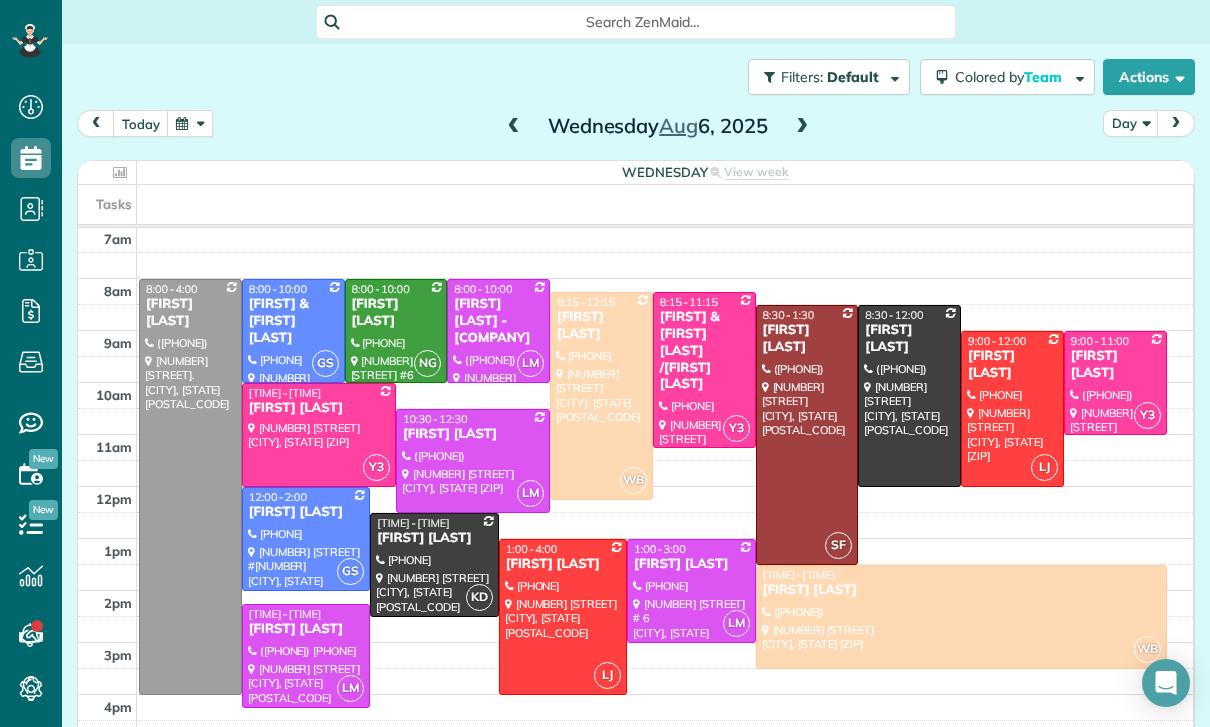 click at bounding box center [190, 123] 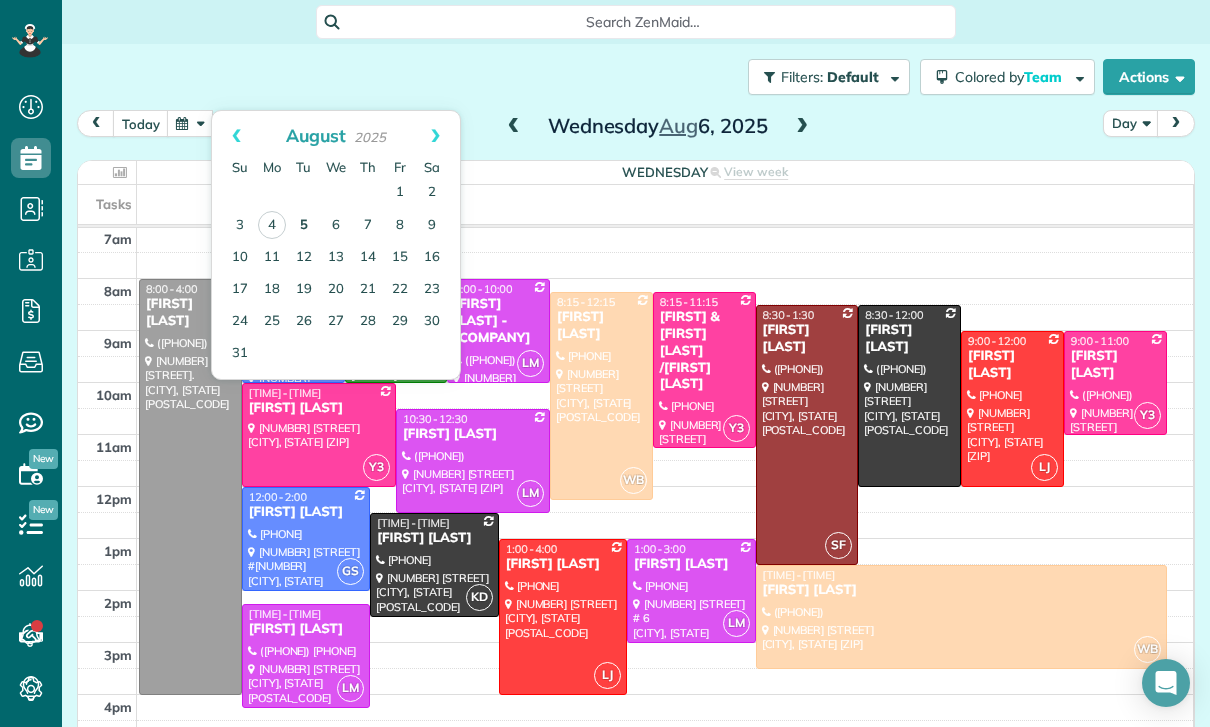 click on "5" at bounding box center [304, 226] 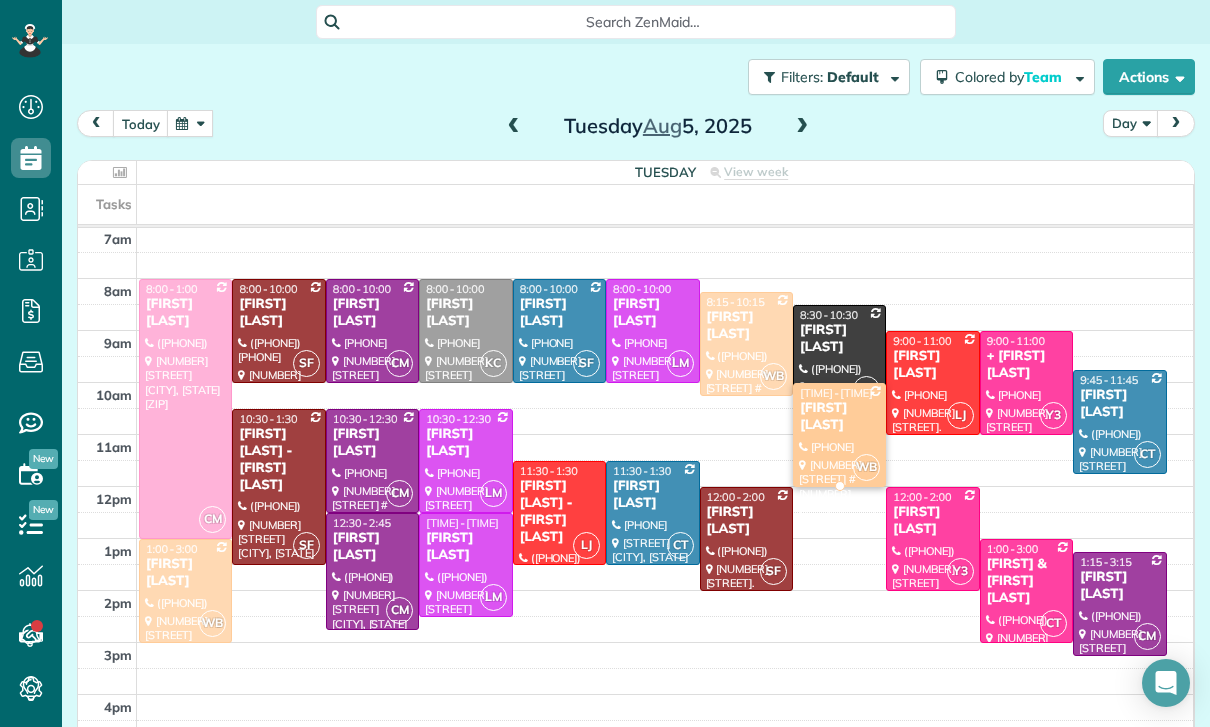scroll, scrollTop: 157, scrollLeft: 0, axis: vertical 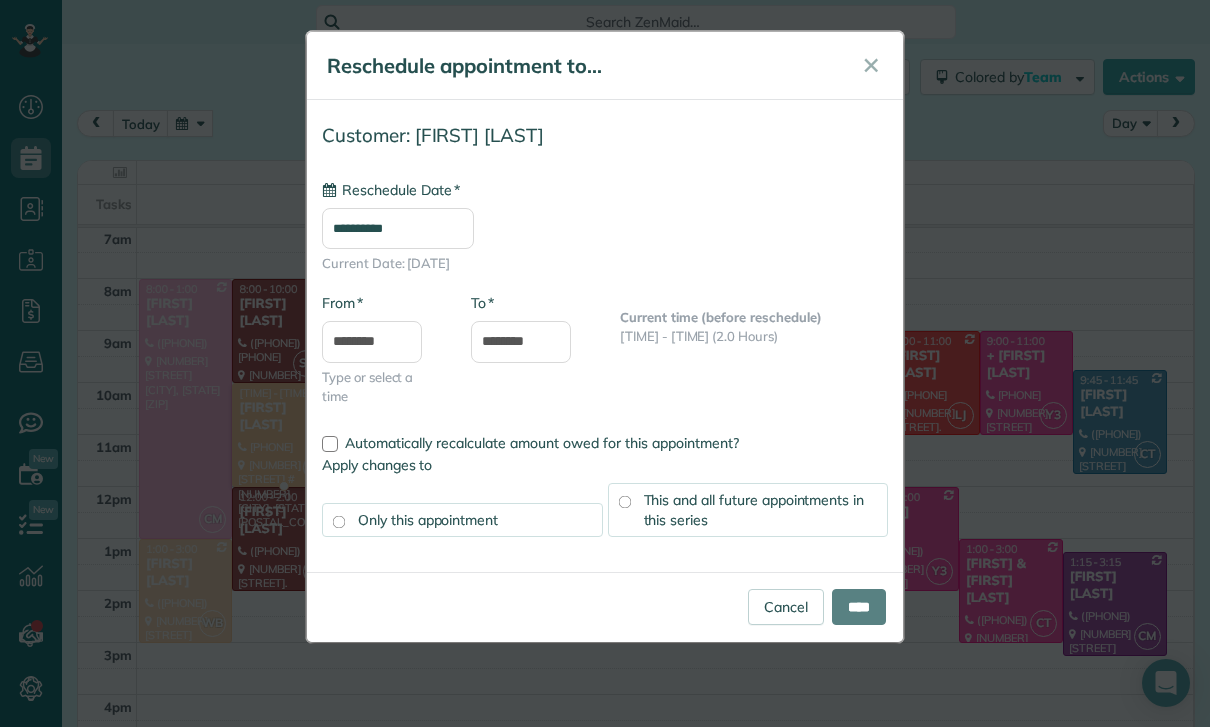 type on "**********" 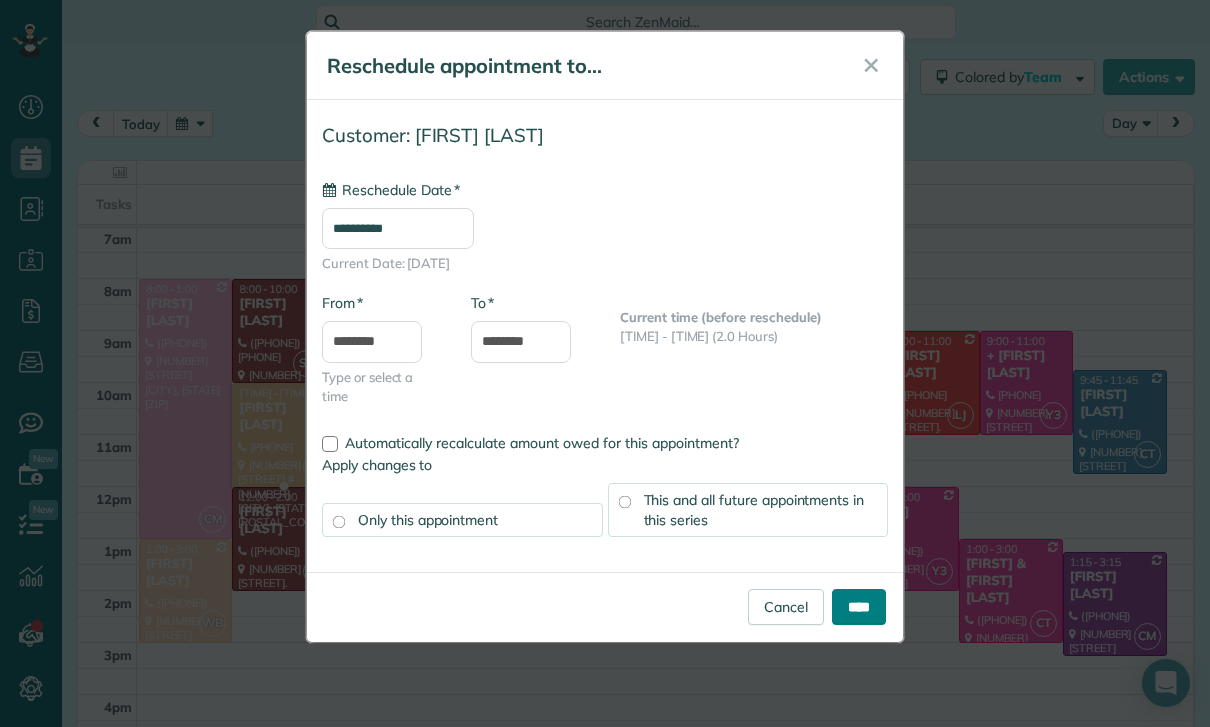 click on "****" at bounding box center (859, 607) 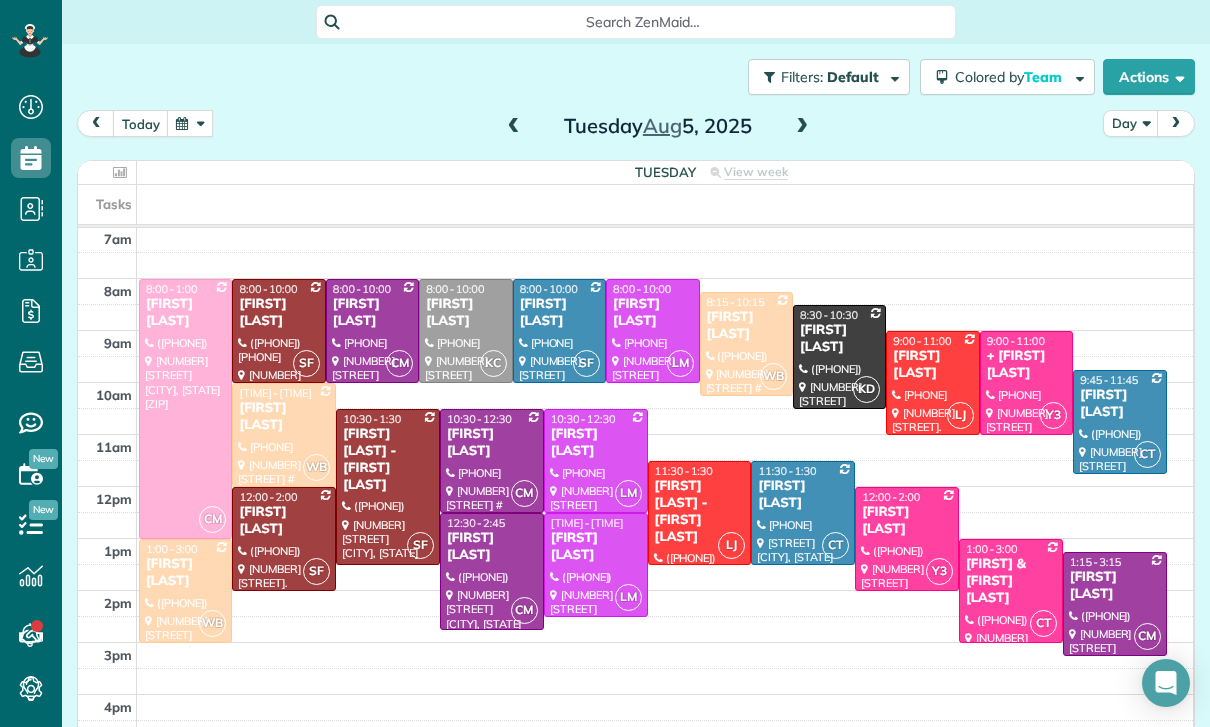 scroll, scrollTop: 126, scrollLeft: 0, axis: vertical 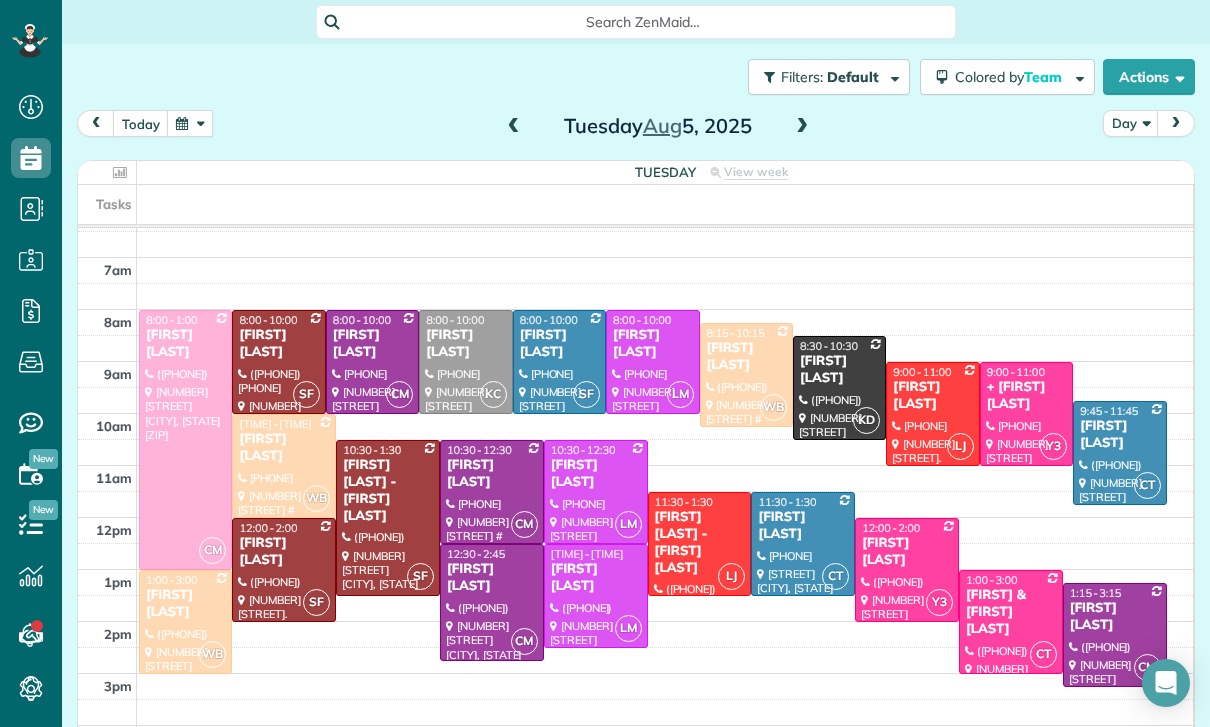 click on "[FIRST] [LAST]" at bounding box center (492, 474) 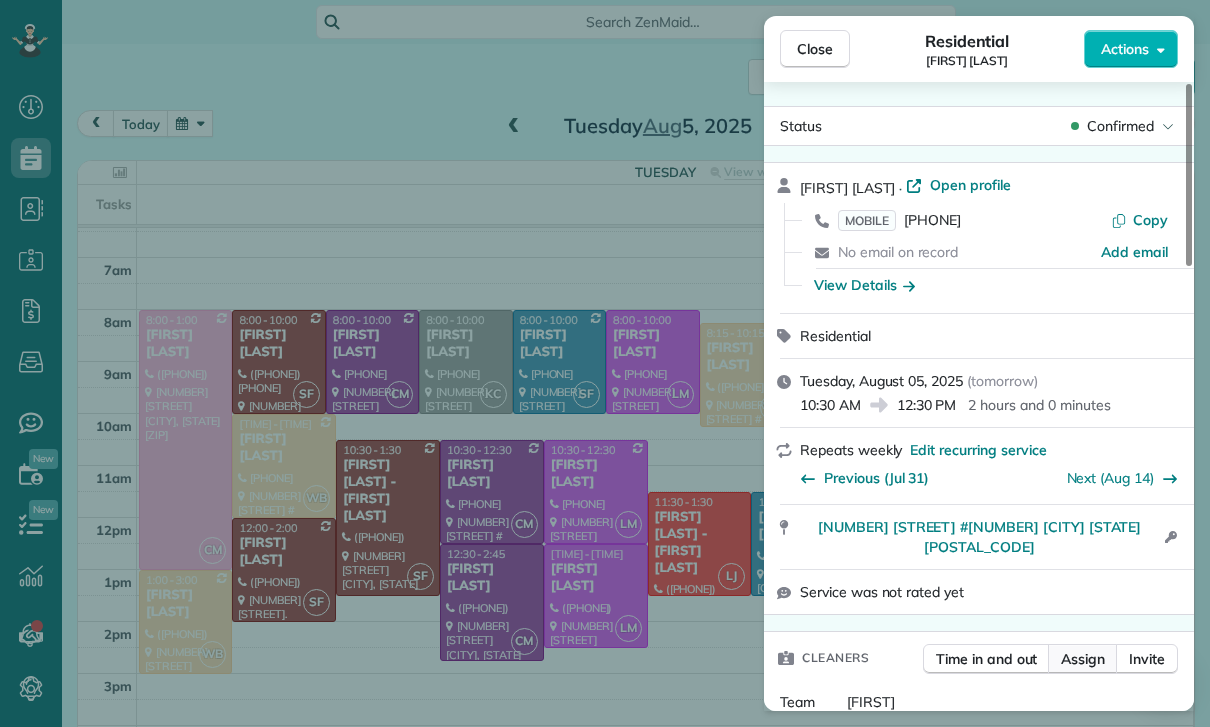 click on "Assign" at bounding box center (1083, 659) 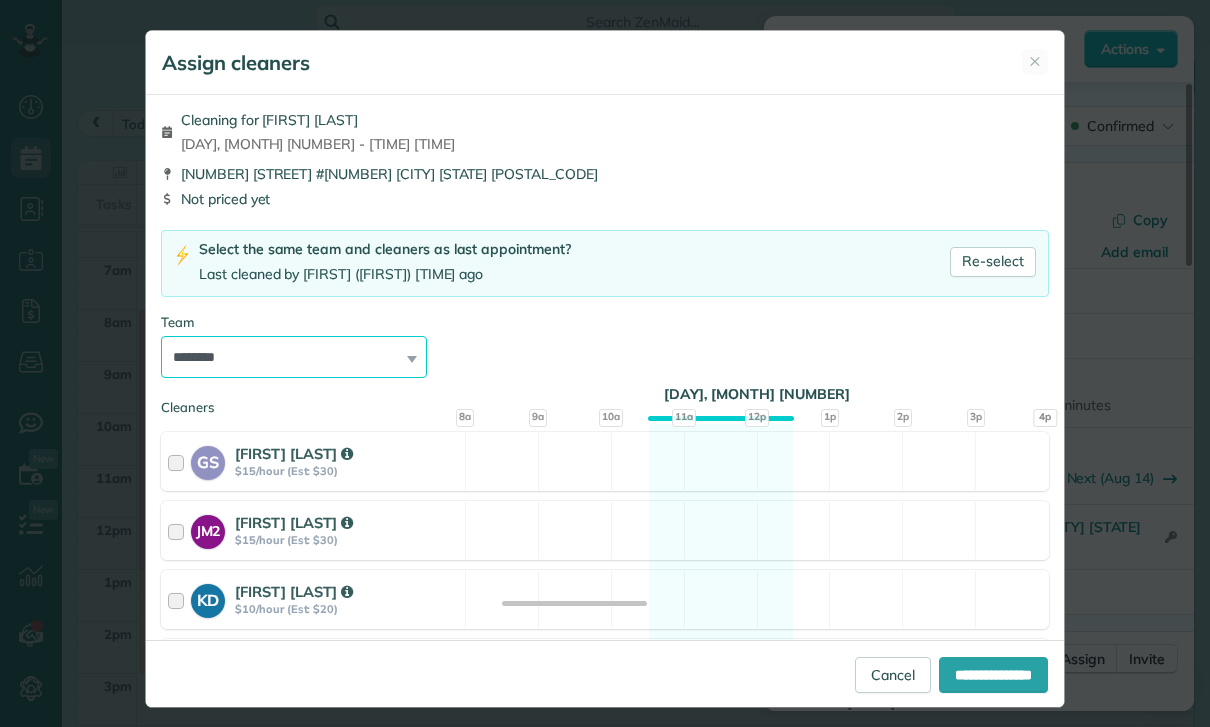 click on "**********" at bounding box center [294, 357] 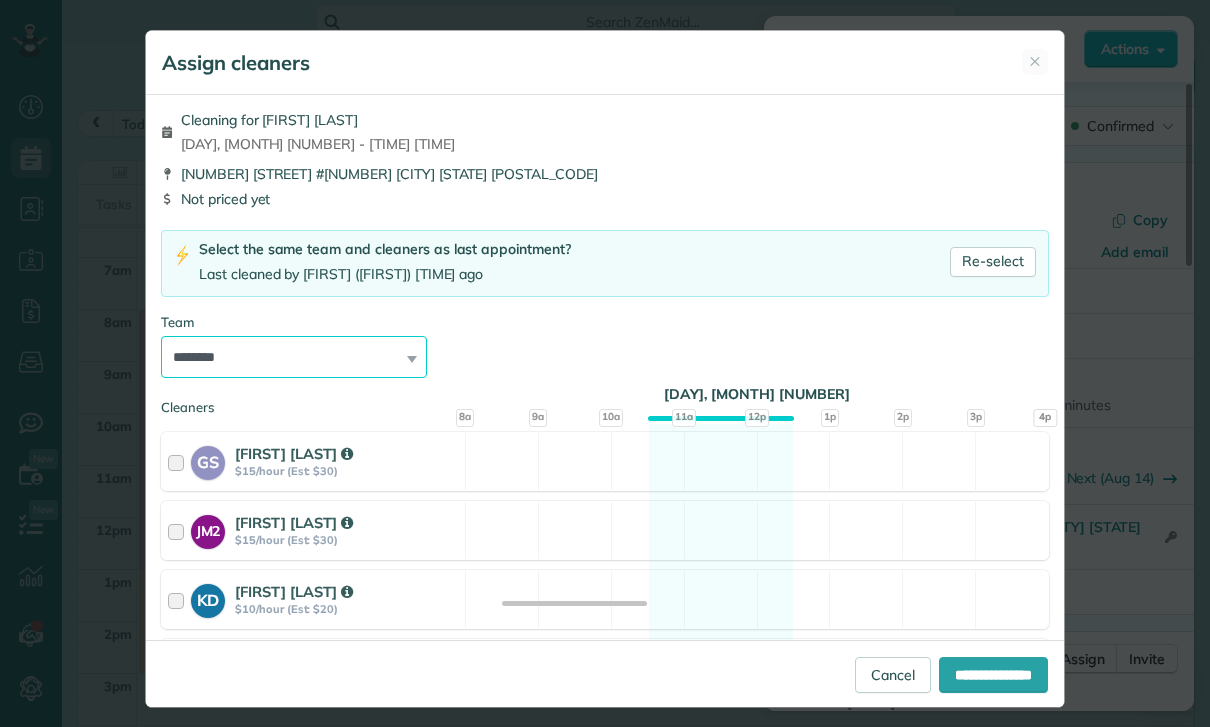 select on "***" 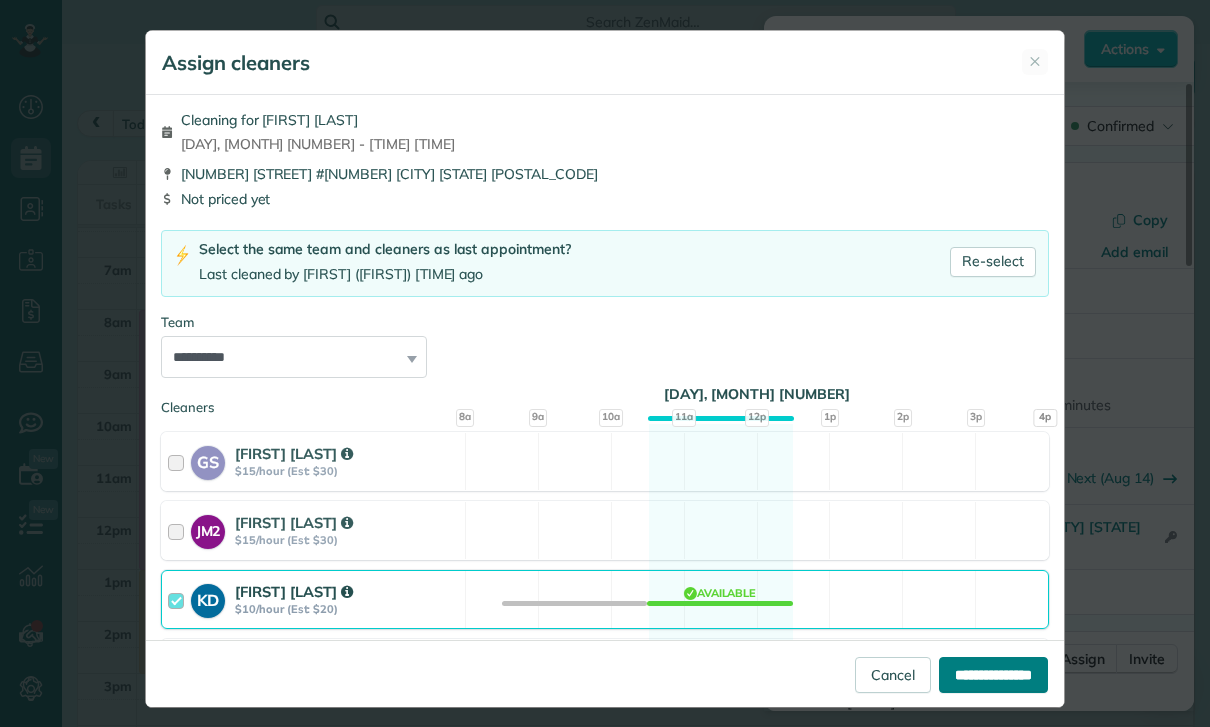 click on "**********" at bounding box center [993, 675] 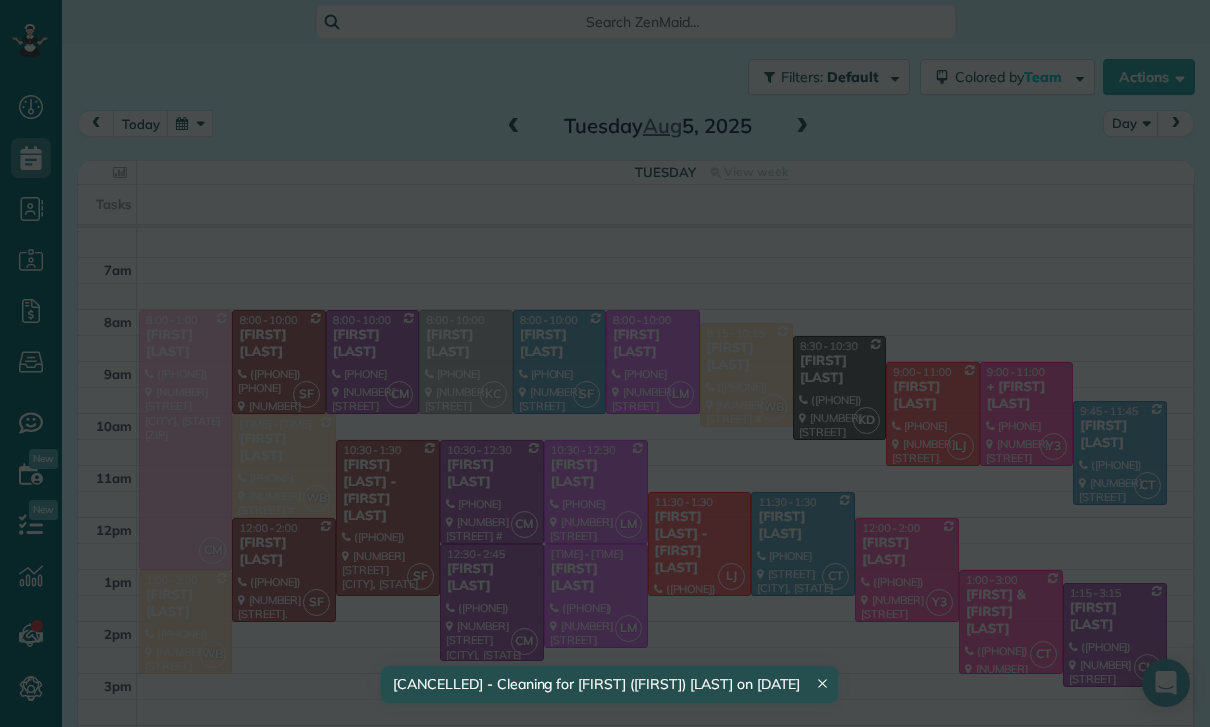 scroll, scrollTop: 126, scrollLeft: 0, axis: vertical 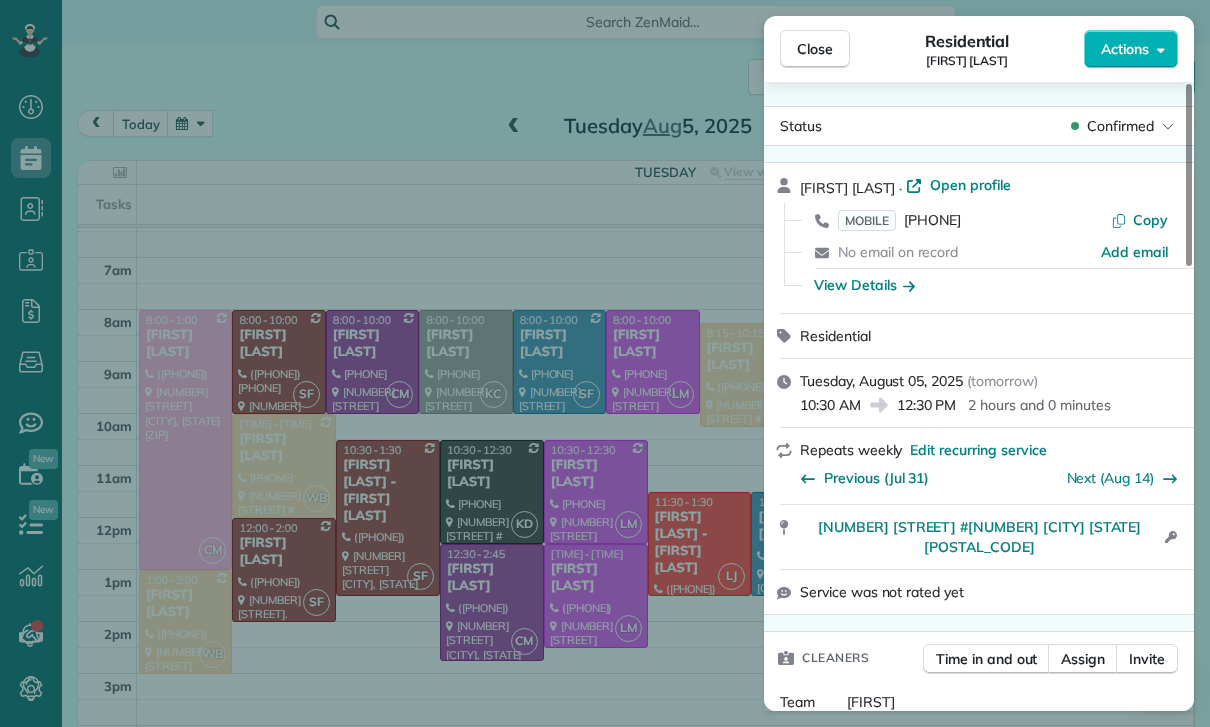 click on "Close Residential [FIRST] [LAST] Actions Status Confirmed [FIRST] [LAST] · Open profile MOBILE [PHONE] Copy No email on record Add email View Details Residential [DAY], [MONTH] [NUMBER], [YEAR] ( [RELATIVE_TIME] ) [TIME] [TIME] [DURATION] Repeats weekly Edit recurring service Previous ([MONTH] [NUMBER]) Next ([MONTH] [NUMBER]) [NUMBER] [STREET] #[NUMBER] [CITY] [STATE] [POSTAL_CODE] Open access information Service was not rated yet Cleaners Time in and out Assign Invite Team [FIRST] Cleaners [FIRST] [LAST] [TIME] [TIME] Checklist Try Now Keep this appointment up to your standards. Stay on top of every detail, keep your cleaners organised, and your client happy. Assign a checklist Watch a 5 min demo Billing Billing actions Service Add an item Overcharge $0.00 Discount $0.00 Coupon discount - Primary tax - Secondary tax - Total appointment price $0.00 Tips collected $0.00 Mark as paid Total including tip $0.00 Get paid online in no-time! Send an invoice and reward your cleaners with tips Charge customer credit card Key # - 0 0" at bounding box center [605, 363] 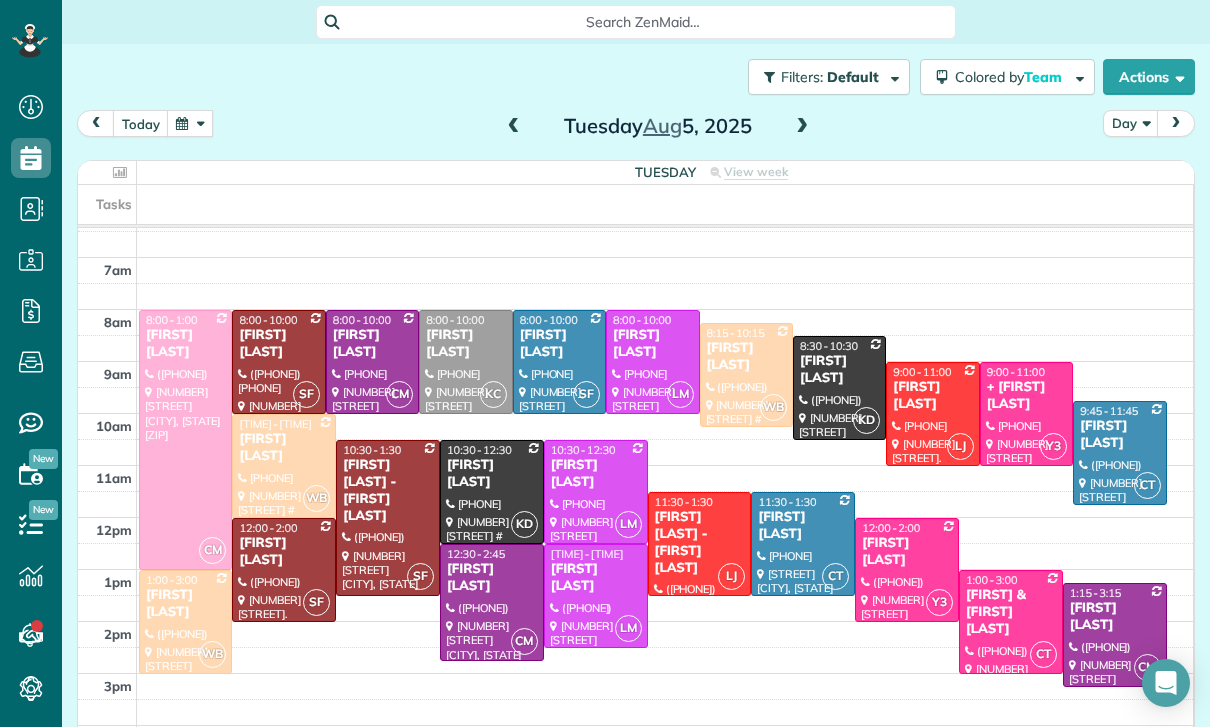 click at bounding box center (190, 123) 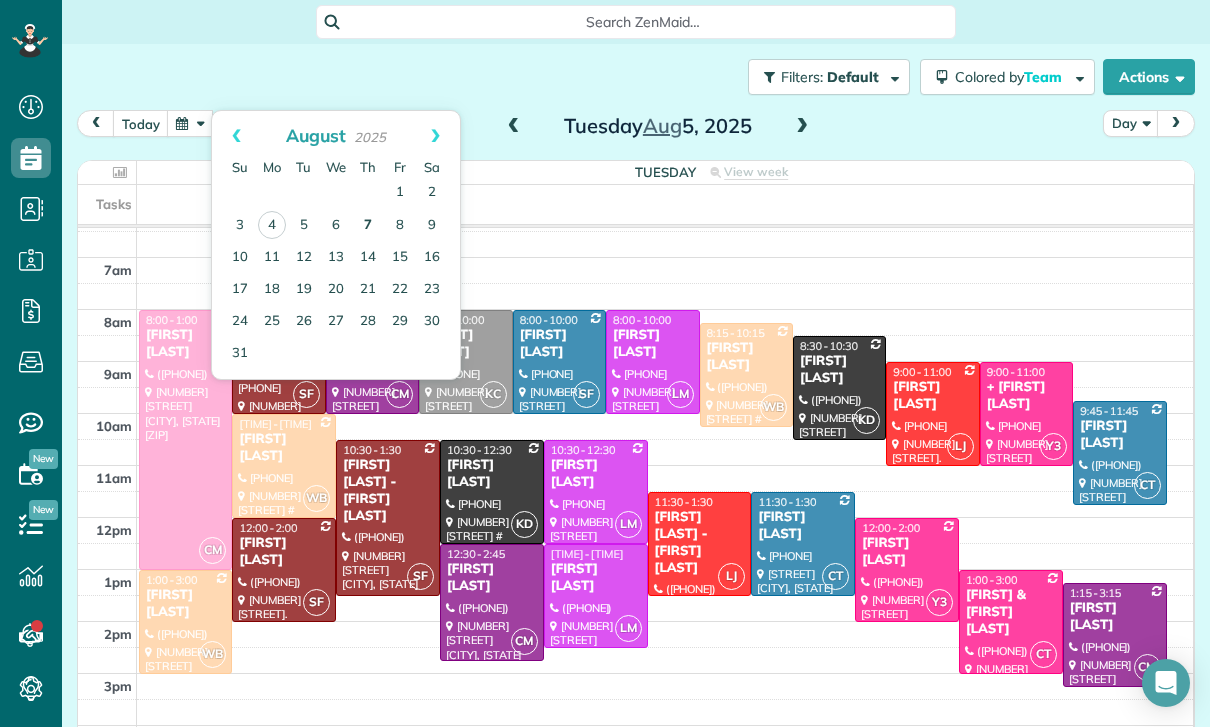 click on "7" at bounding box center [368, 226] 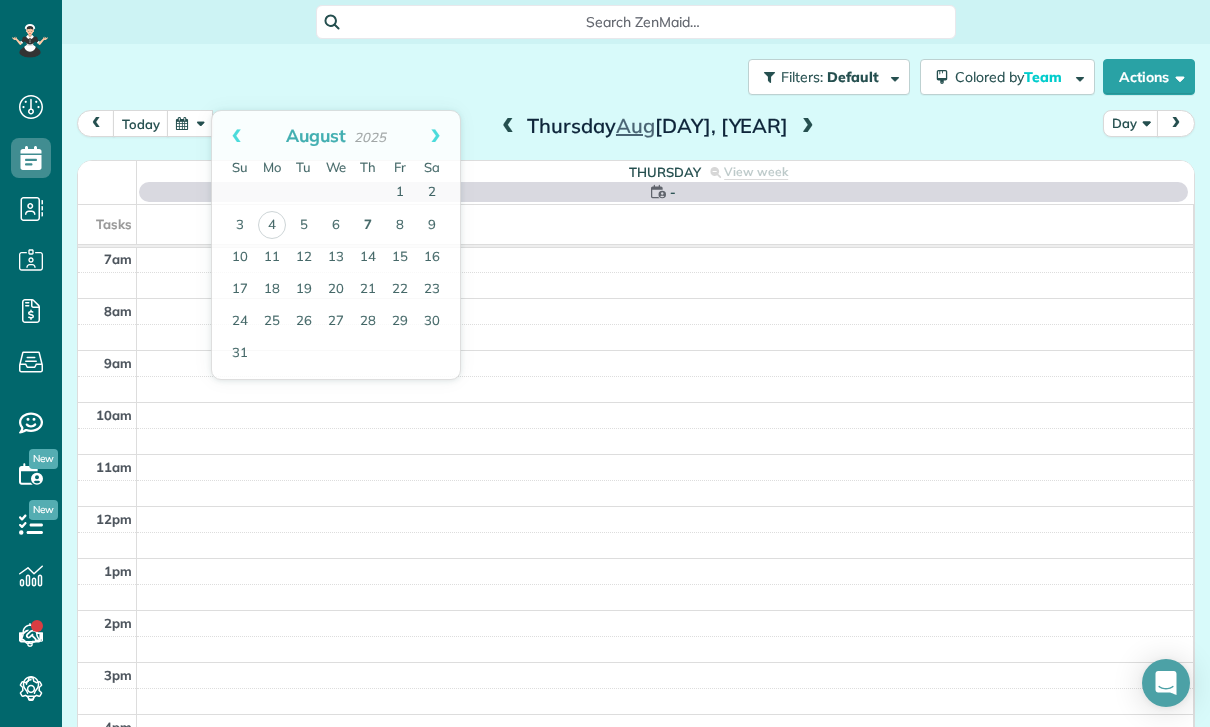 scroll, scrollTop: 157, scrollLeft: 0, axis: vertical 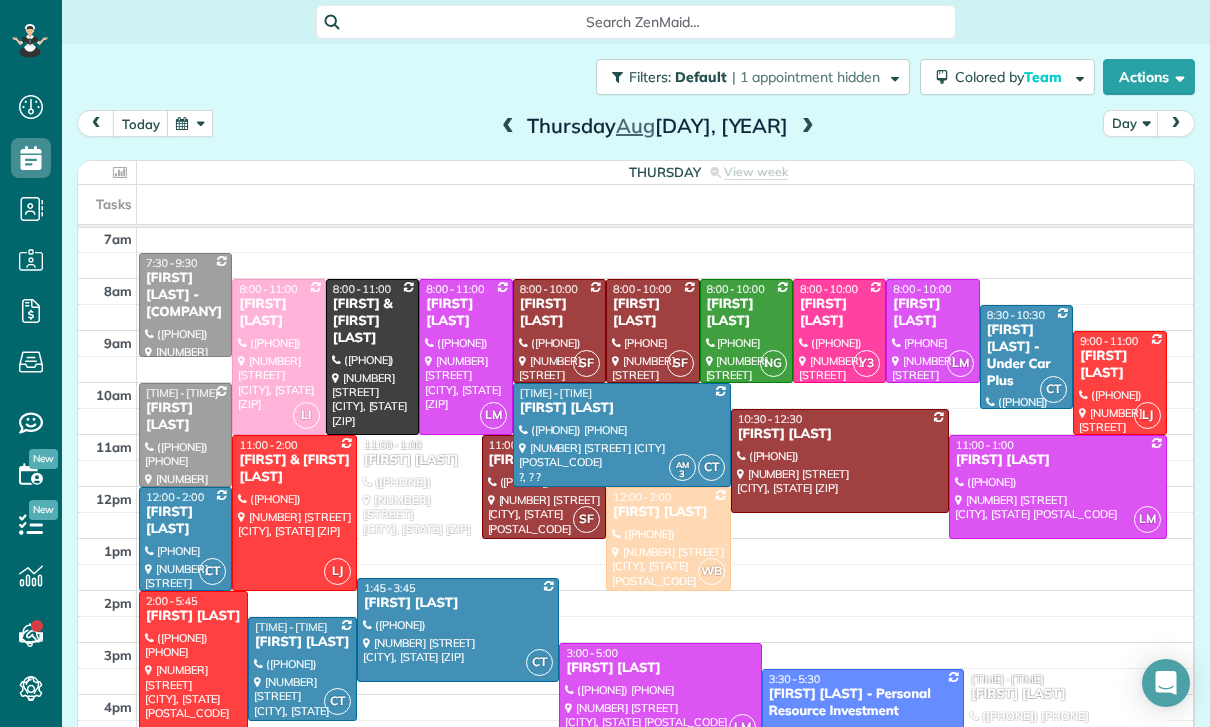 click at bounding box center [190, 123] 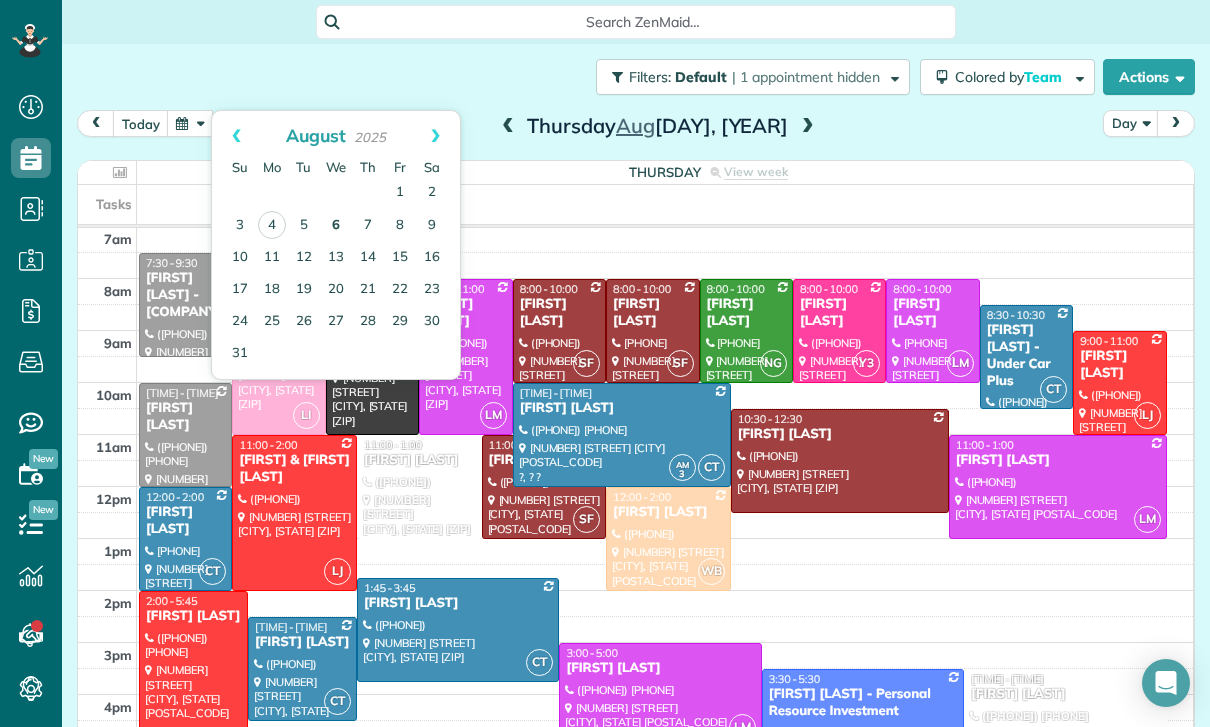 click on "6" at bounding box center (336, 226) 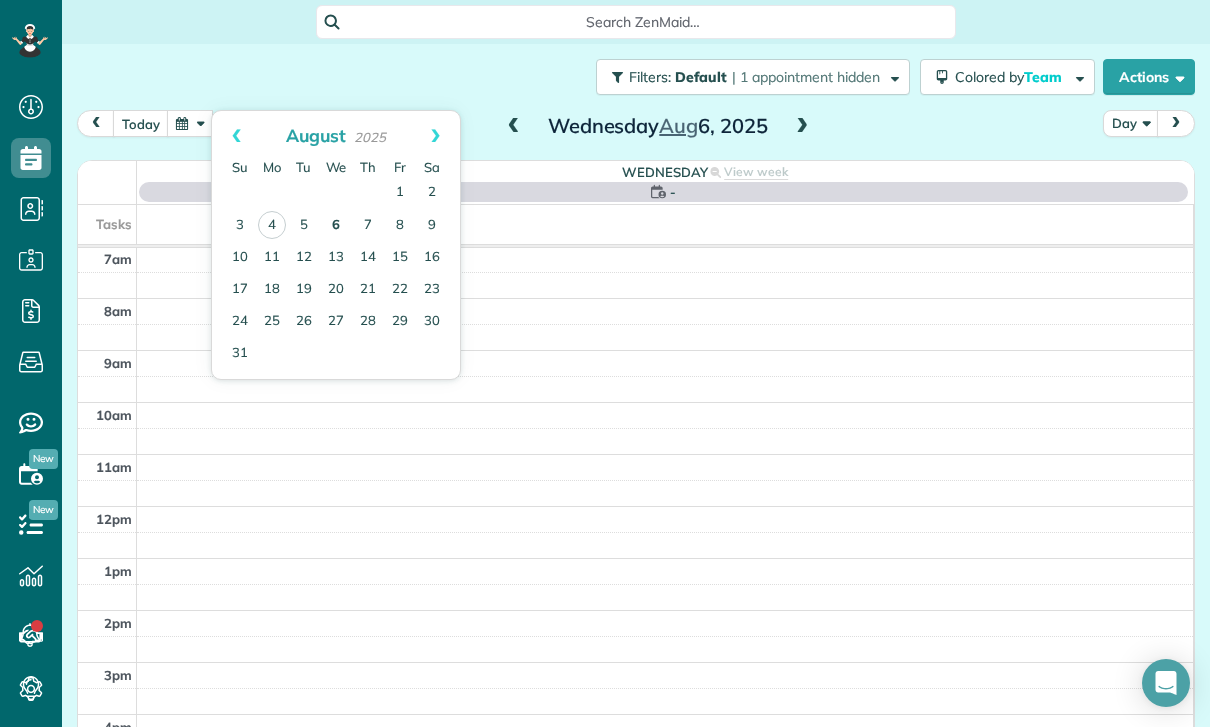 scroll, scrollTop: 157, scrollLeft: 0, axis: vertical 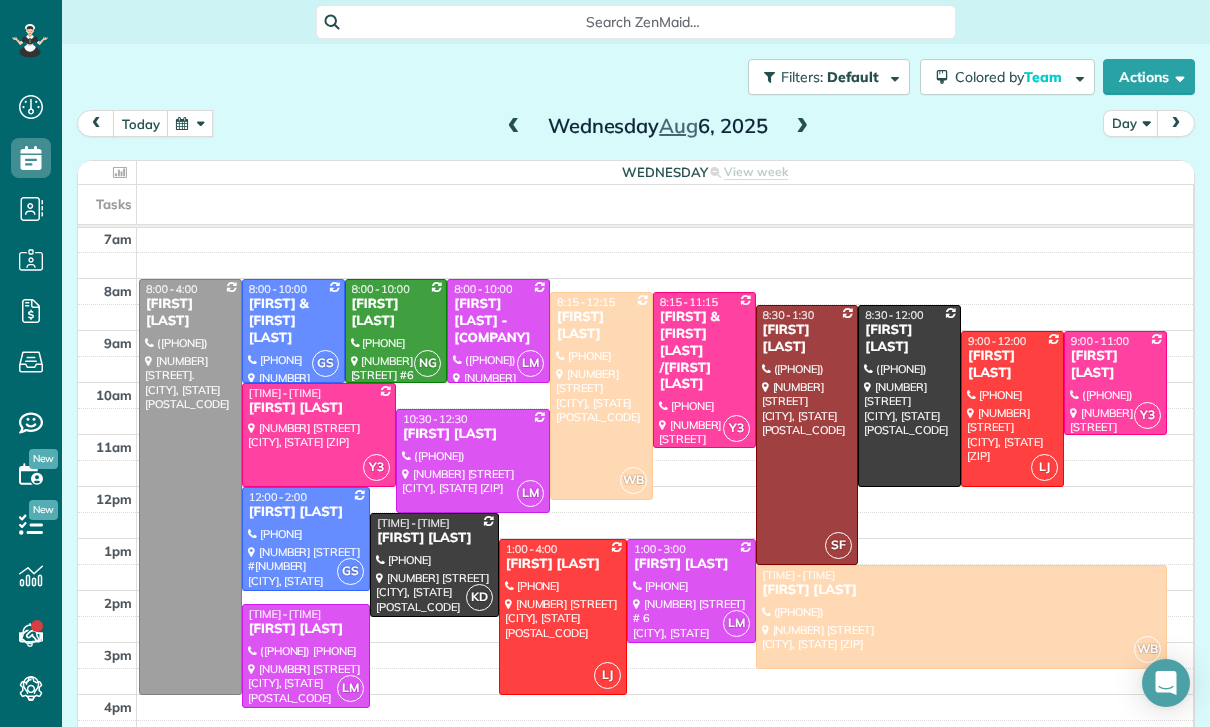 click at bounding box center [514, 127] 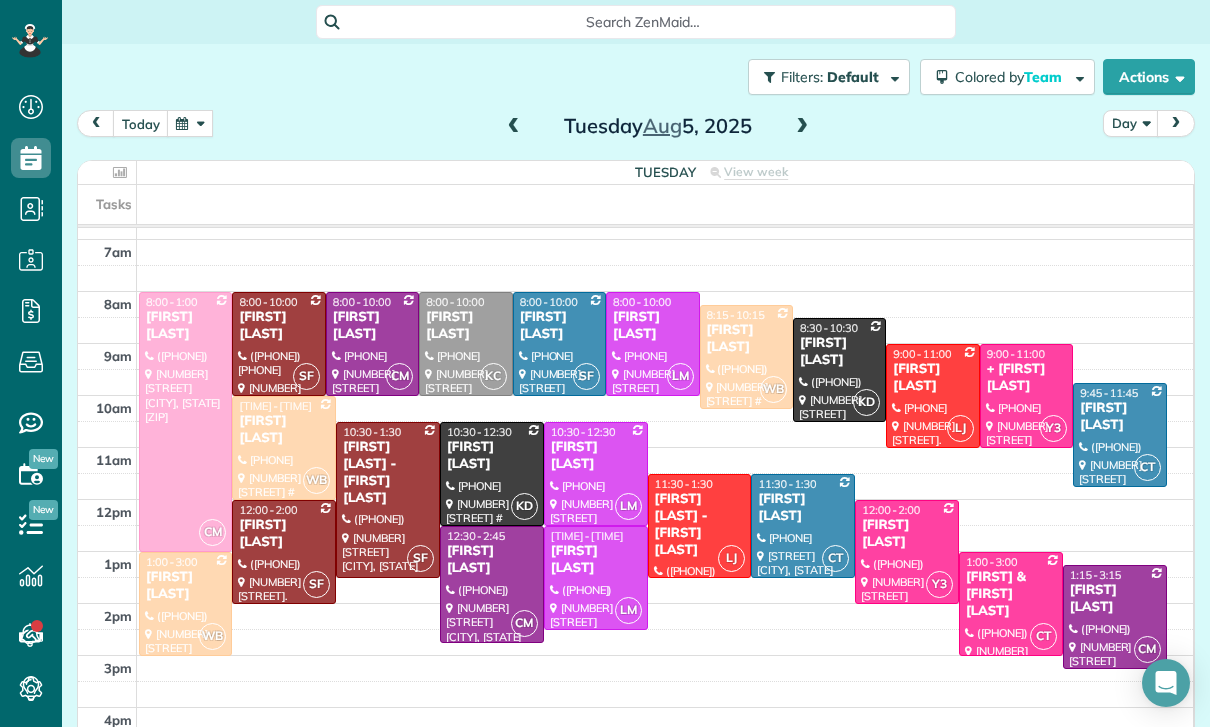 scroll, scrollTop: 157, scrollLeft: 0, axis: vertical 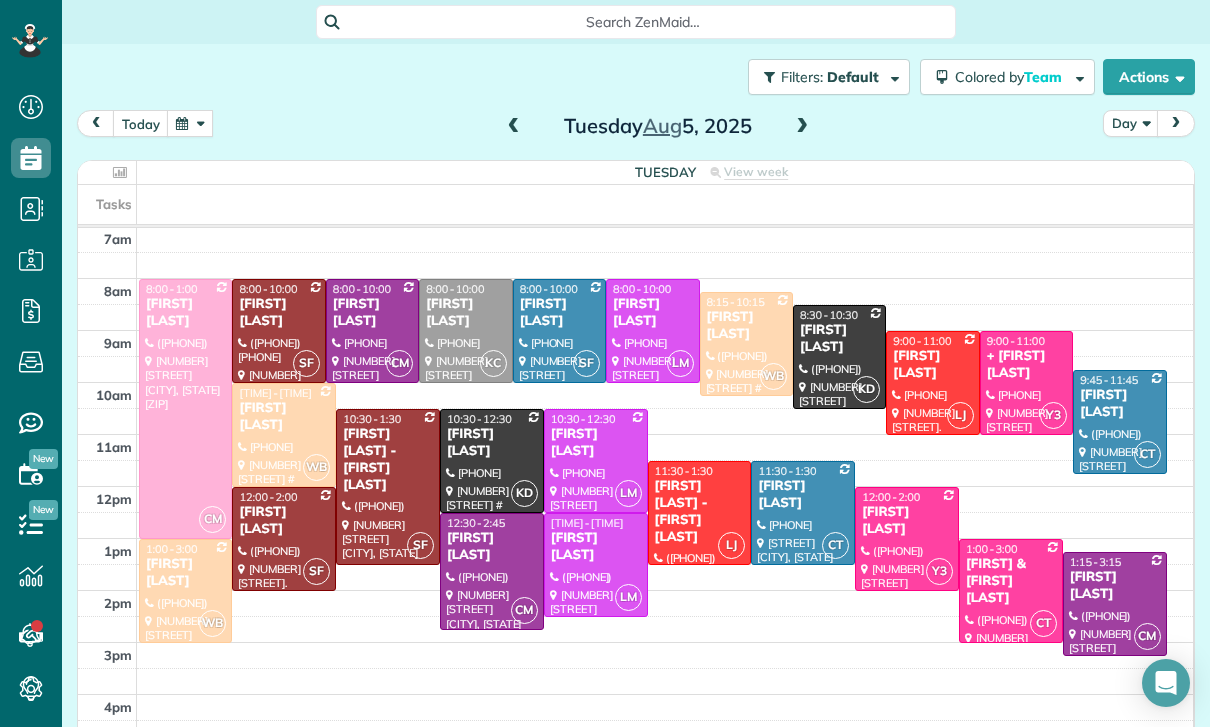 click at bounding box center [190, 123] 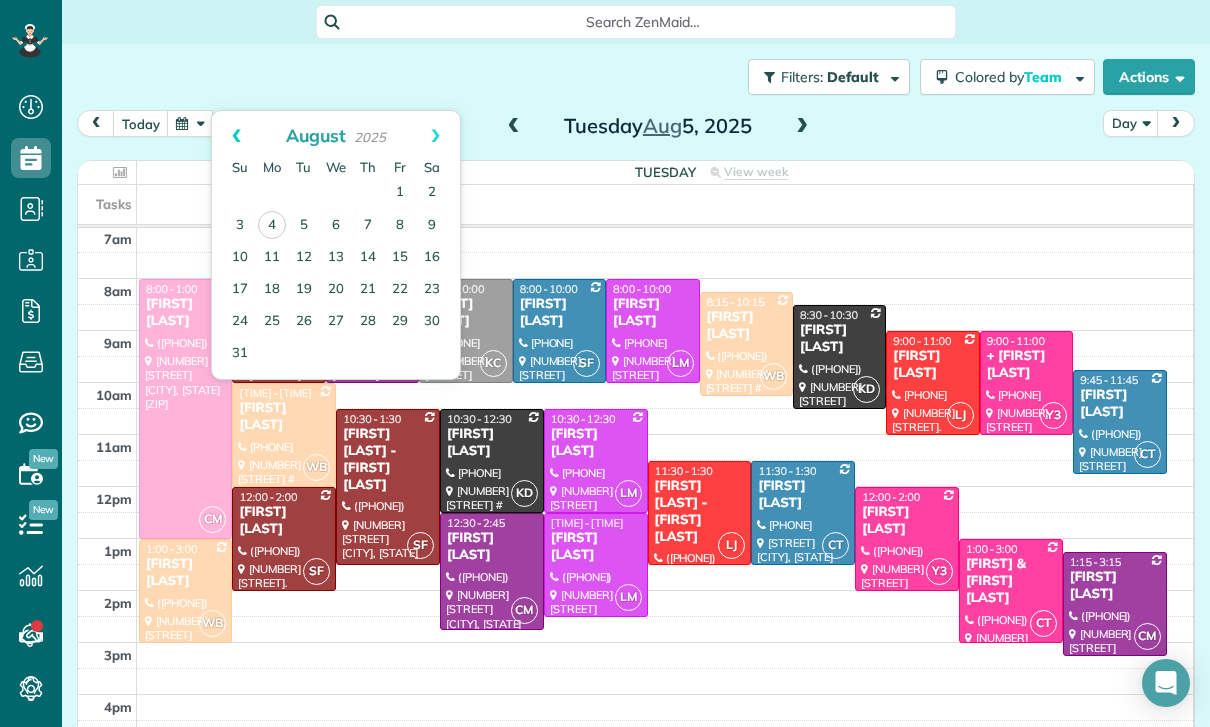 click on "Prev" at bounding box center [236, 136] 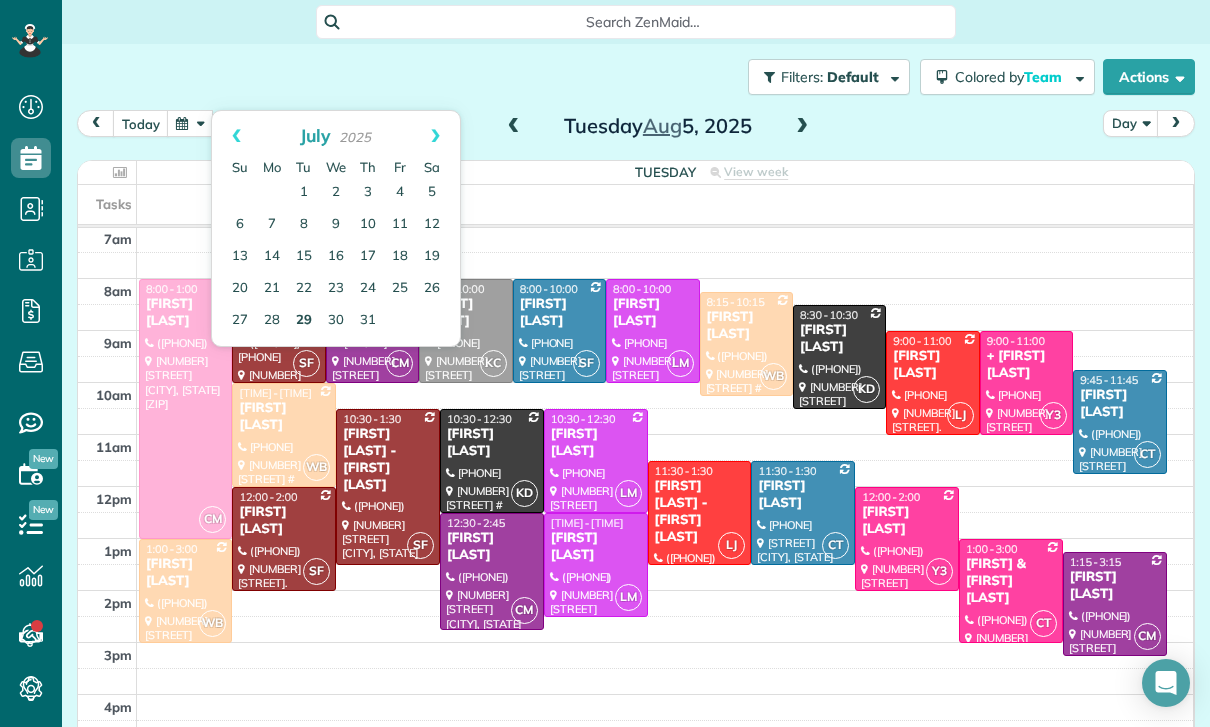click on "29" at bounding box center [304, 321] 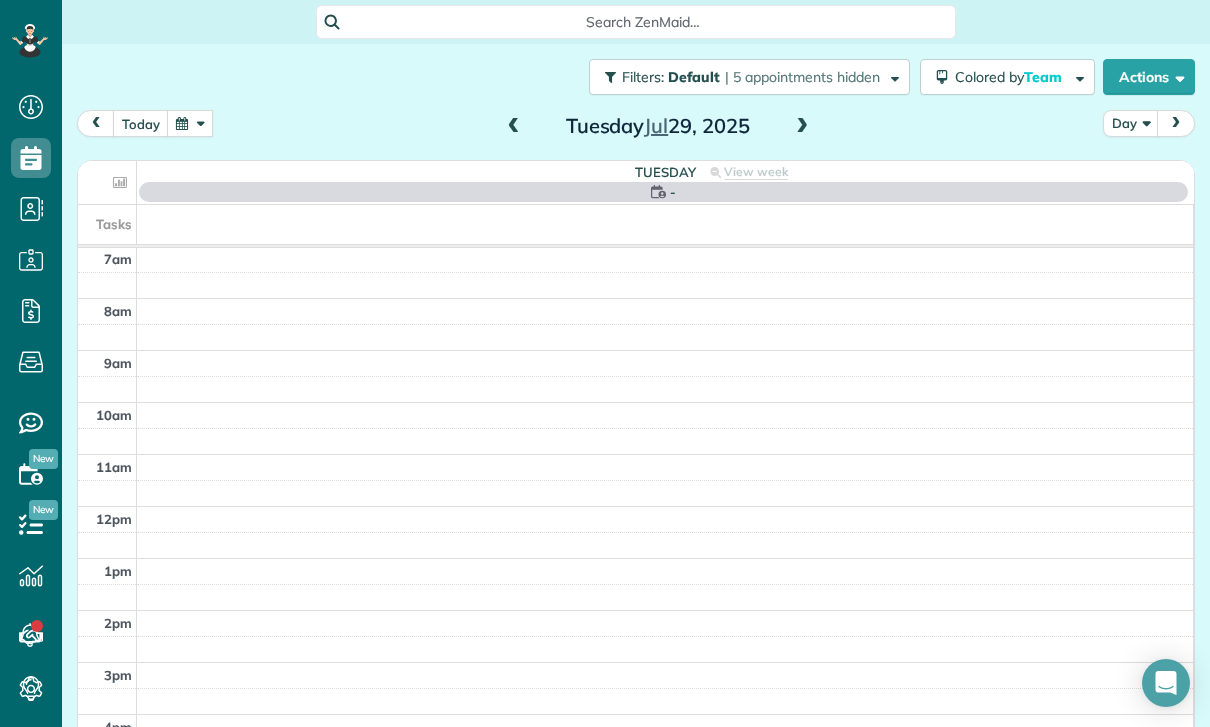 scroll, scrollTop: 157, scrollLeft: 0, axis: vertical 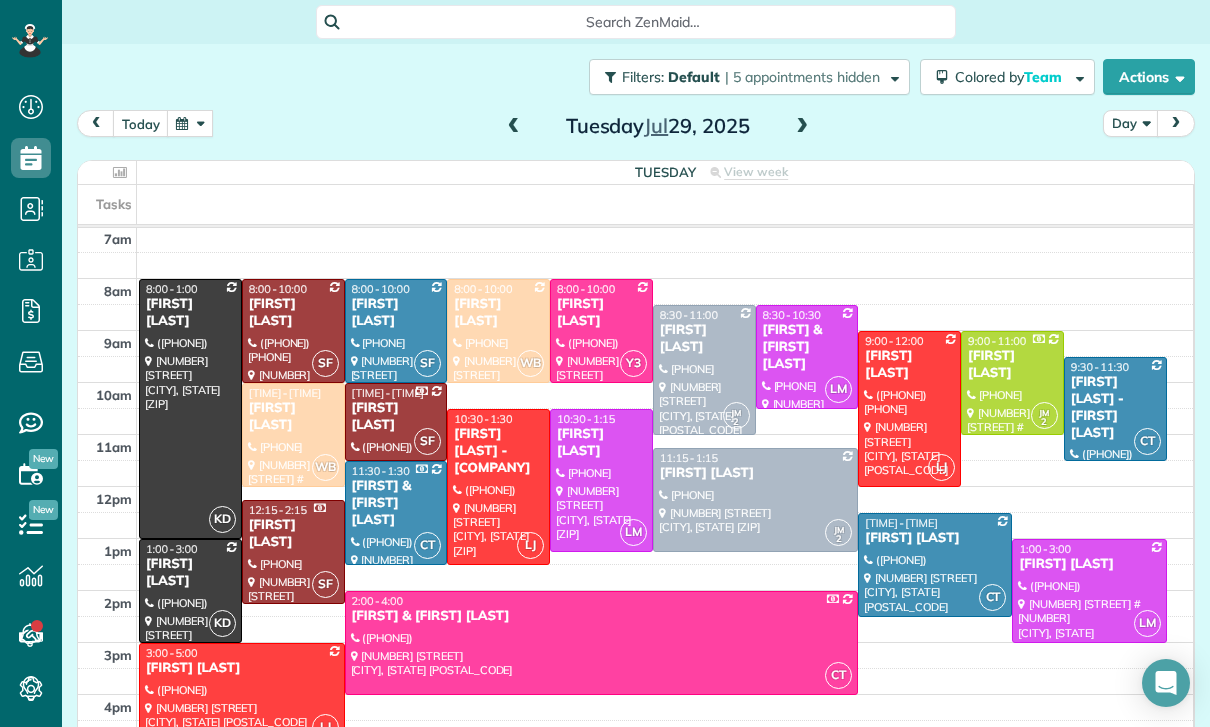 click at bounding box center [601, 331] 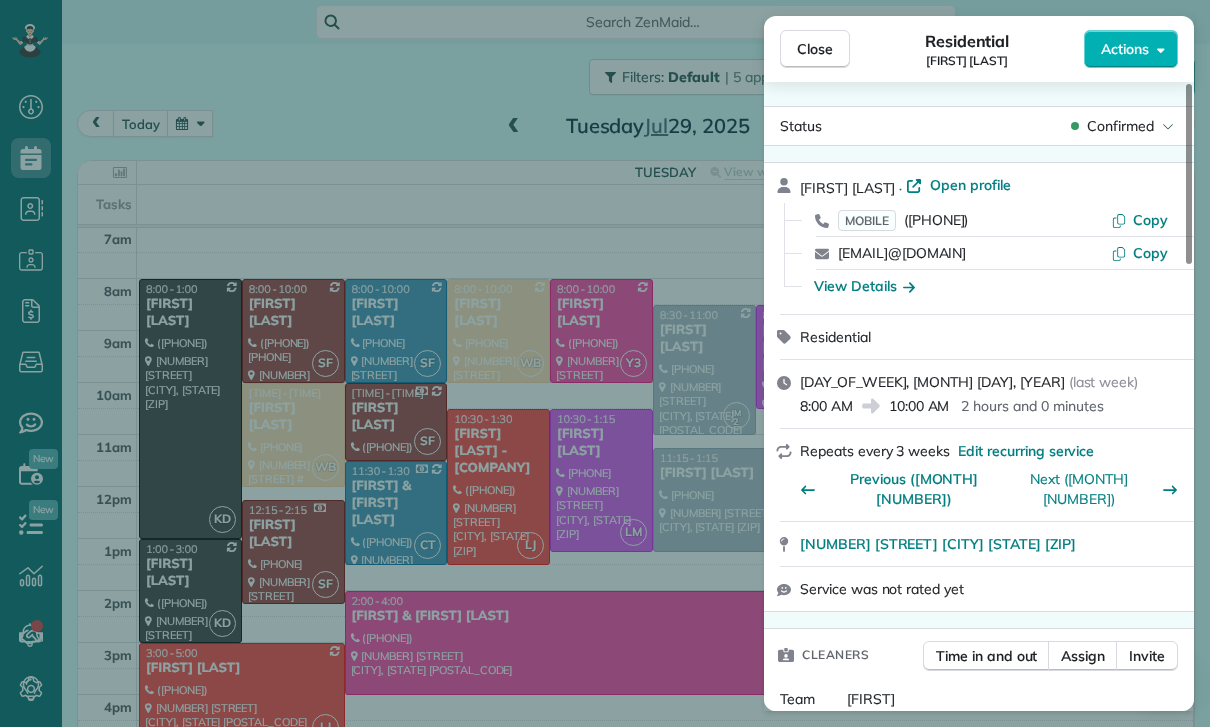 click on "Close Residential [FIRST] [LAST] Actions Status Confirmed [FIRST] [LAST] · Open profile MOBILE ([PHONE]) Copy [EMAIL] Copy View Details Residential Tuesday, July 29, 2025 ( last week ) 8:00 AM 10:00 AM 2 hours and 0 minutes Repeats every 3 weeks Edit recurring service Previous (Jun 24) Next (Aug 06) [NUMBER] [STREET] [CITY] [STATE] [POSTAL_CODE] Service was not rated yet Cleaners Time in and out Assign Invite Team Yuri Cleaners Yuri   8:00 AM 10:00 AM Checklist Try Now Keep this appointment up to your standards. Stay on top of every detail, keep your cleaners organised, and your client happy. Assign a checklist Watch a 5 min demo Billing Billing actions Service Service Price (1x $210.00) $210.00 Add an item Overcharge $0.00 Discount $0.00 Coupon discount - Primary tax - Secondary tax - Total appointment price $210.00 Tips collected $0.00 Unpaid Mark as paid Total including tip $210.00 Get paid online in no-time! Send an invoice and reward your cleaners with tips Charge customer credit card" at bounding box center [605, 363] 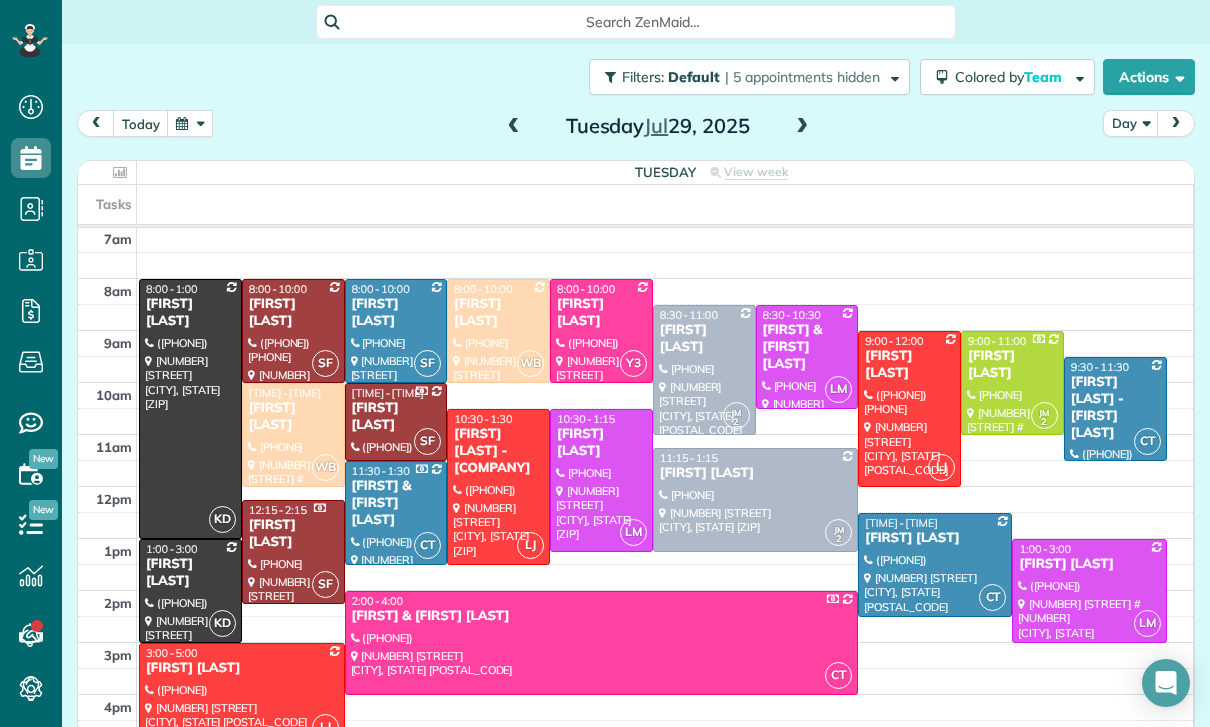click at bounding box center [190, 123] 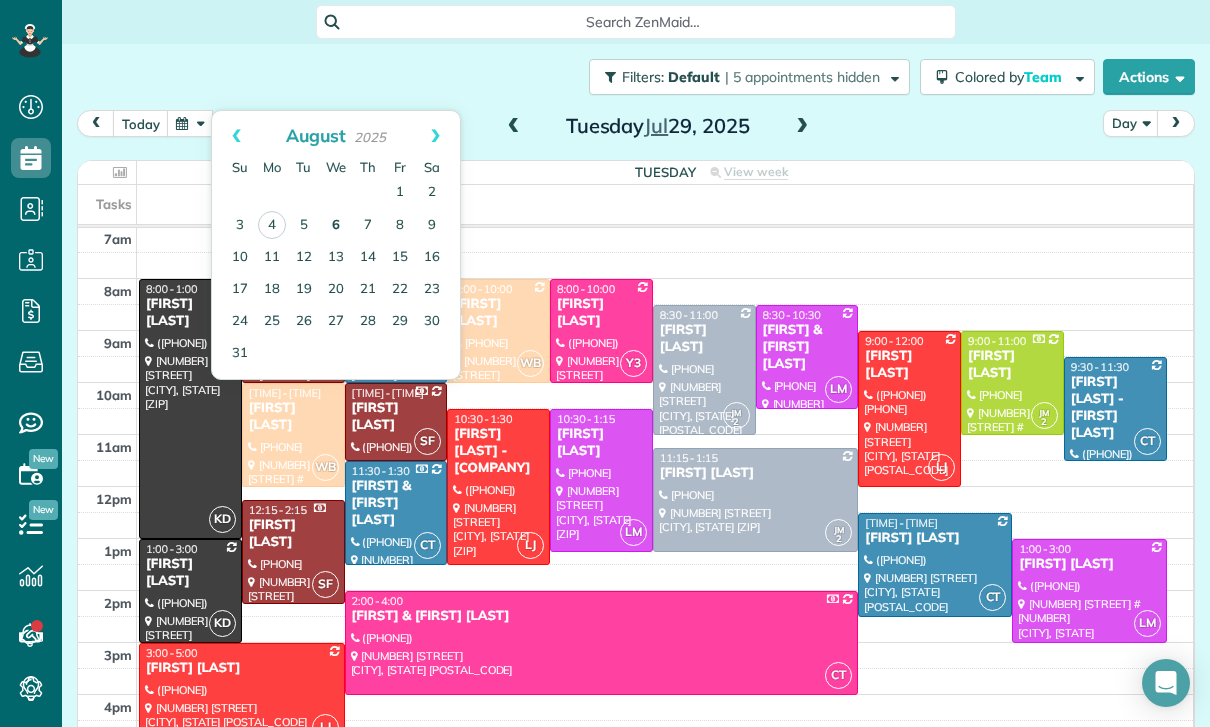 click on "6" at bounding box center [336, 226] 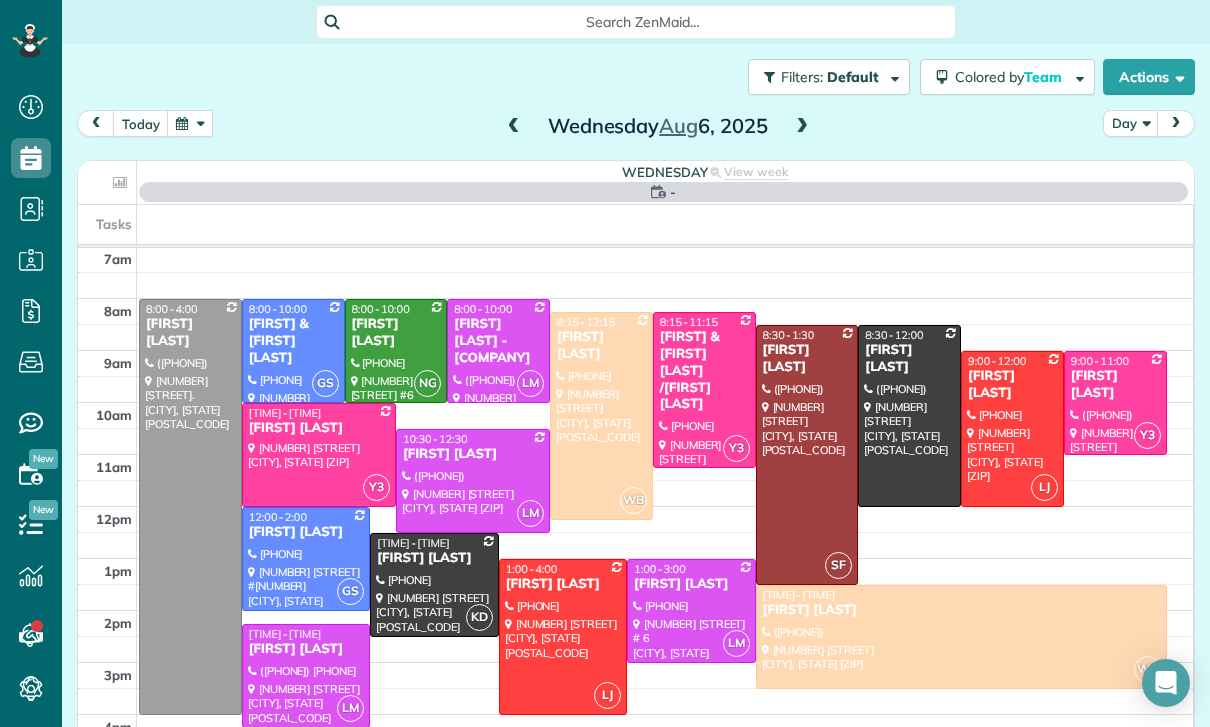 scroll, scrollTop: 157, scrollLeft: 0, axis: vertical 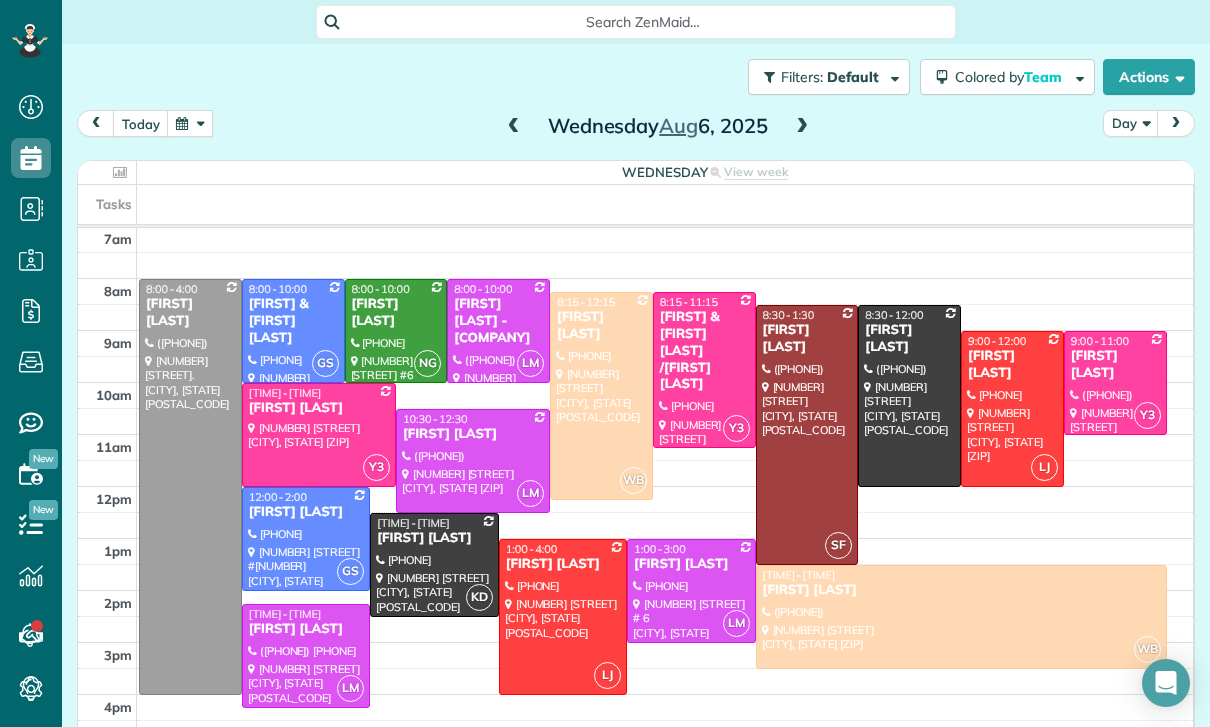 click at bounding box center [190, 123] 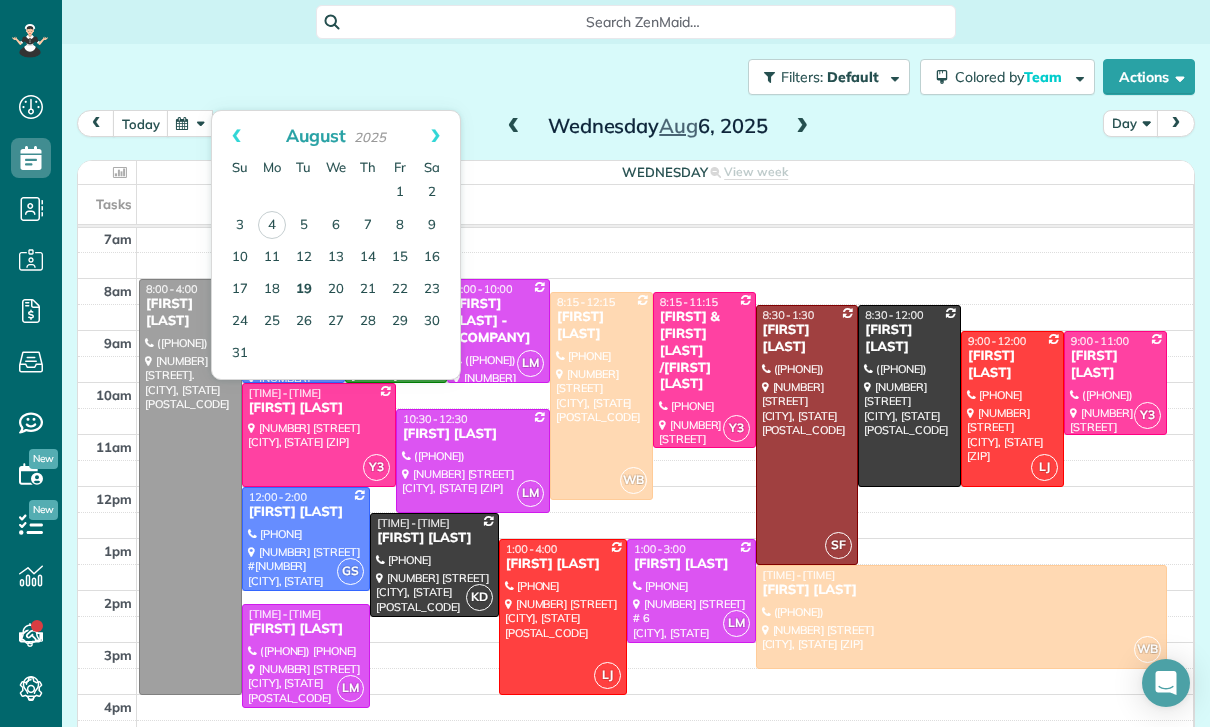 click on "19" at bounding box center (304, 290) 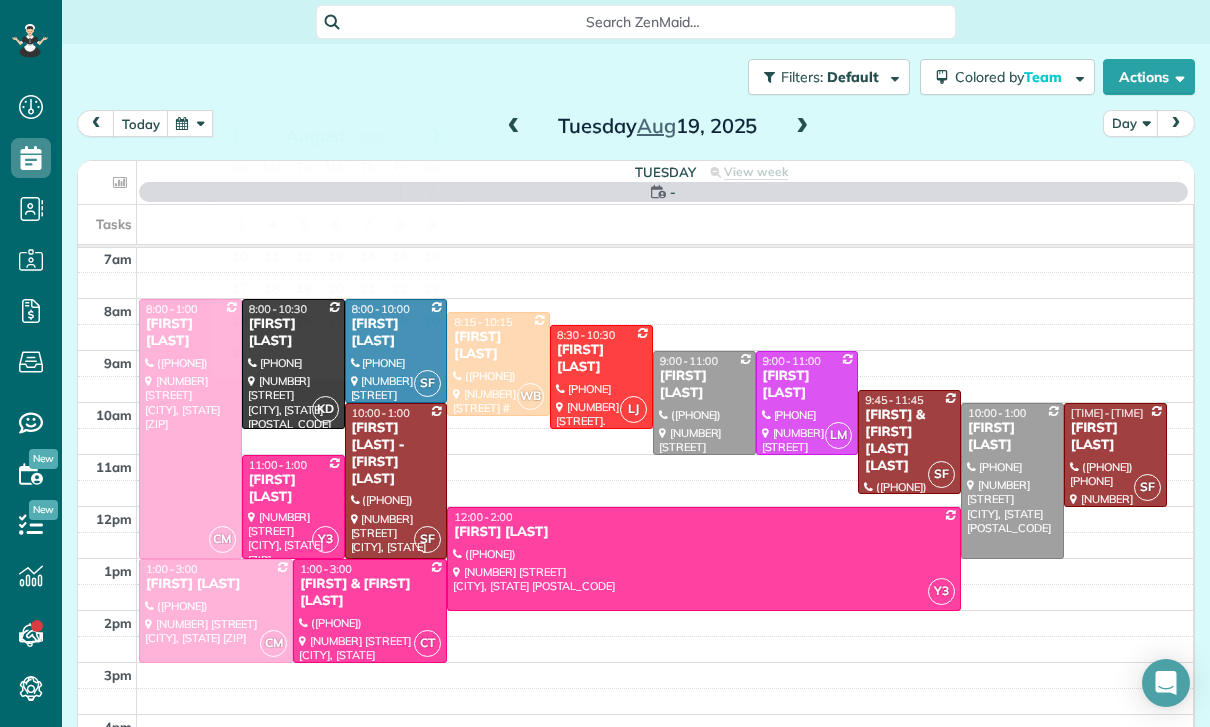 scroll, scrollTop: 157, scrollLeft: 0, axis: vertical 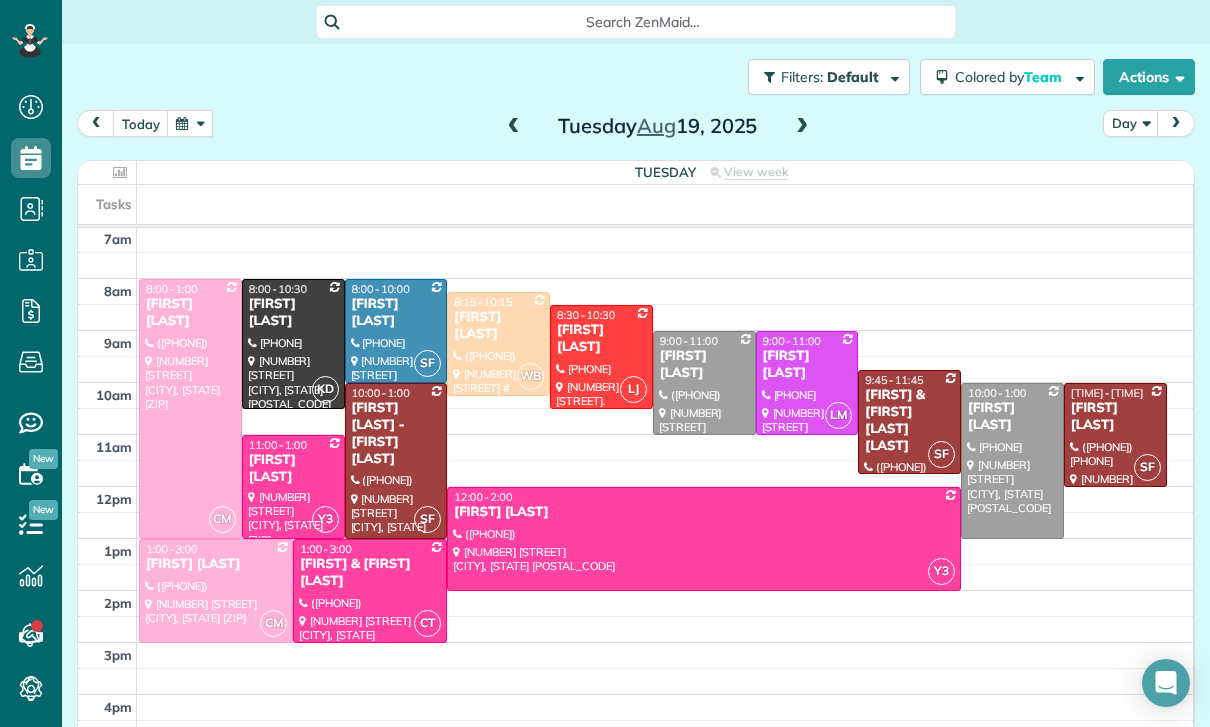 click at bounding box center [190, 123] 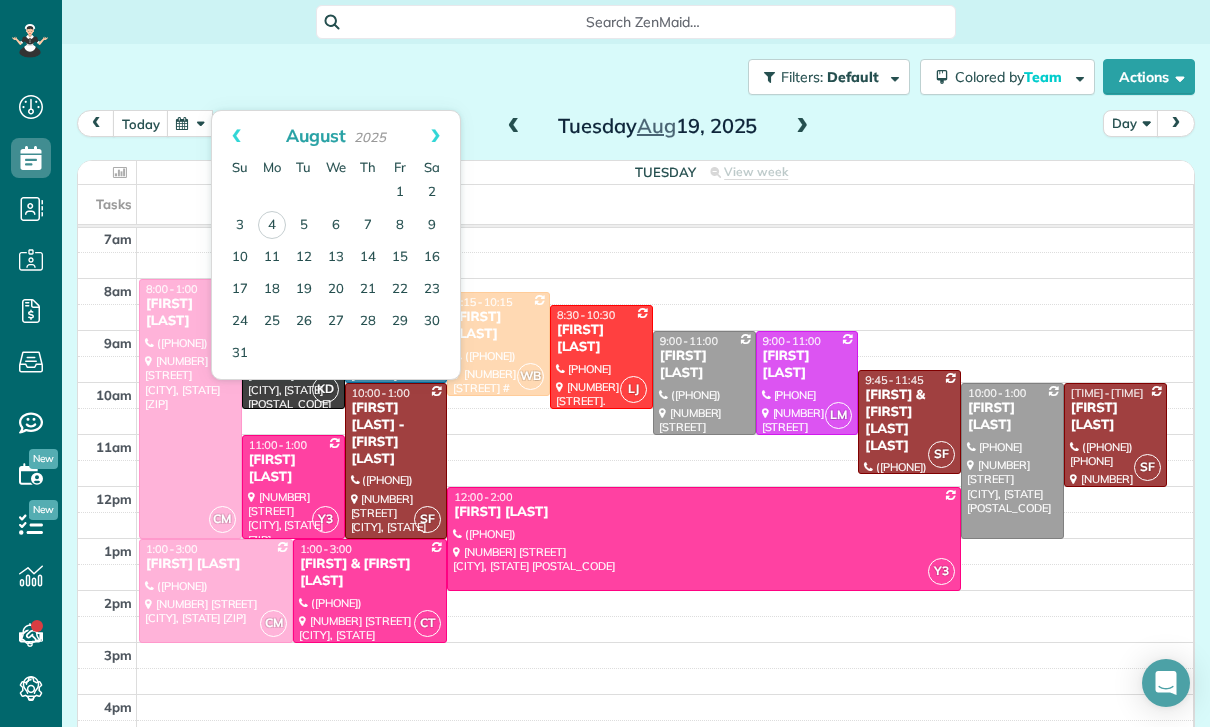 click at bounding box center [802, 127] 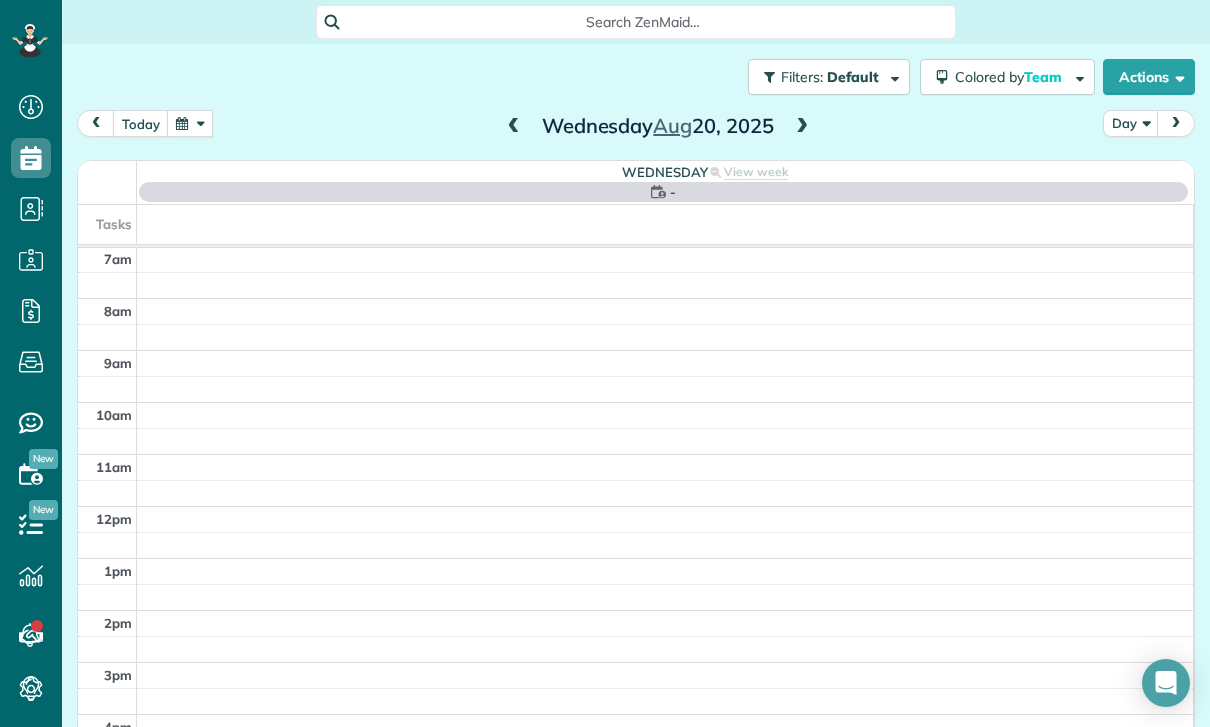 scroll, scrollTop: 157, scrollLeft: 0, axis: vertical 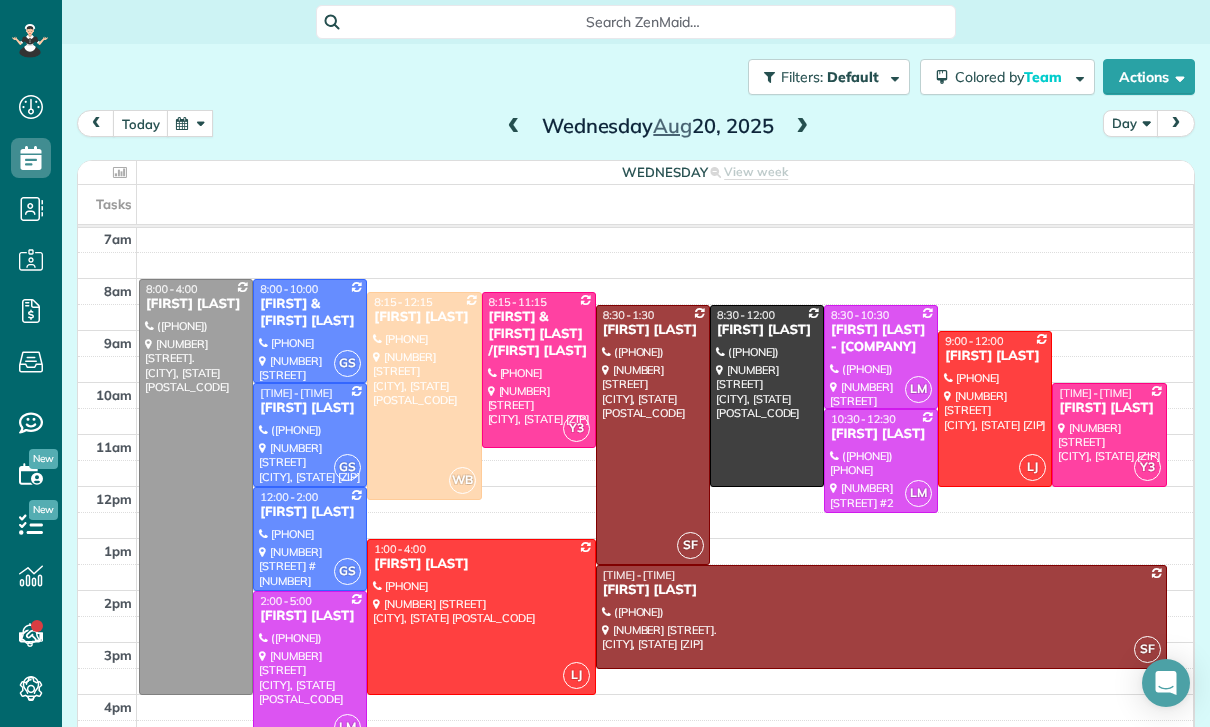 click at bounding box center [190, 123] 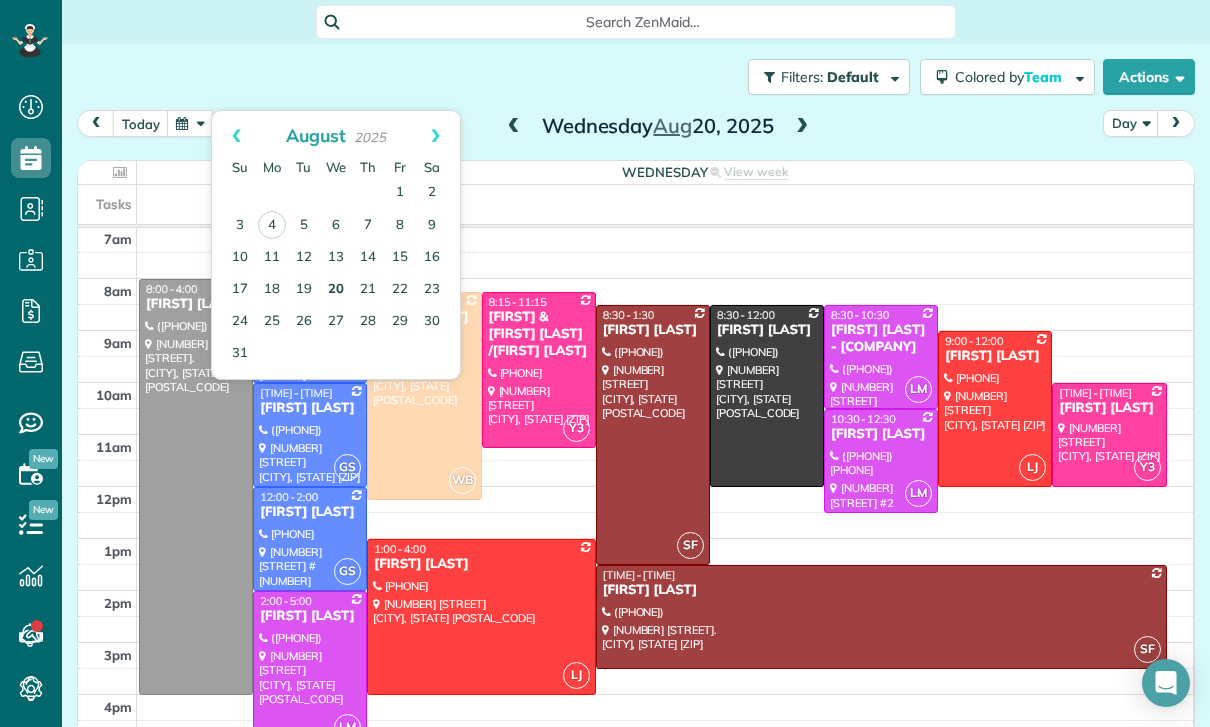 click on "20" at bounding box center (336, 290) 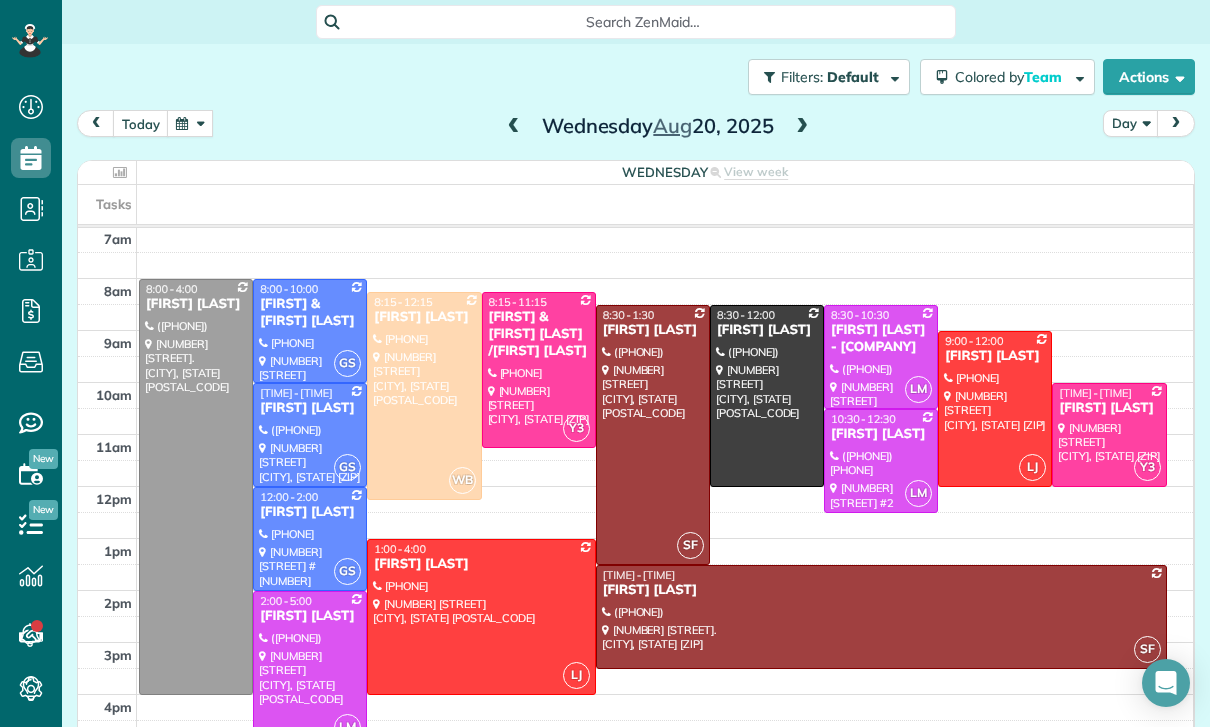 click at bounding box center [190, 123] 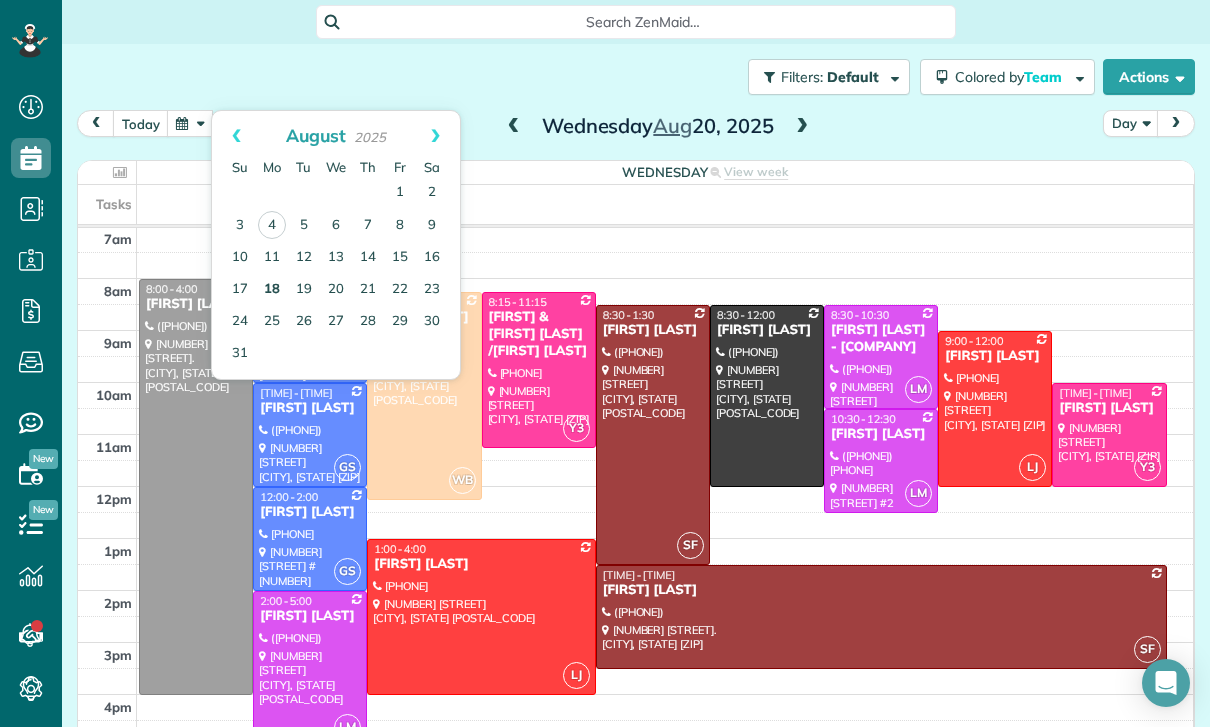 click on "18" at bounding box center [272, 290] 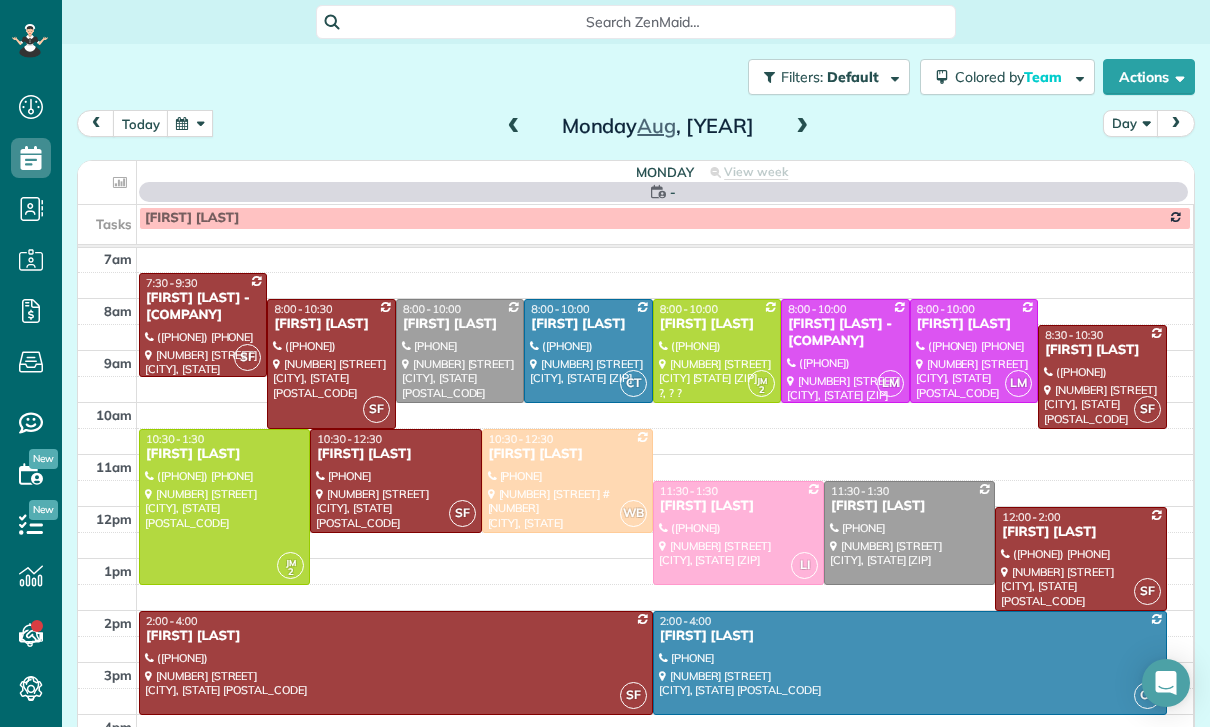 scroll, scrollTop: 157, scrollLeft: 0, axis: vertical 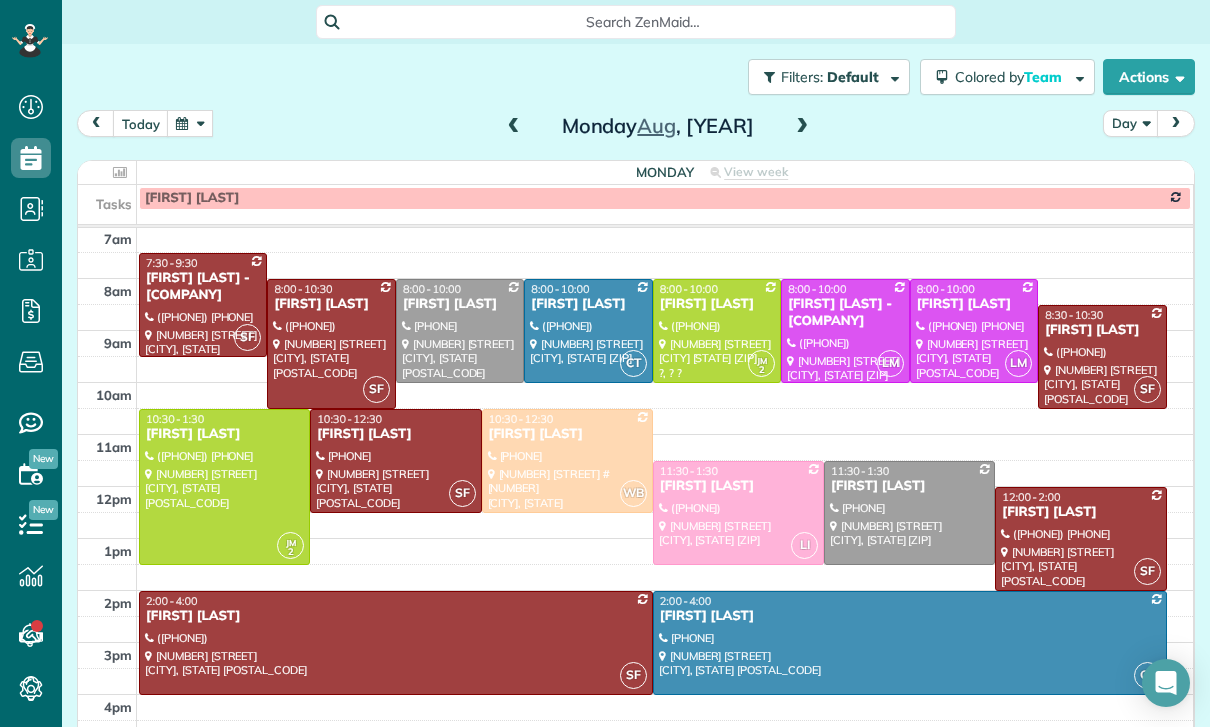click at bounding box center (190, 123) 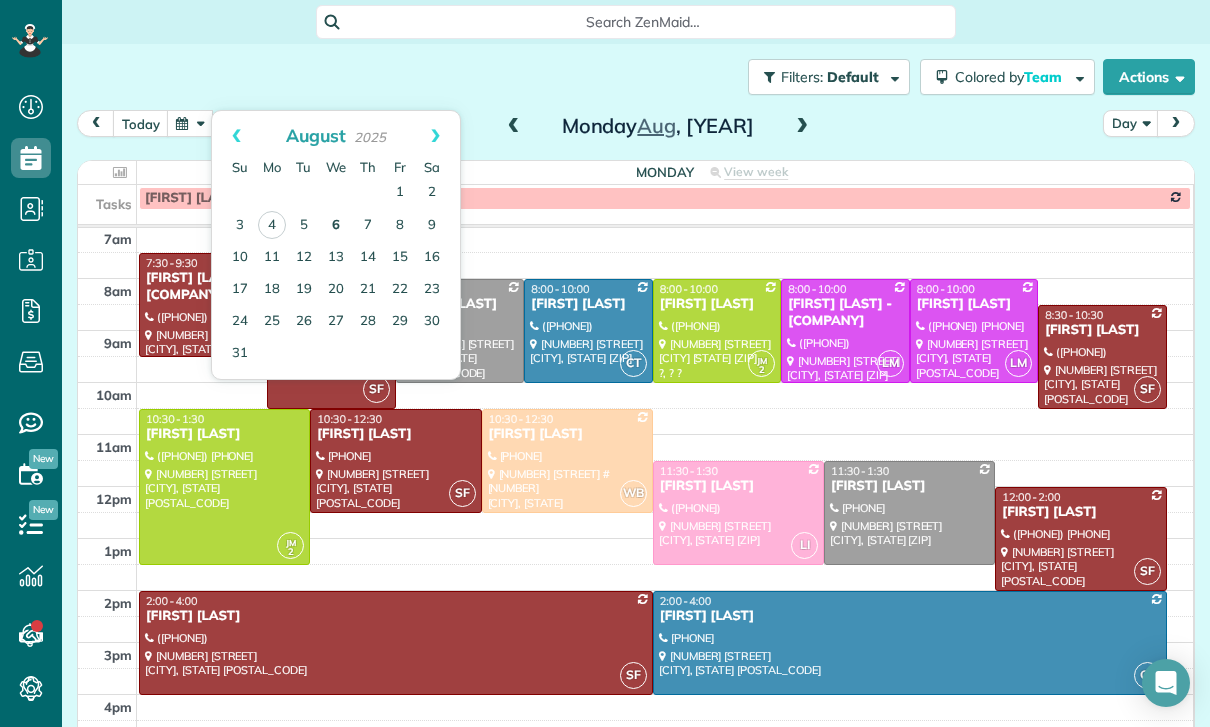 click on "6" at bounding box center (336, 226) 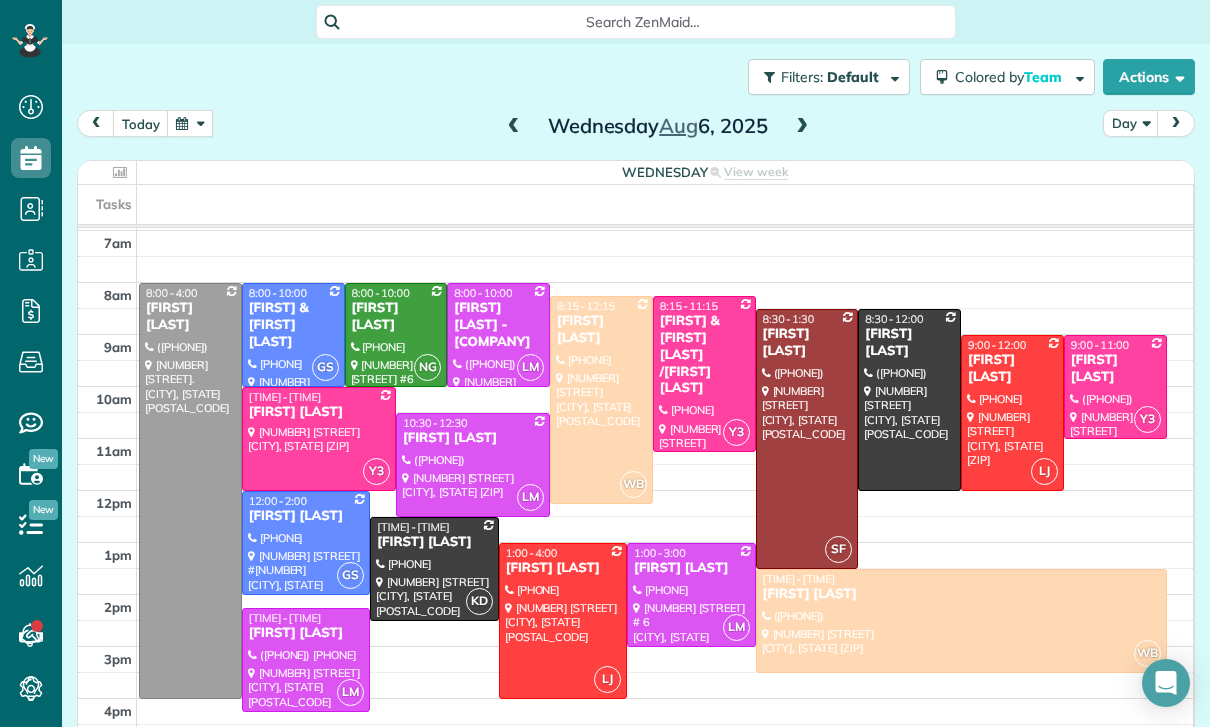 scroll, scrollTop: 153, scrollLeft: 0, axis: vertical 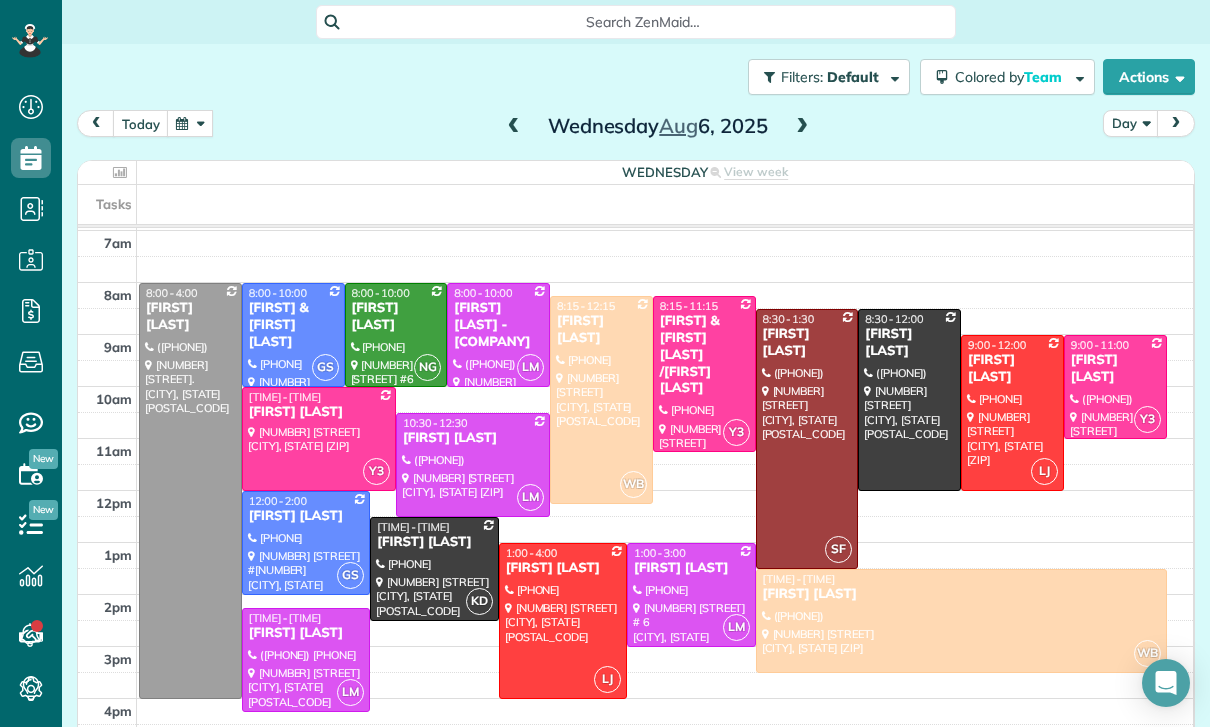 click at bounding box center (190, 123) 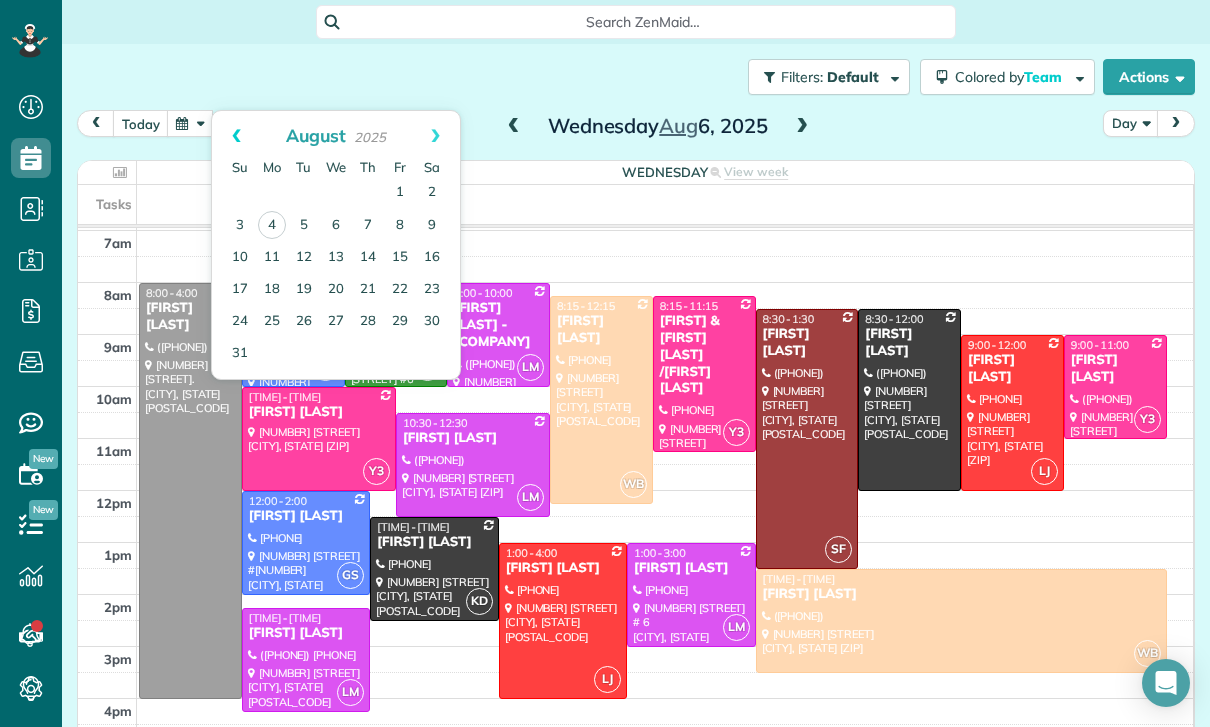 click on "Prev" at bounding box center (236, 136) 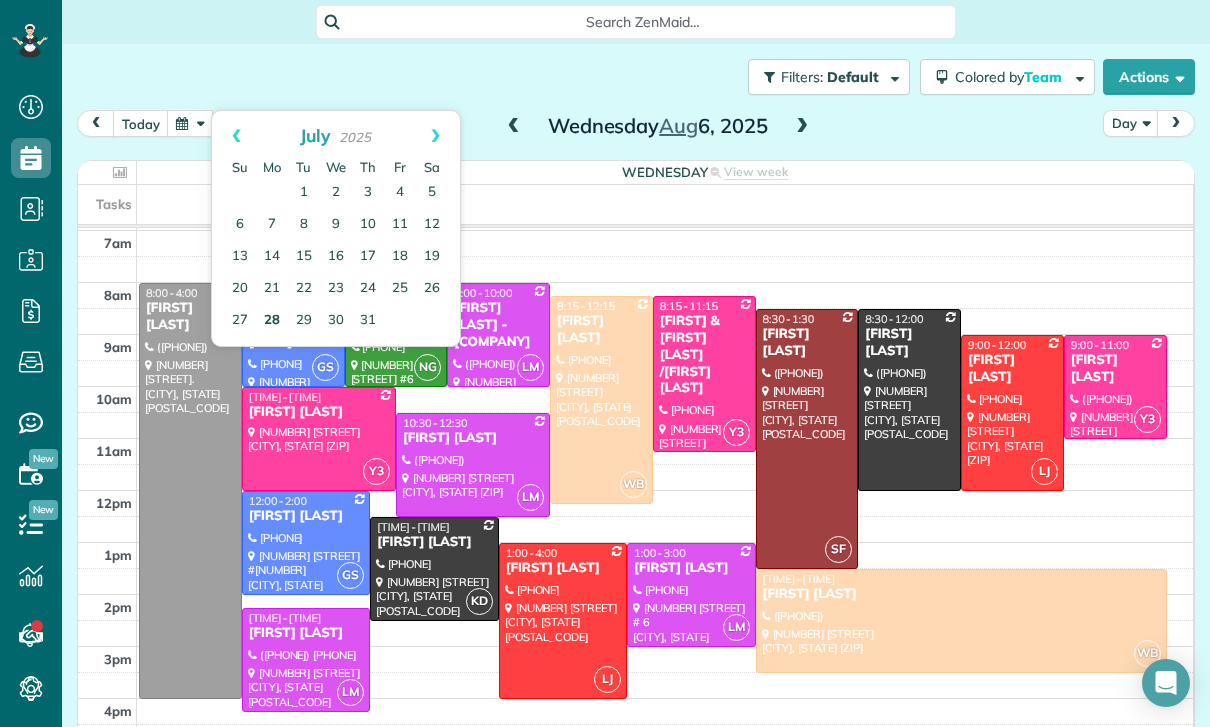 click on "28" at bounding box center [272, 321] 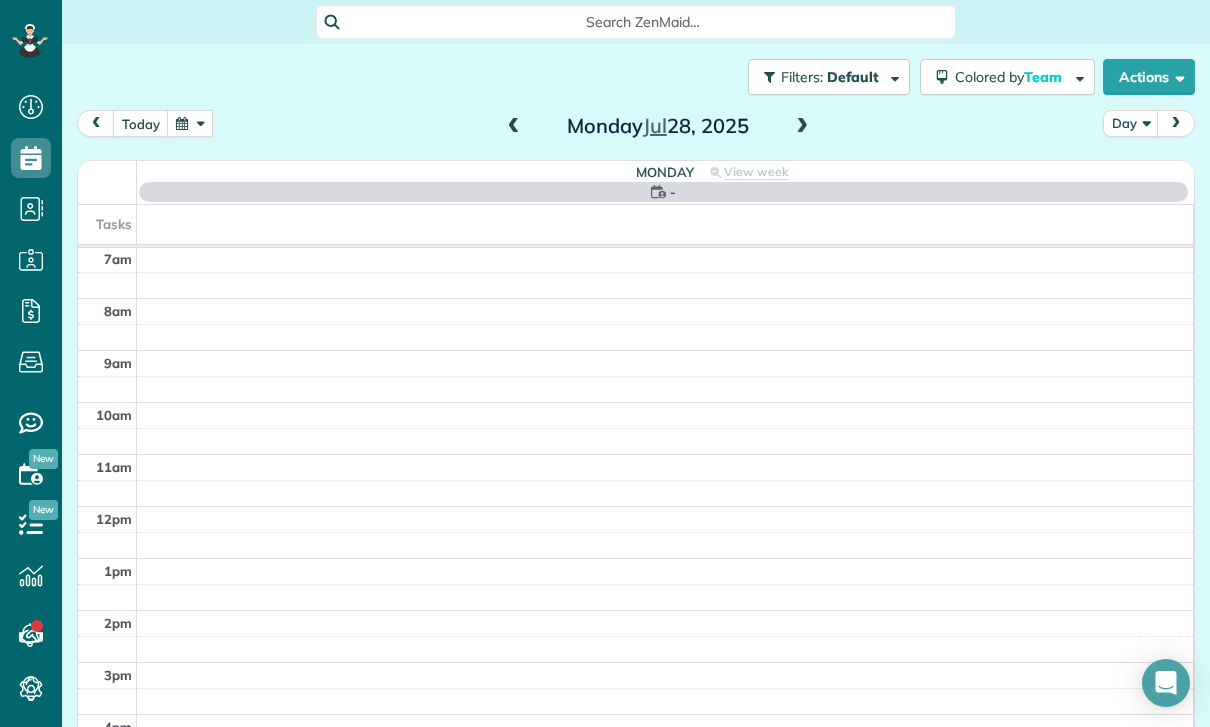 scroll, scrollTop: 157, scrollLeft: 0, axis: vertical 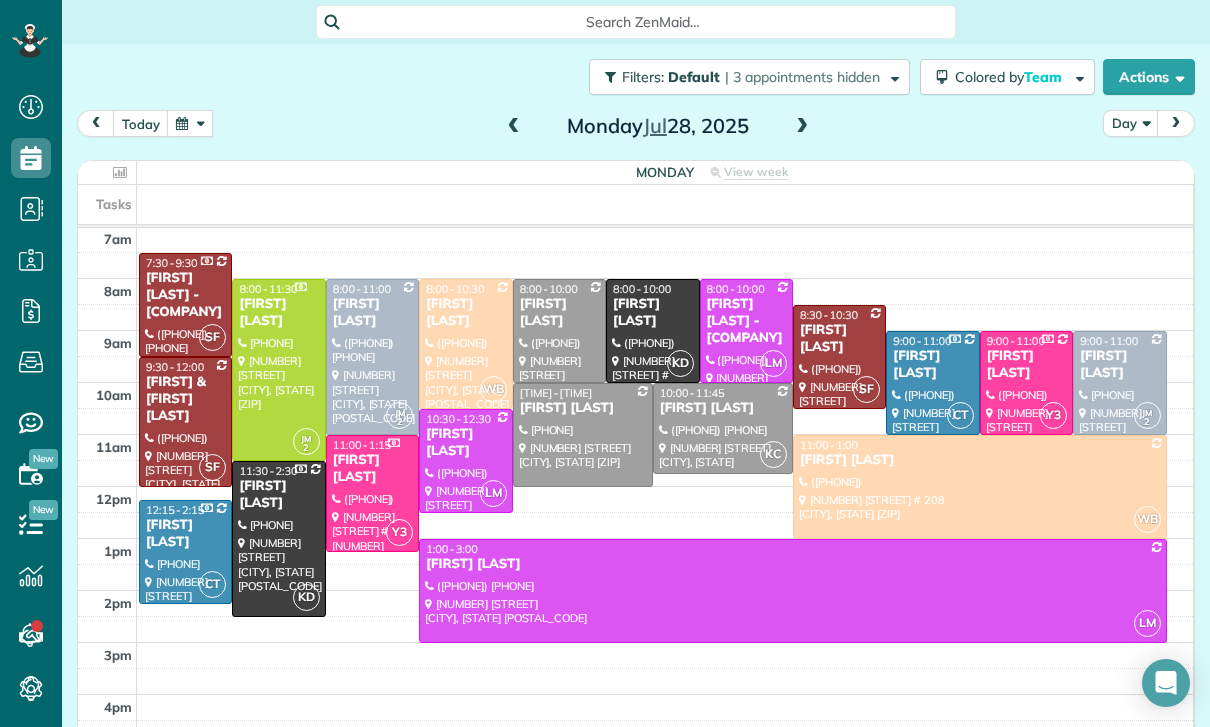 click at bounding box center (802, 127) 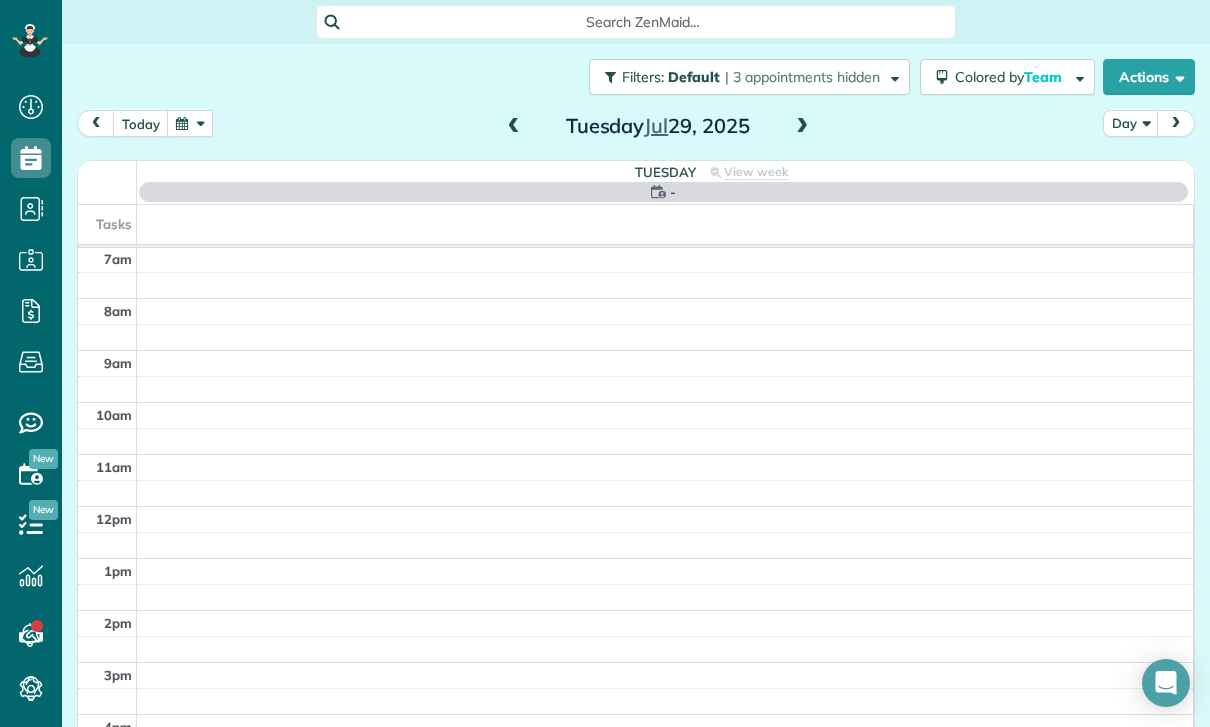 scroll, scrollTop: 157, scrollLeft: 0, axis: vertical 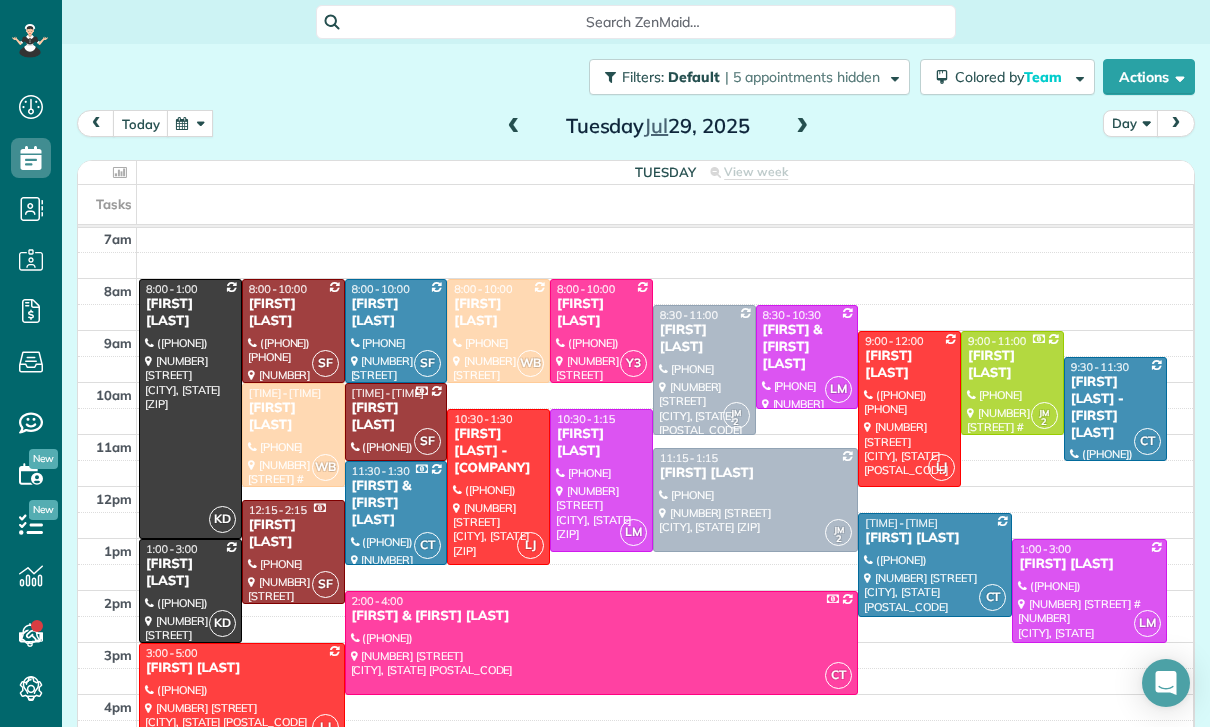 click at bounding box center (190, 123) 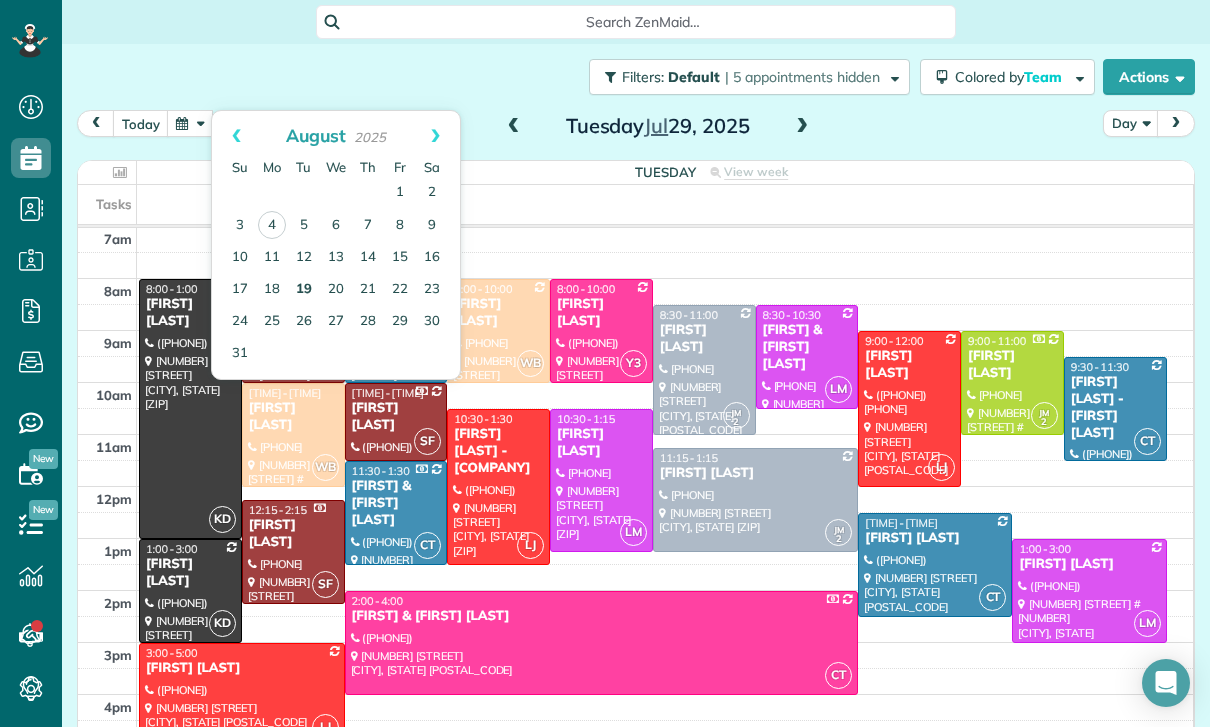 click on "19" at bounding box center [304, 290] 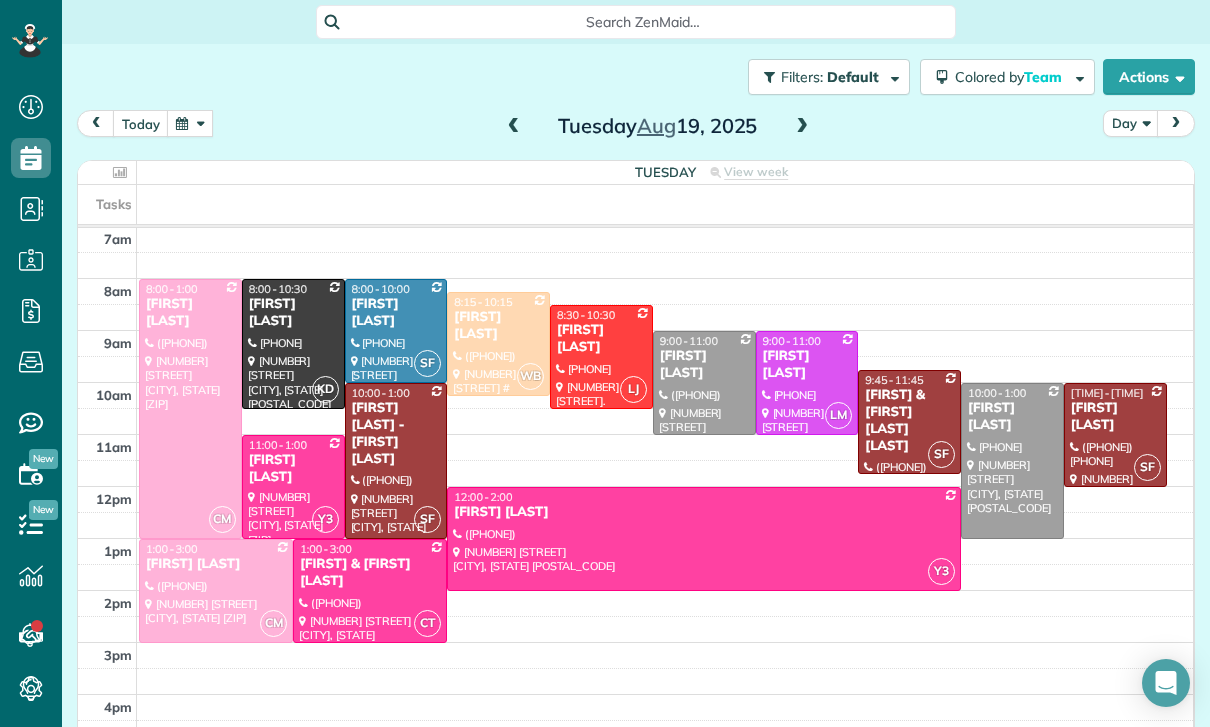 click at bounding box center (802, 127) 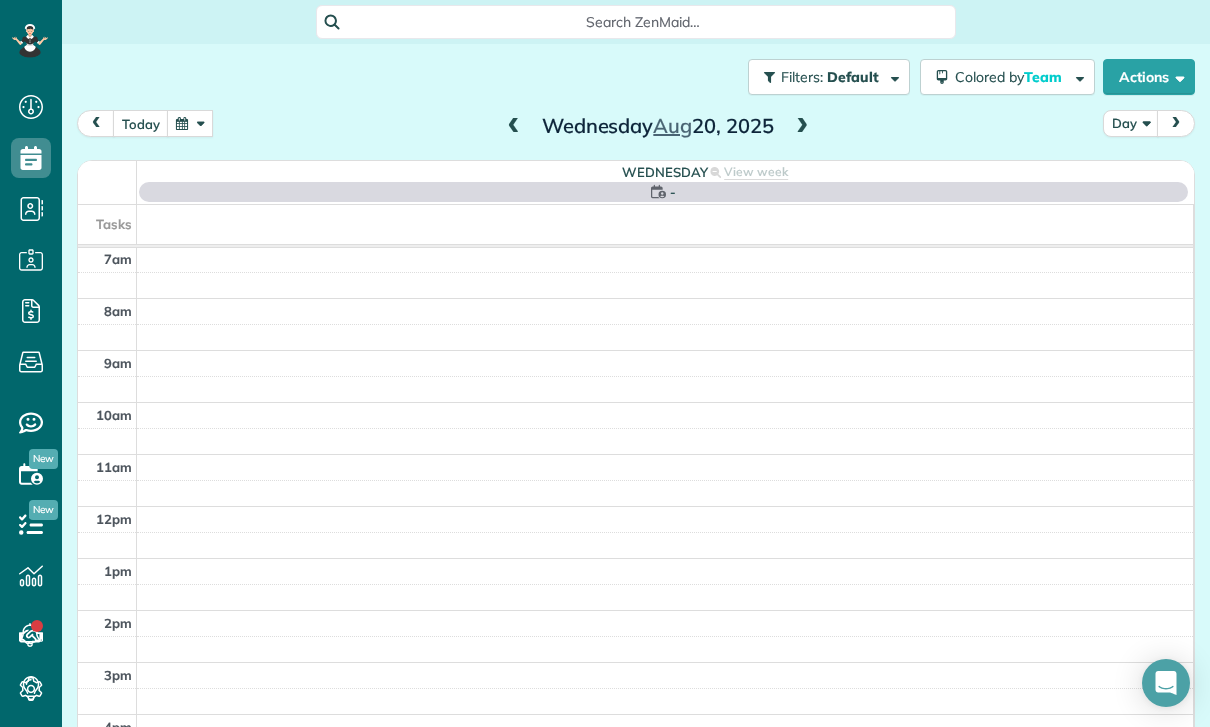 scroll, scrollTop: 157, scrollLeft: 0, axis: vertical 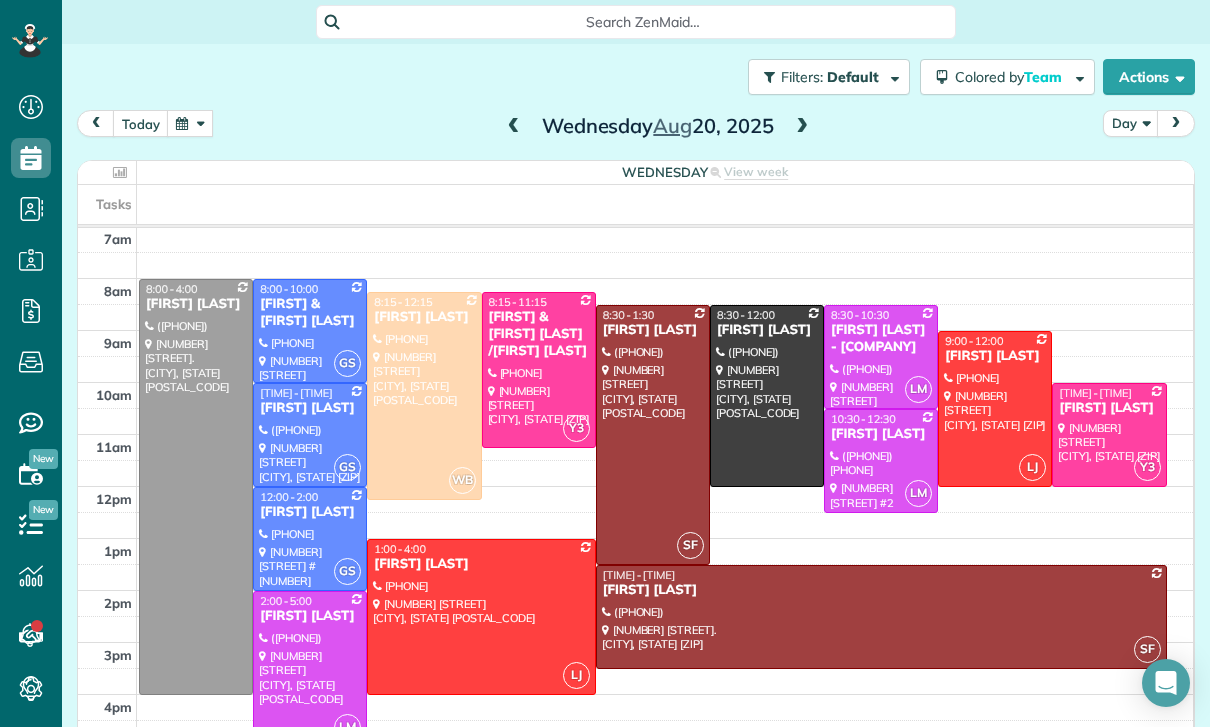 click at bounding box center (802, 127) 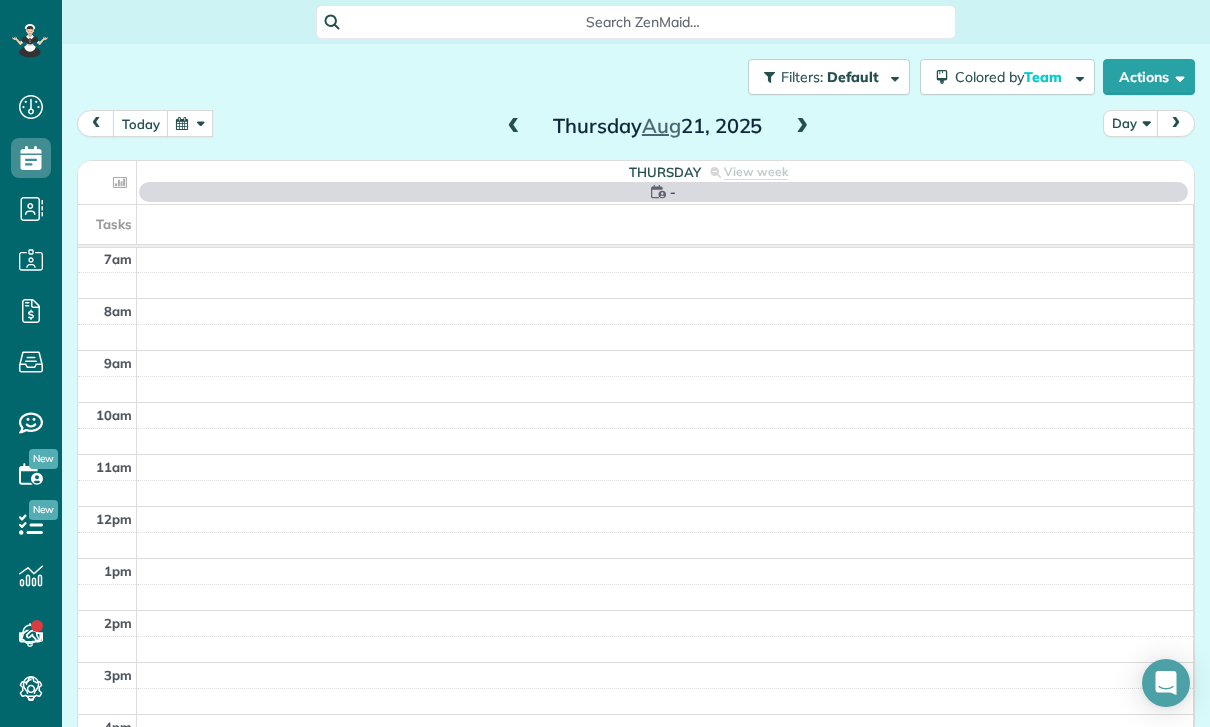 scroll, scrollTop: 157, scrollLeft: 0, axis: vertical 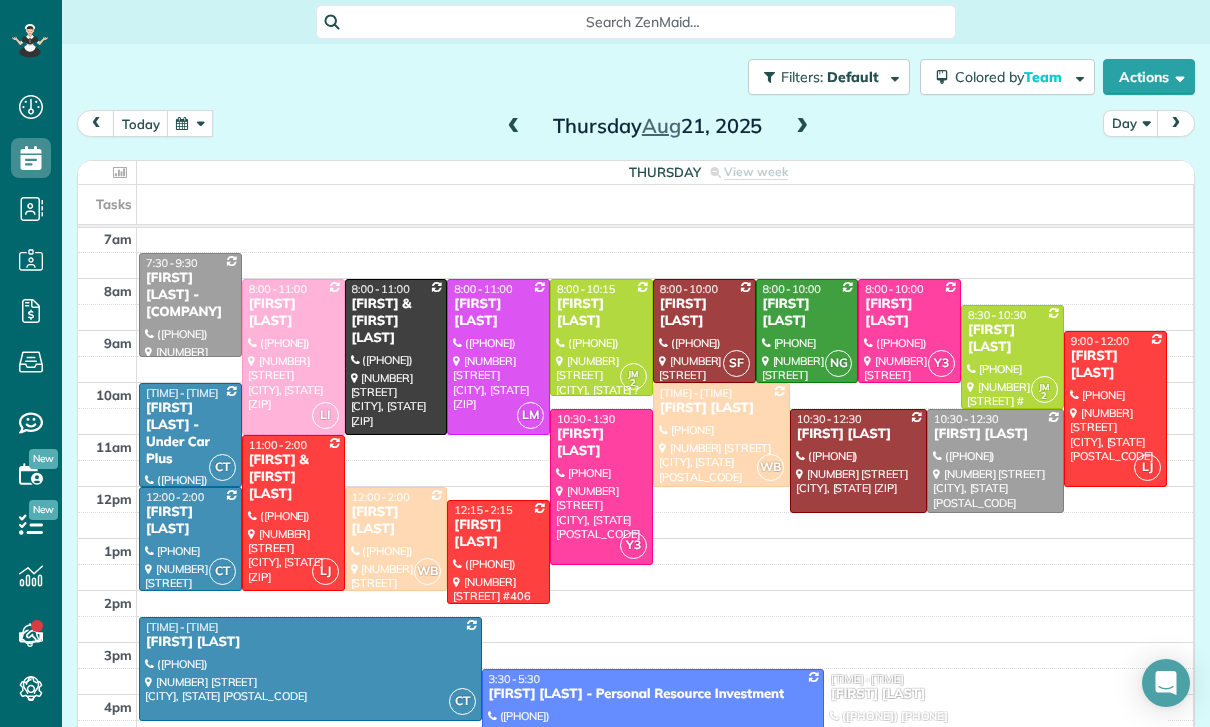 click at bounding box center [190, 123] 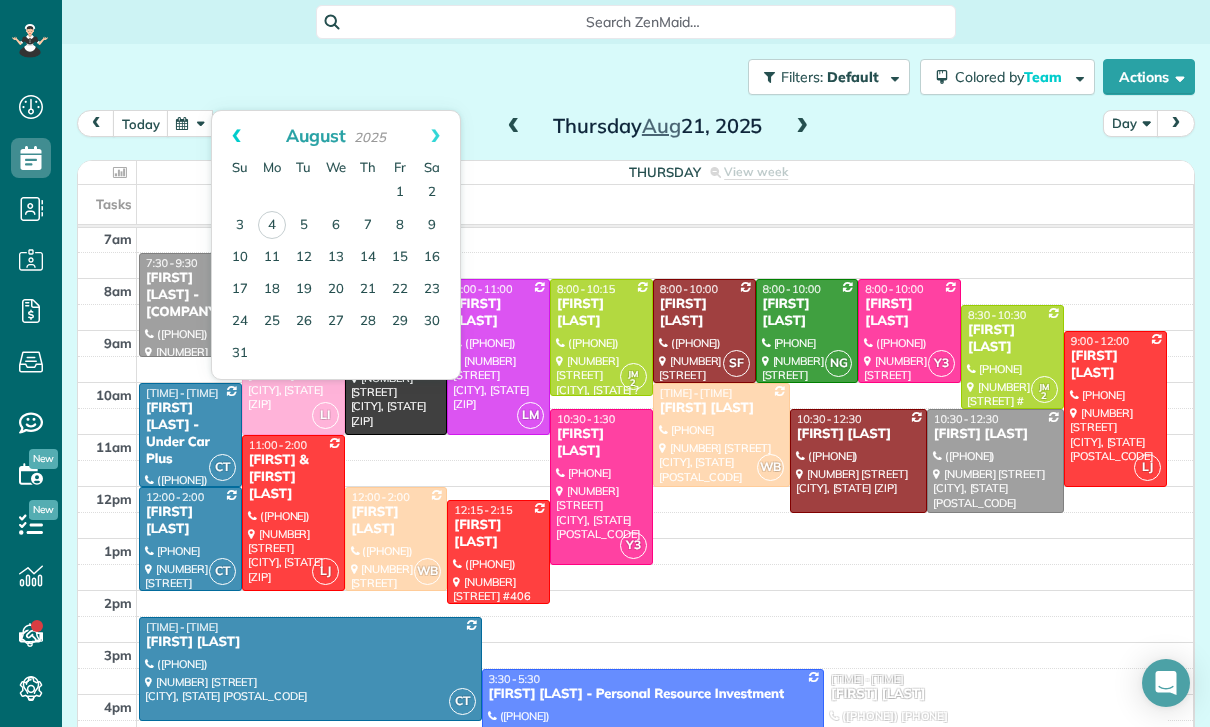 click on "Prev" at bounding box center [236, 136] 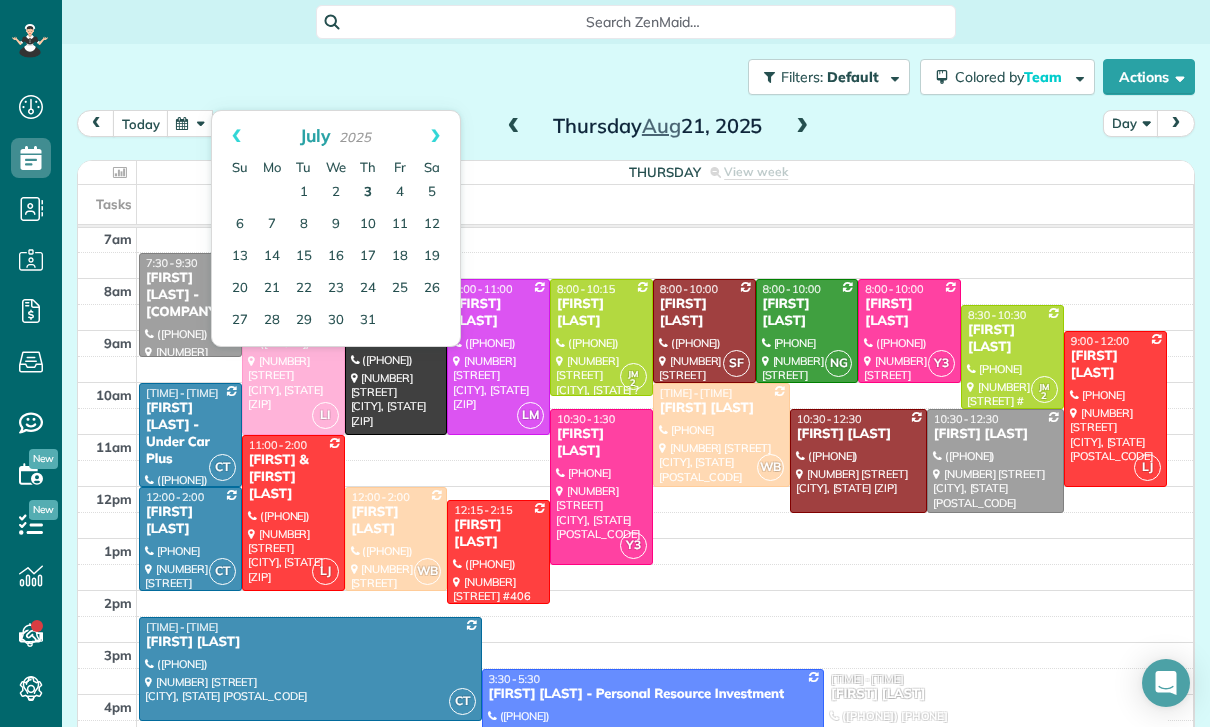 click on "3" at bounding box center (368, 193) 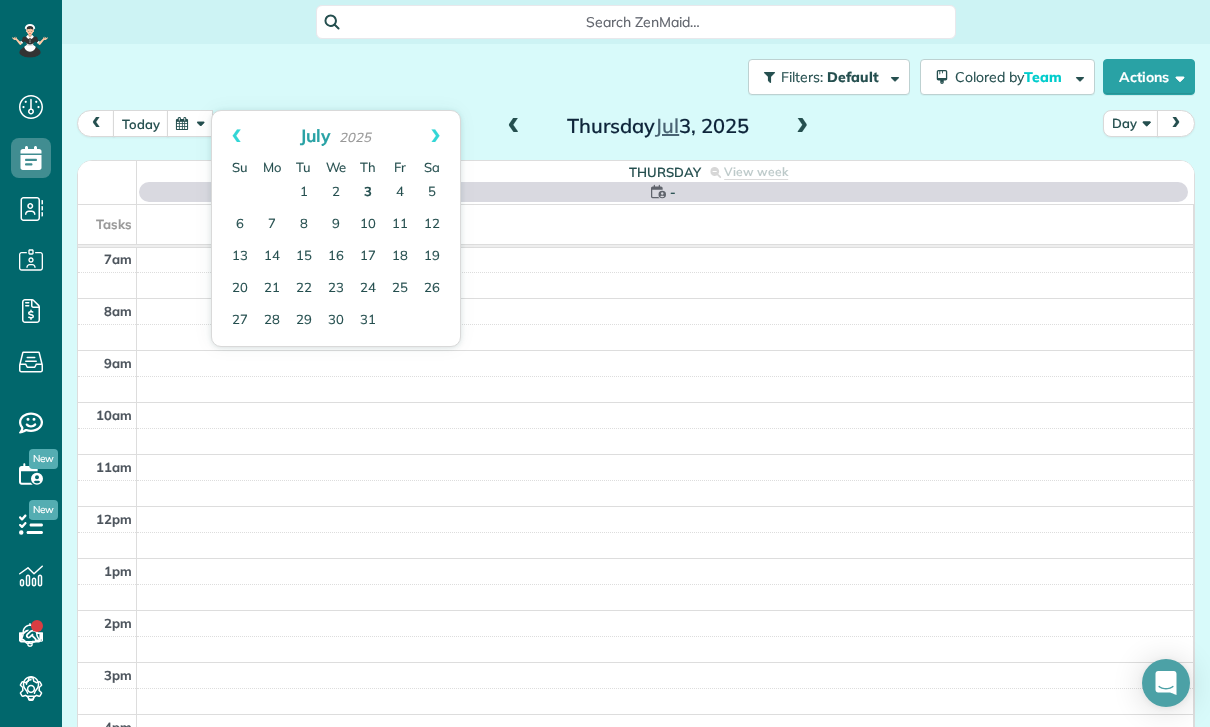 scroll, scrollTop: 157, scrollLeft: 0, axis: vertical 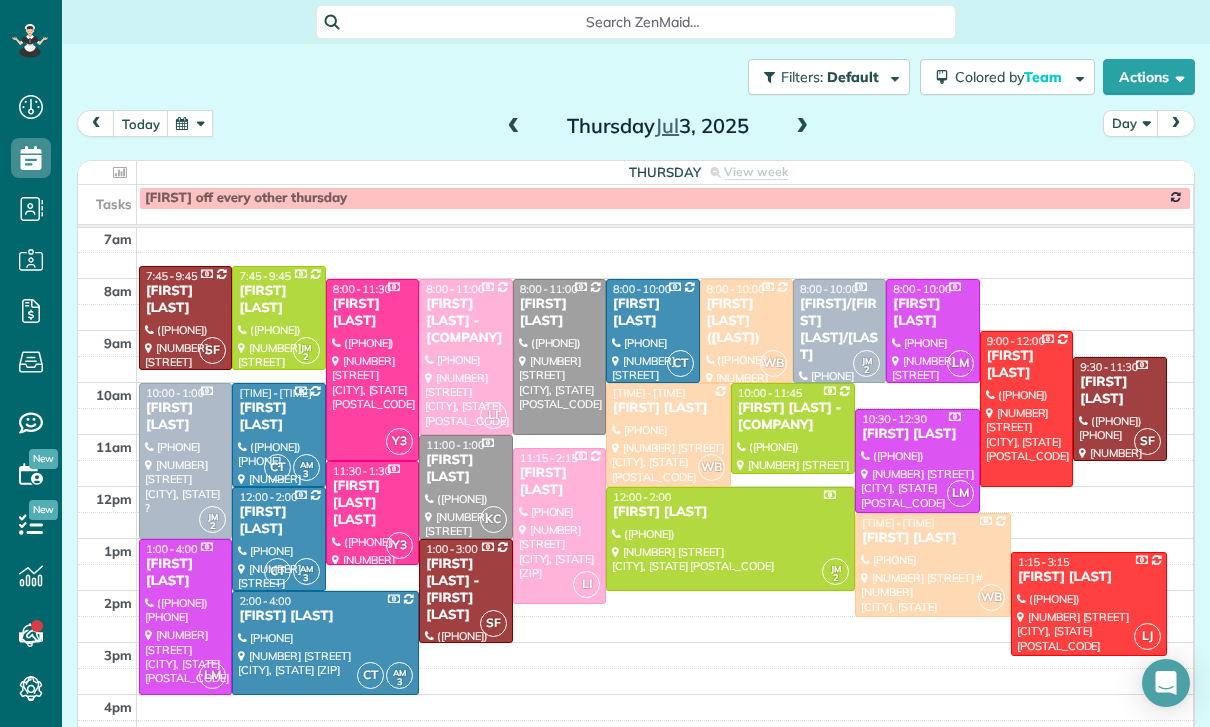 click on "[DAY] [MONTH] [DAY], [YEAR]" at bounding box center (658, 126) 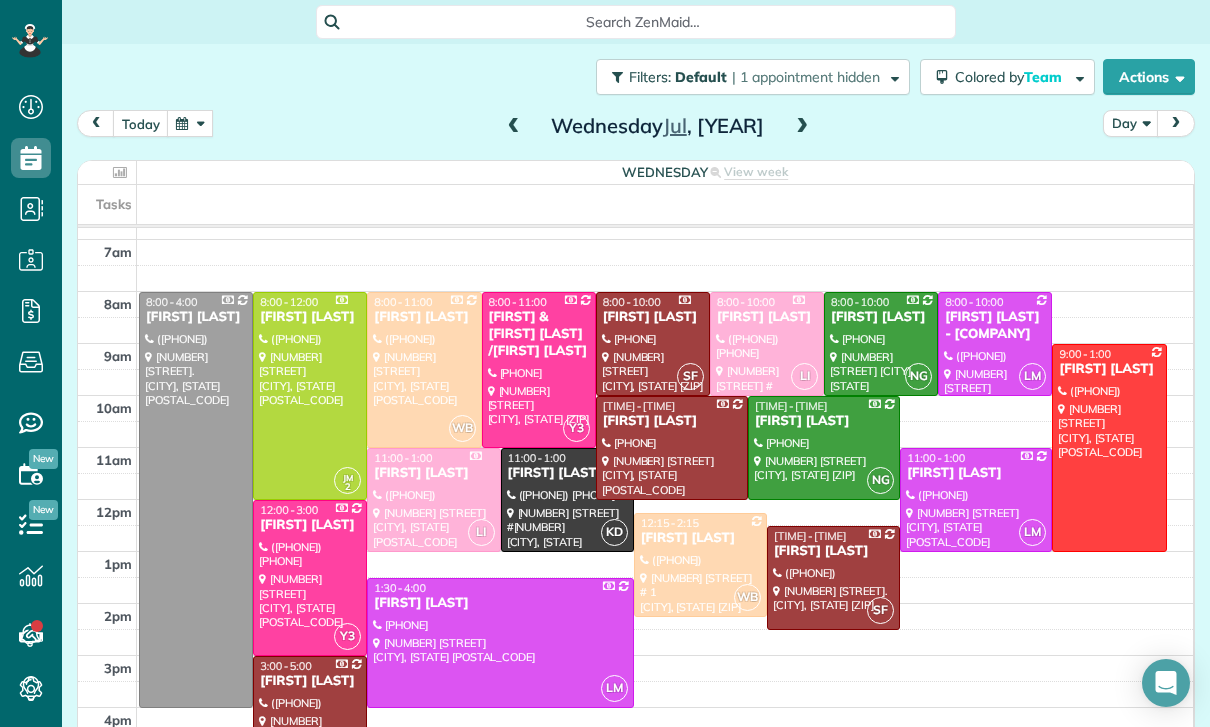scroll, scrollTop: 157, scrollLeft: 0, axis: vertical 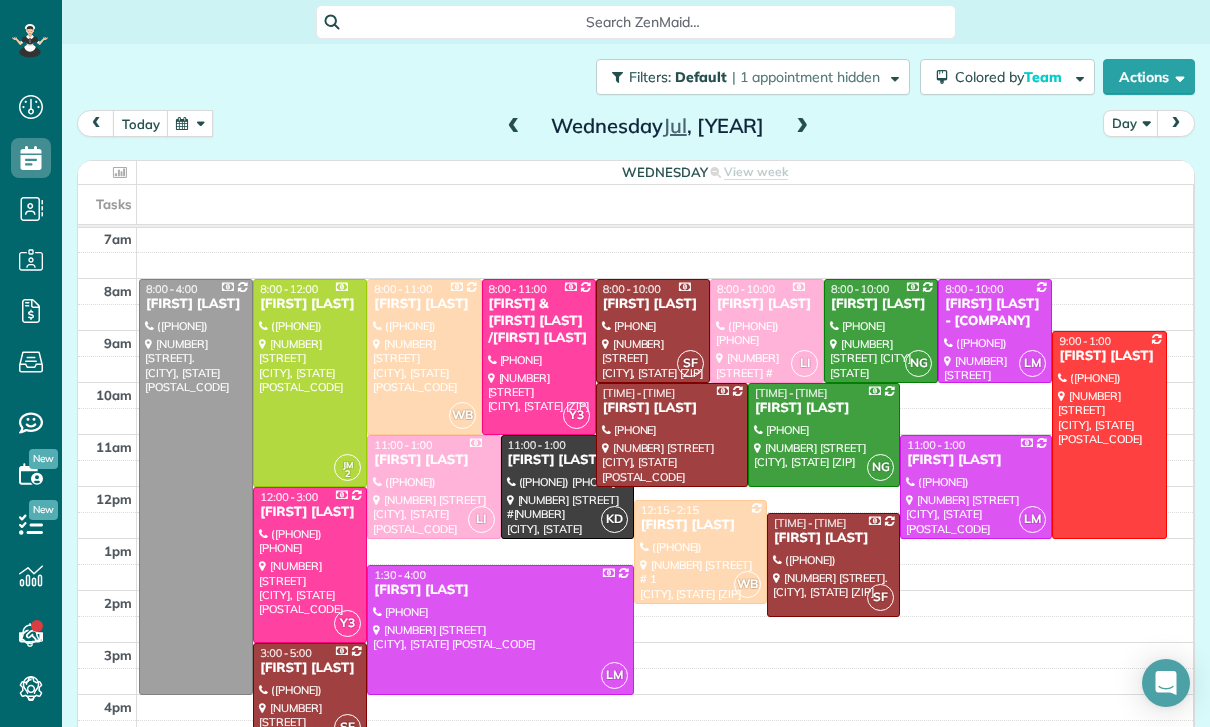 click at bounding box center (190, 123) 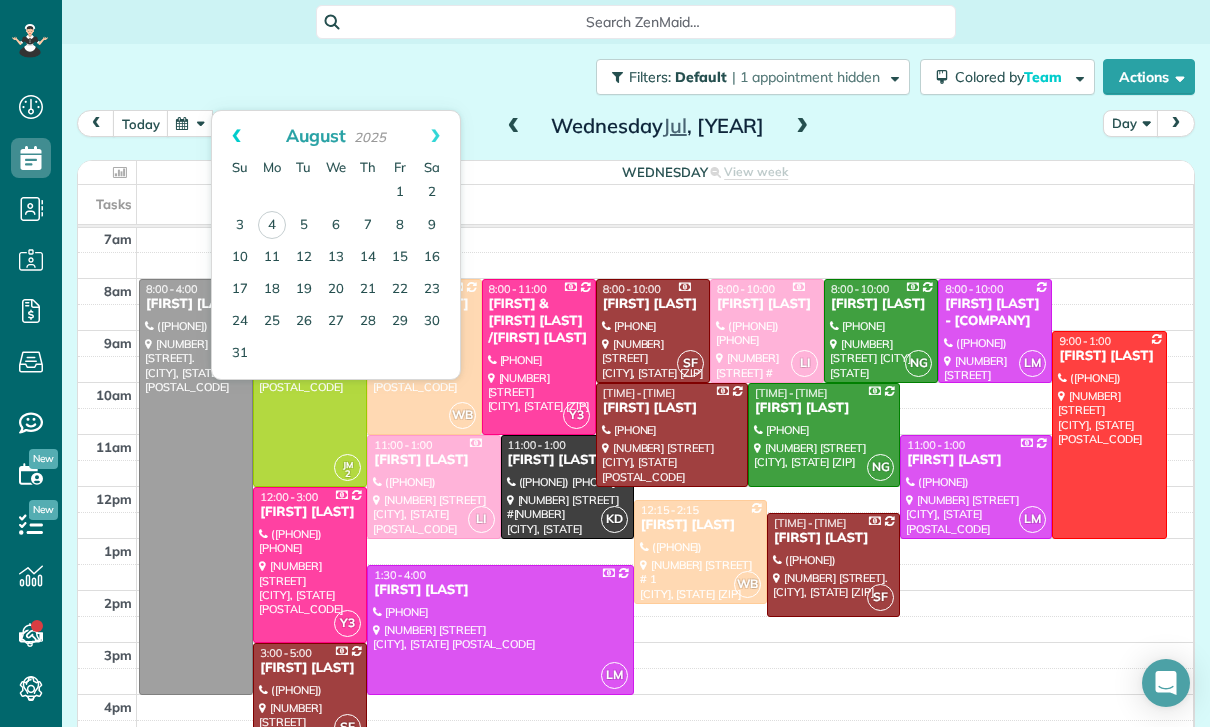 click on "Prev" at bounding box center (236, 136) 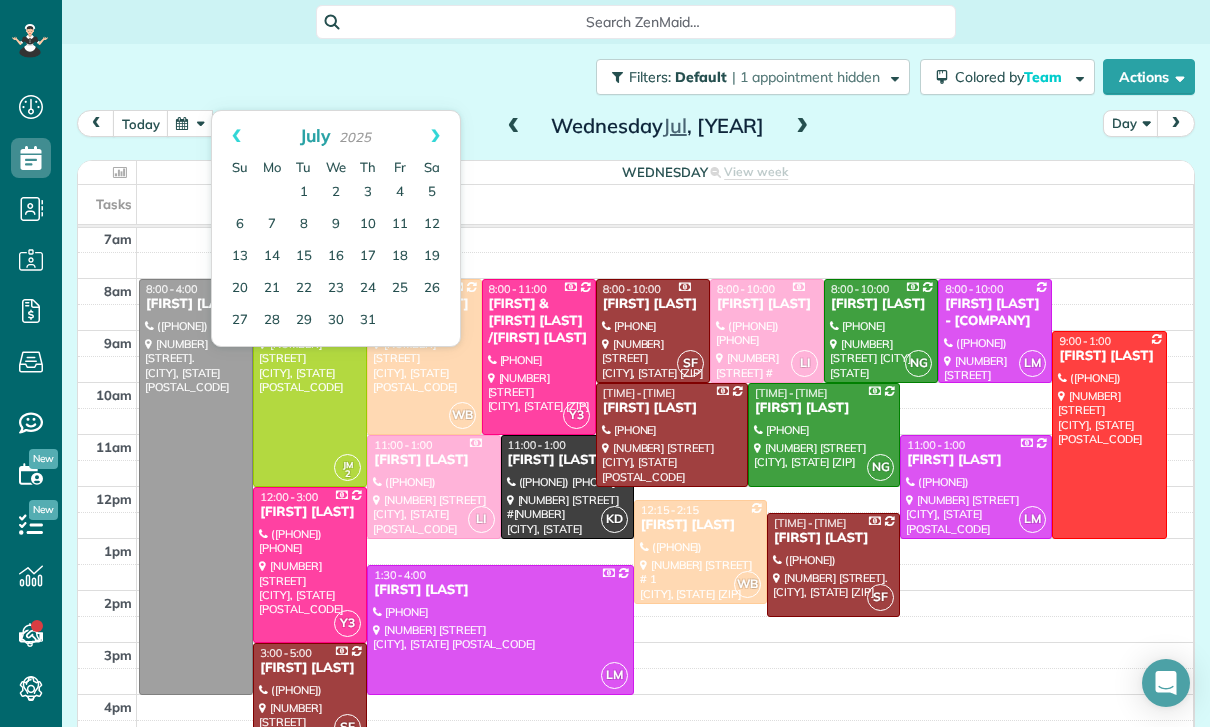 scroll, scrollTop: 157, scrollLeft: 0, axis: vertical 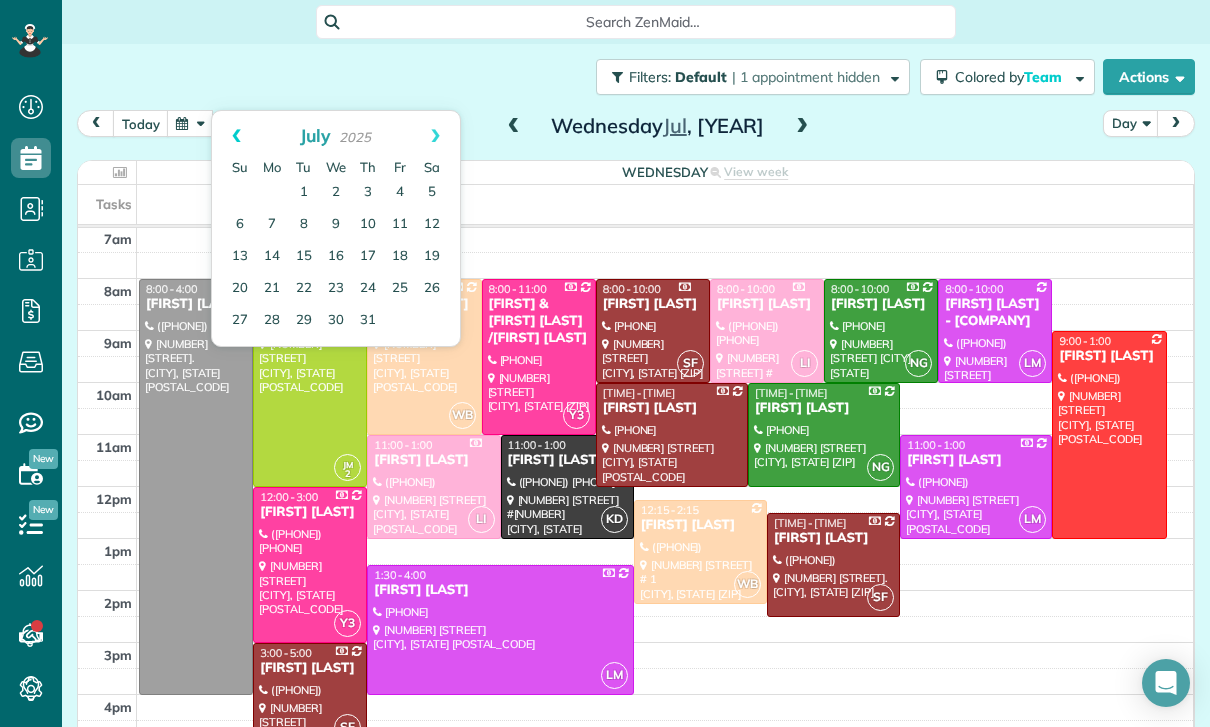 click on "Prev" at bounding box center (236, 136) 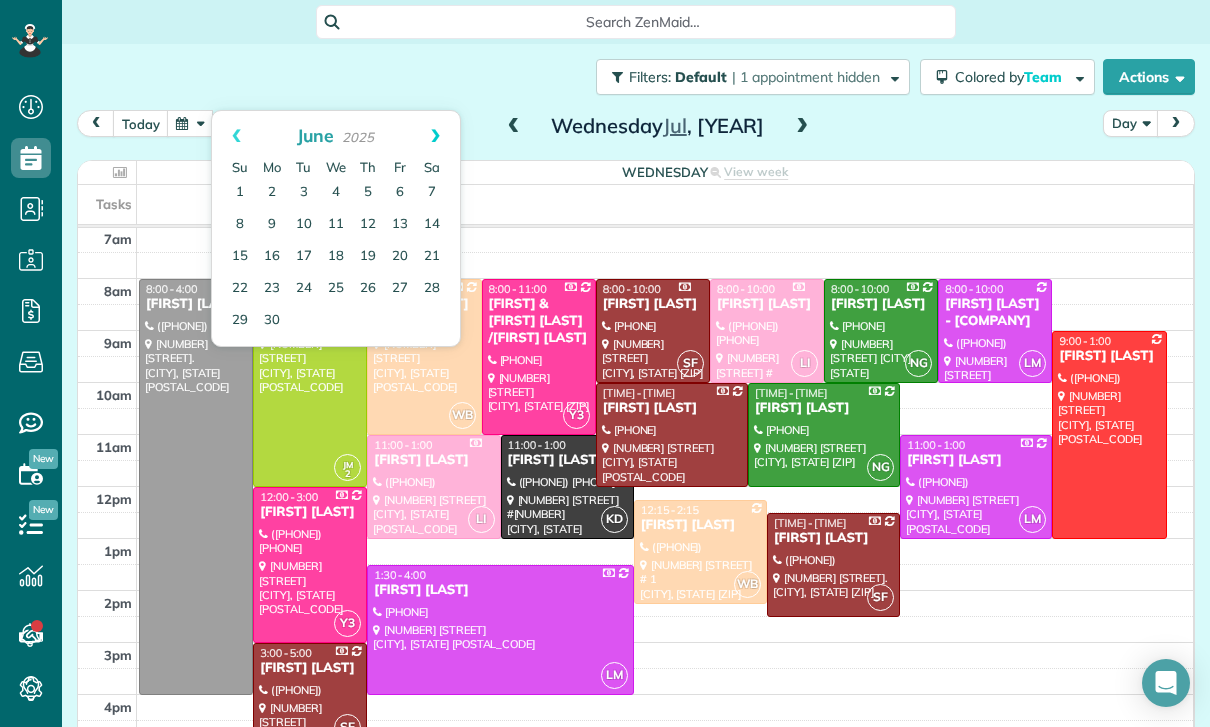 click on "Next" at bounding box center [435, 136] 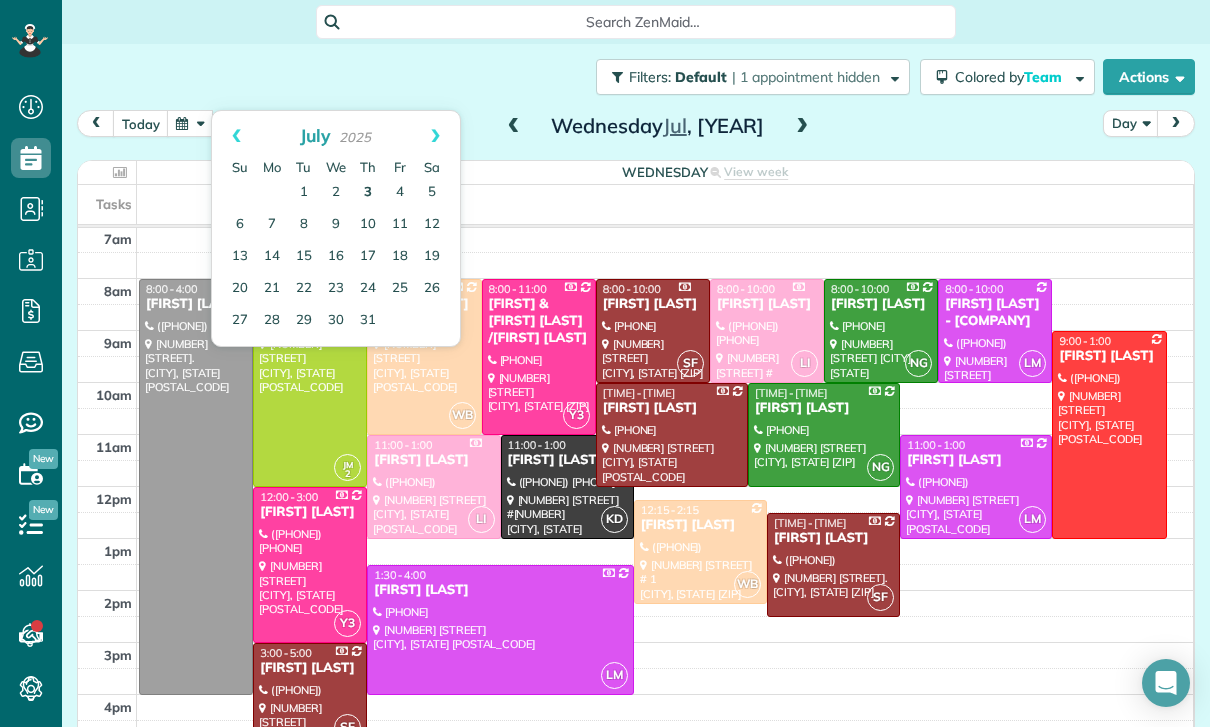 click on "3" at bounding box center (368, 193) 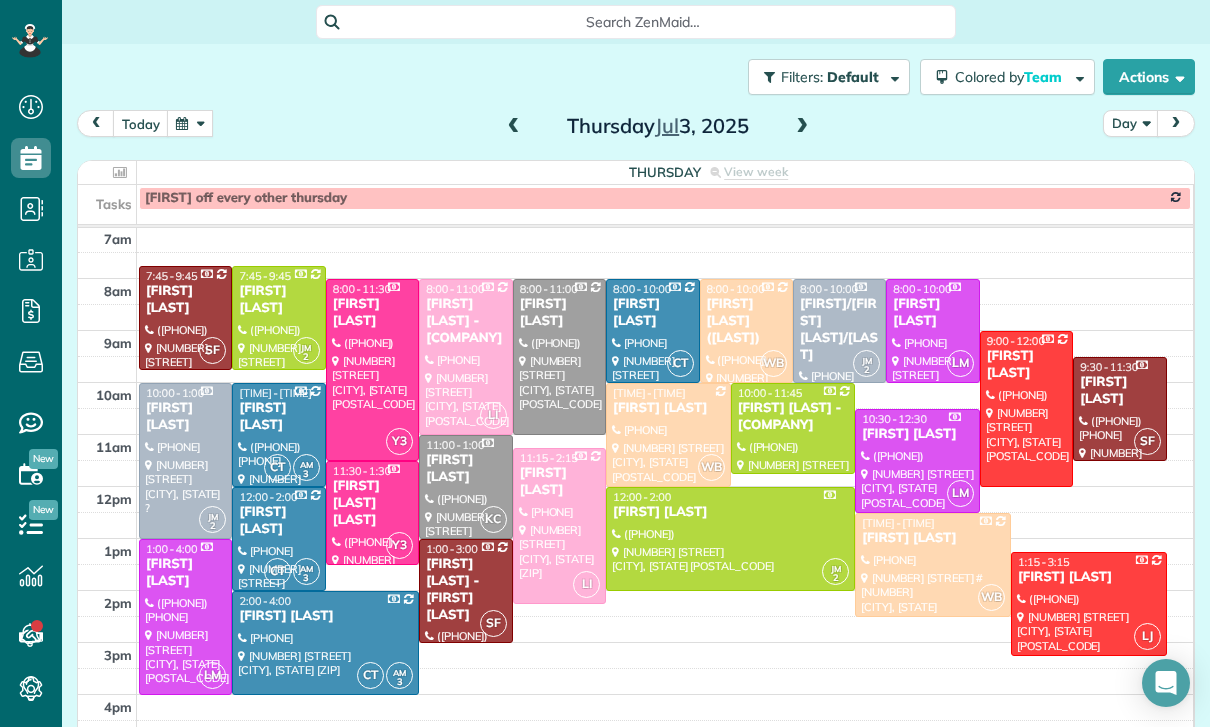 scroll, scrollTop: 157, scrollLeft: 0, axis: vertical 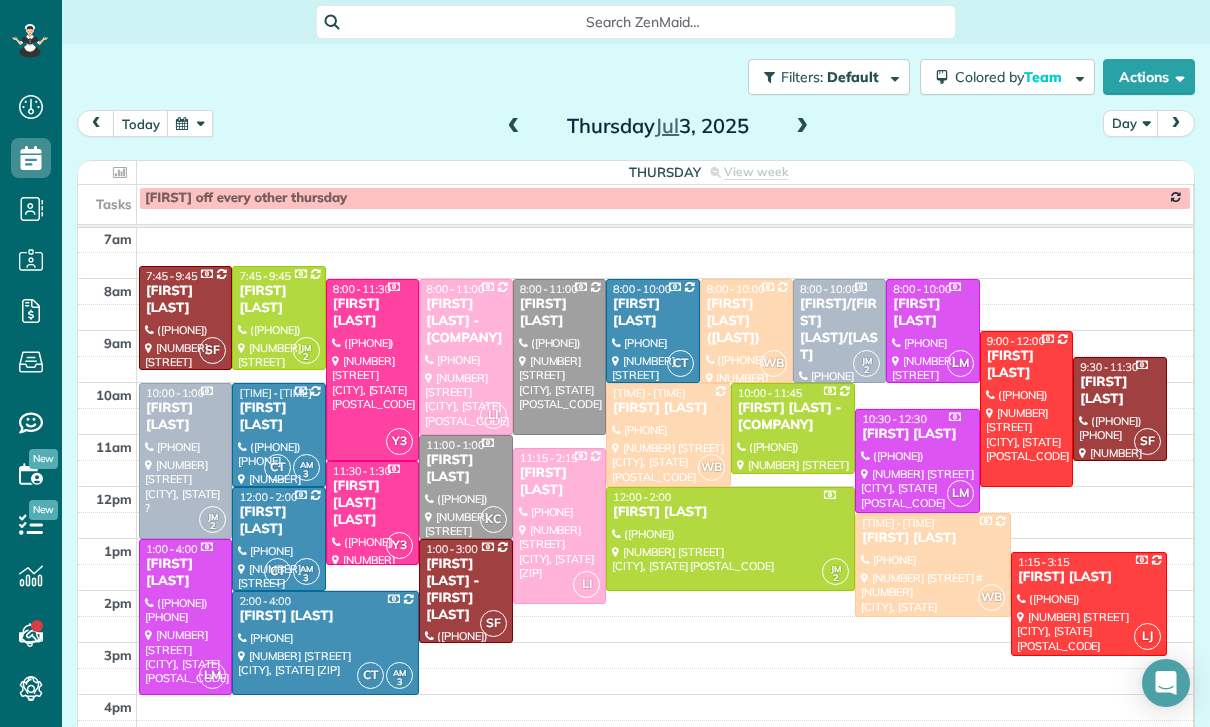 click at bounding box center (514, 127) 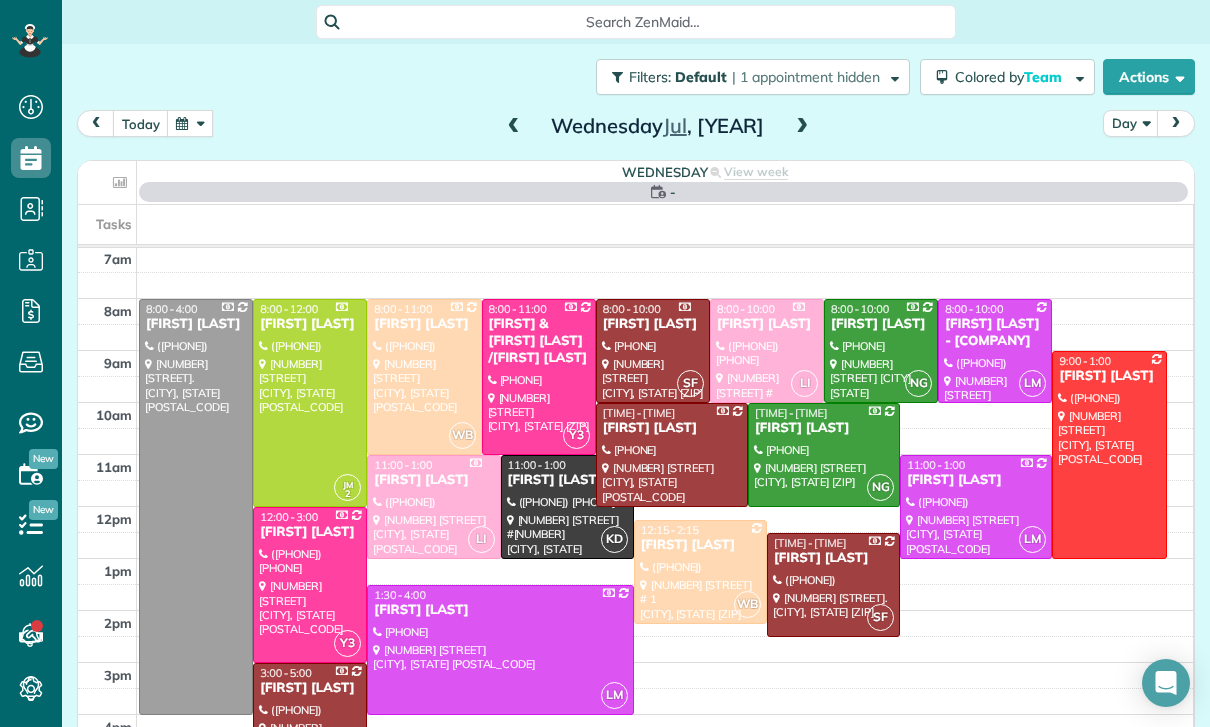 scroll, scrollTop: 157, scrollLeft: 0, axis: vertical 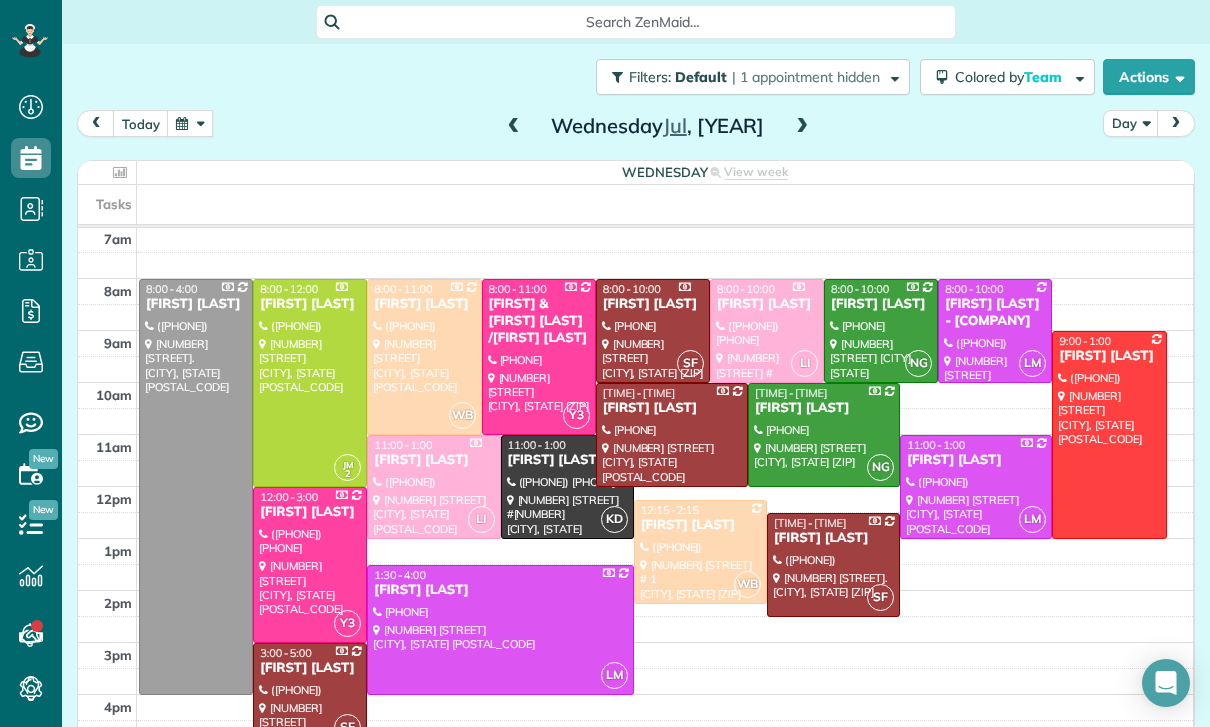 click at bounding box center [514, 127] 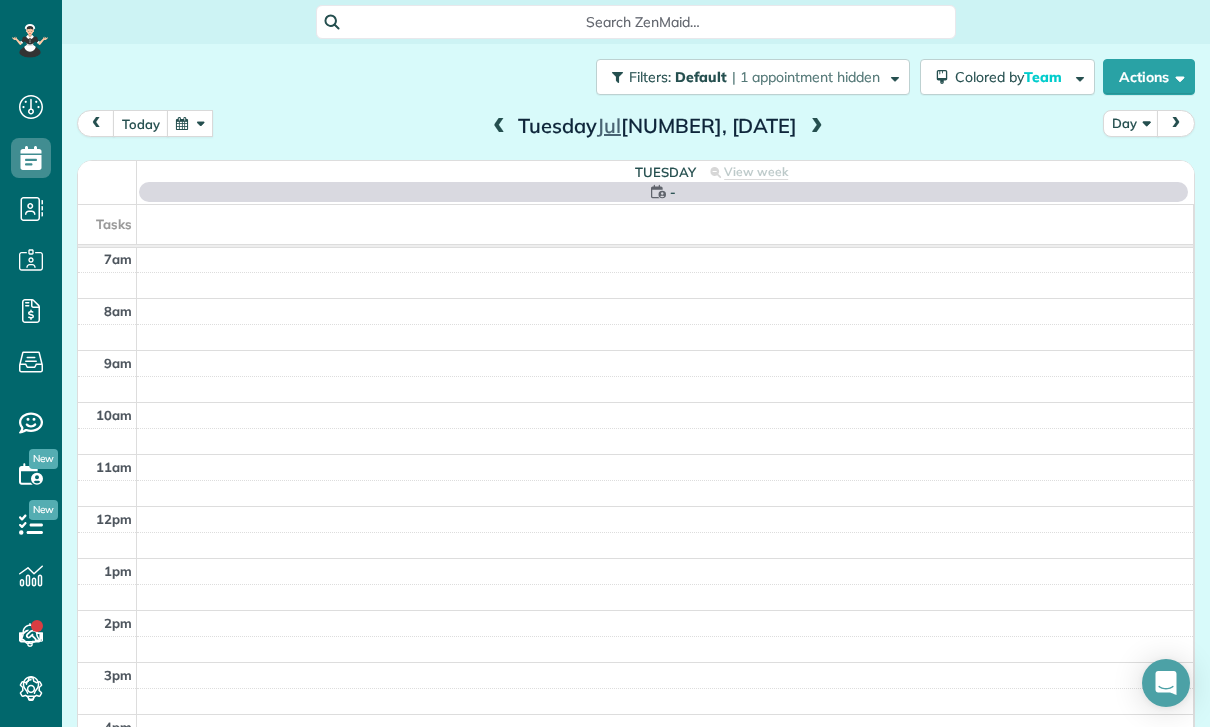 scroll, scrollTop: 157, scrollLeft: 0, axis: vertical 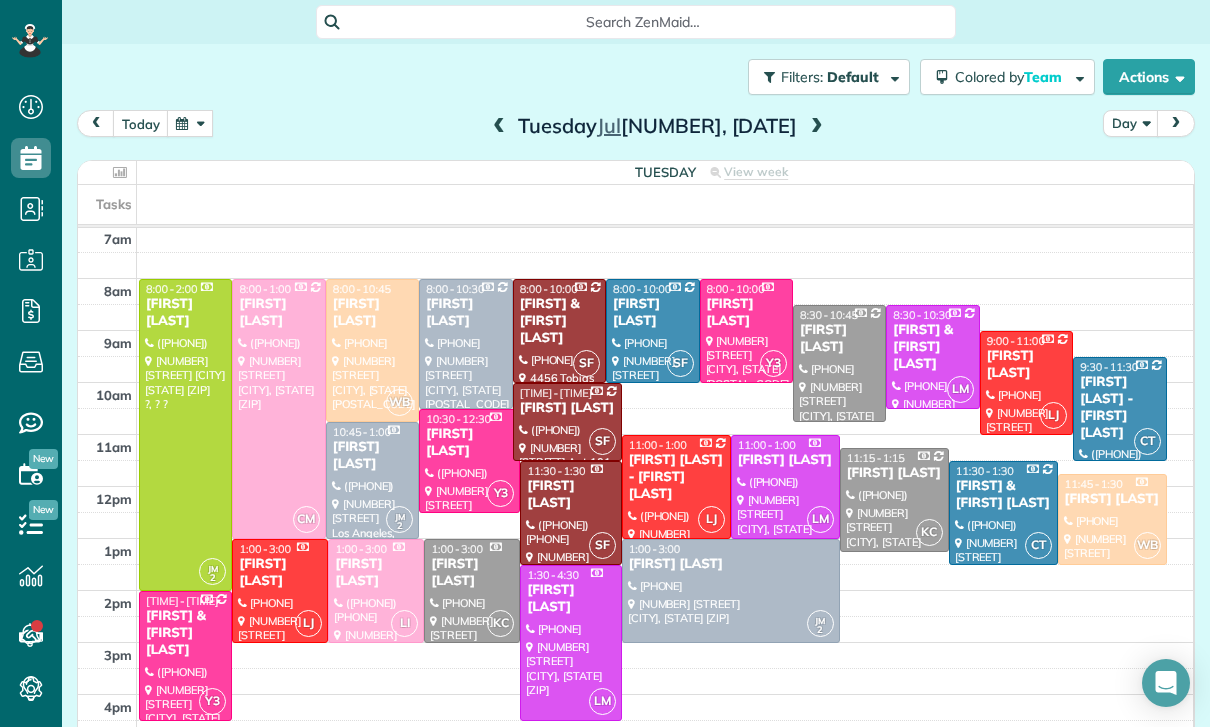 click at bounding box center [499, 127] 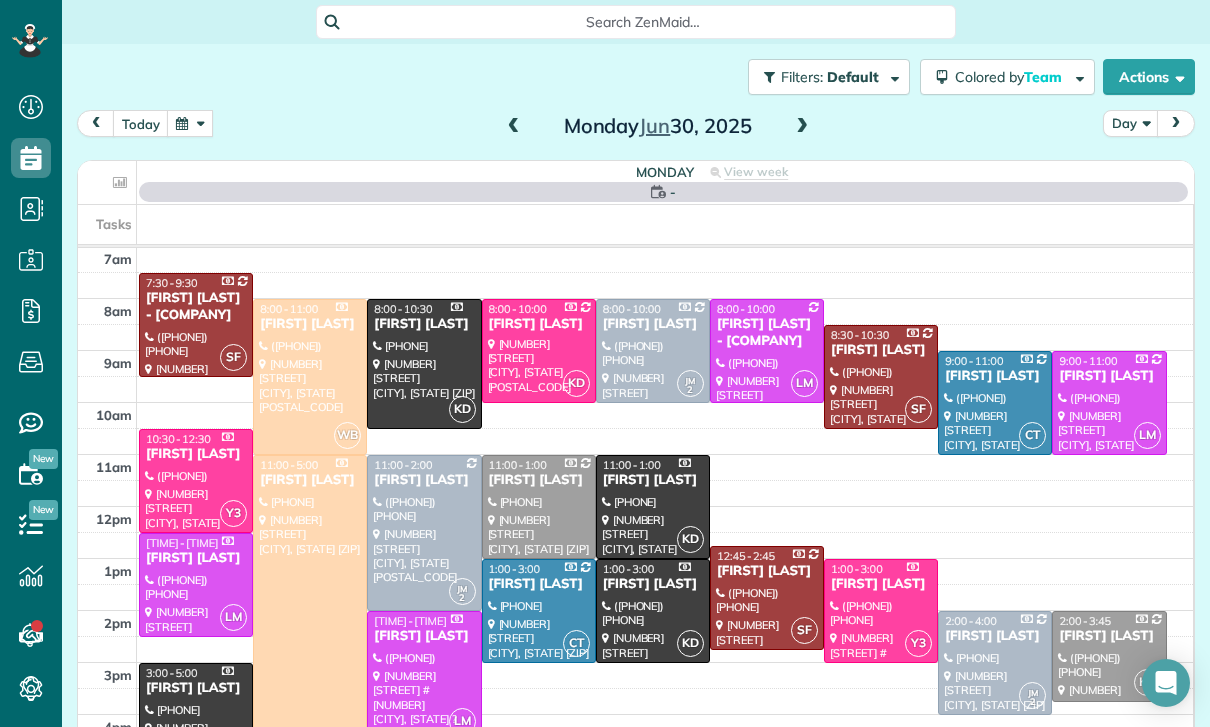 scroll, scrollTop: 157, scrollLeft: 0, axis: vertical 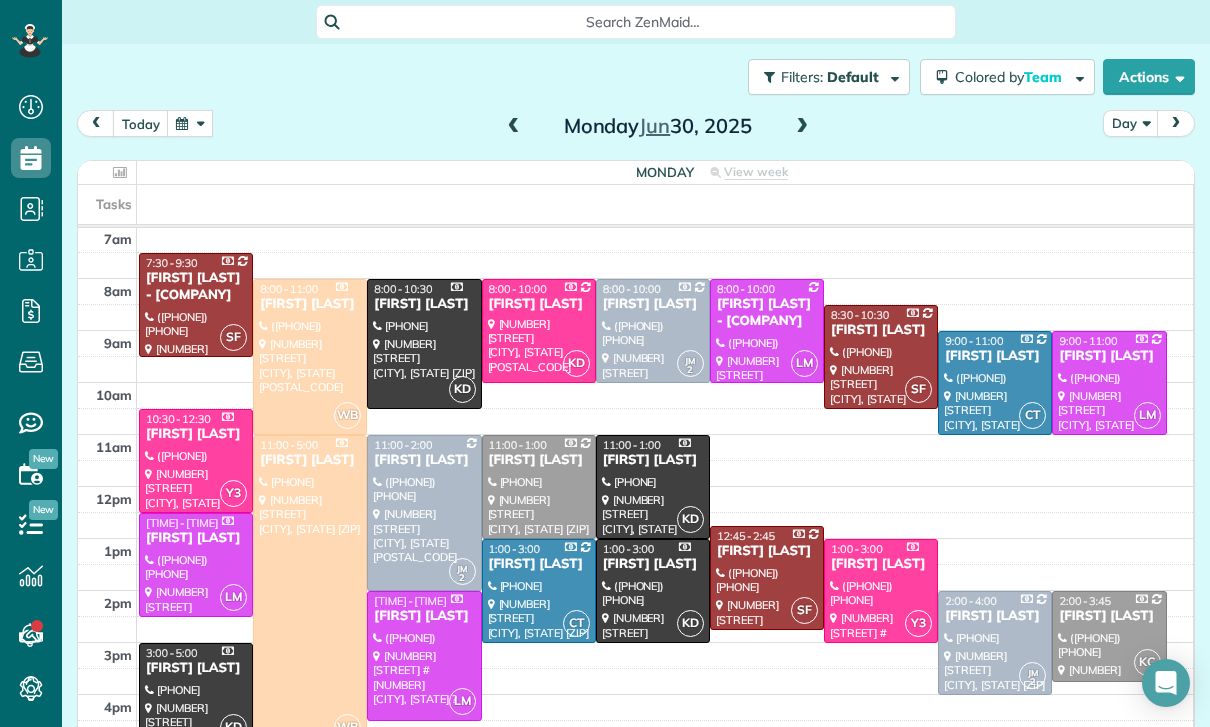 click at bounding box center [514, 127] 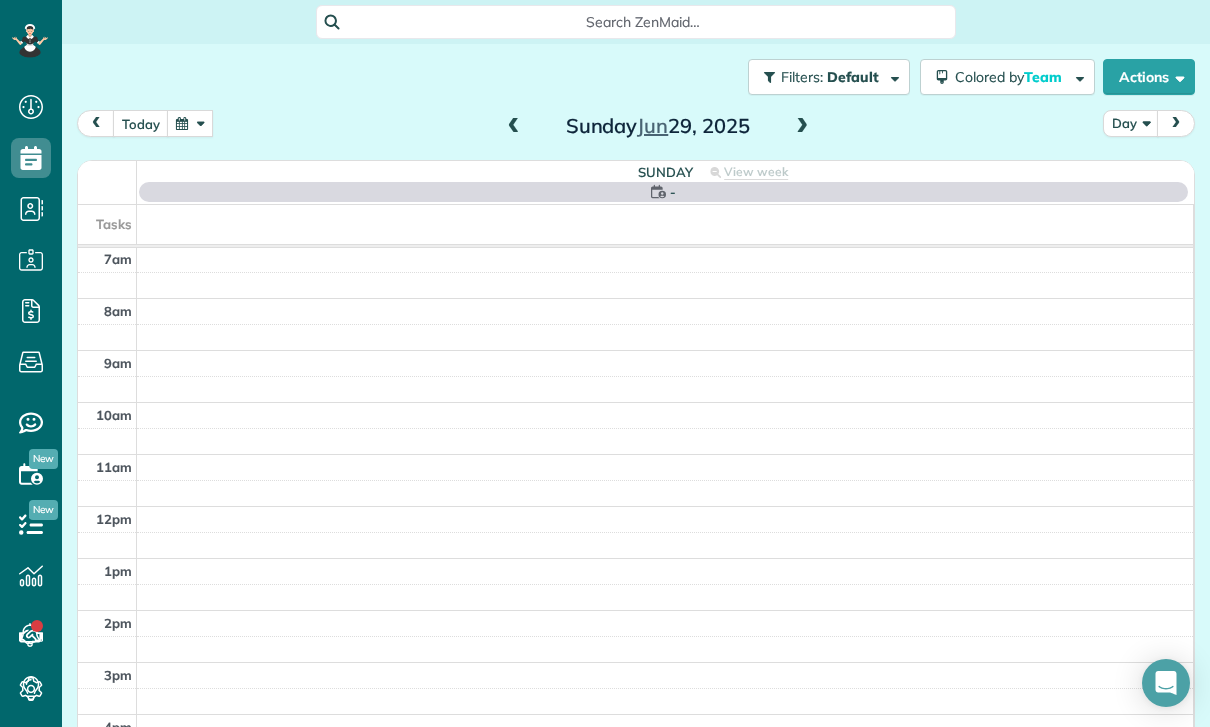 scroll, scrollTop: 157, scrollLeft: 0, axis: vertical 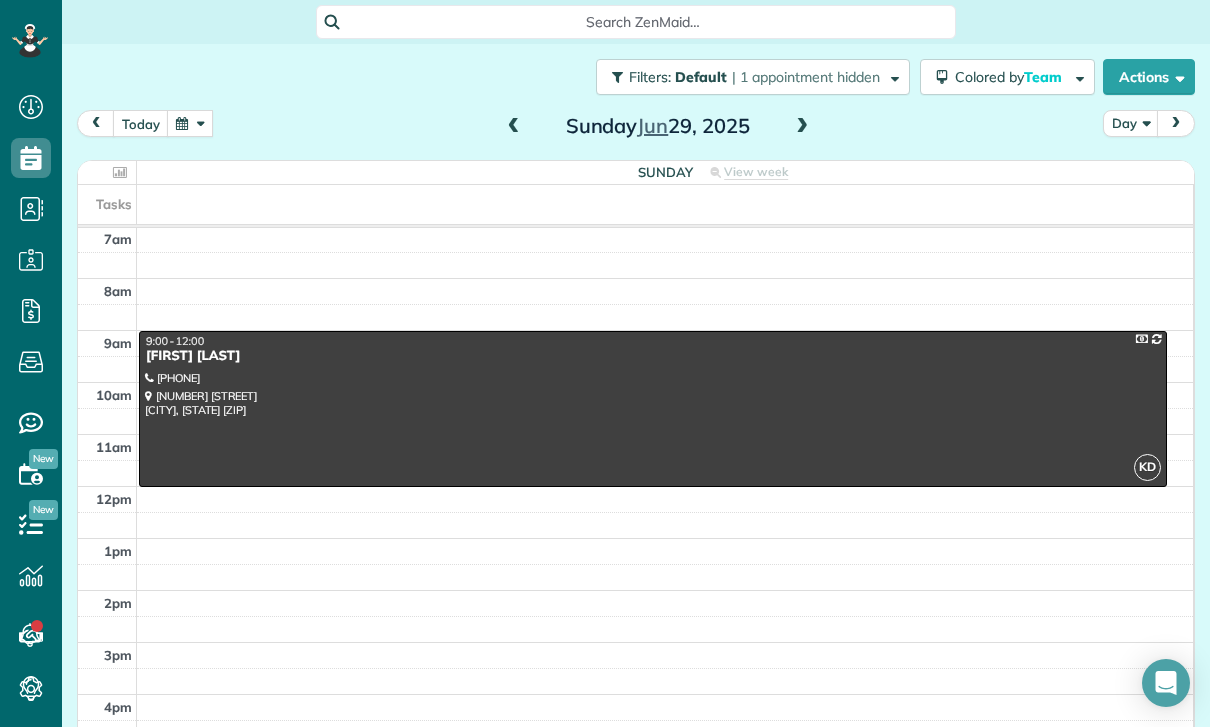 click at bounding box center [514, 127] 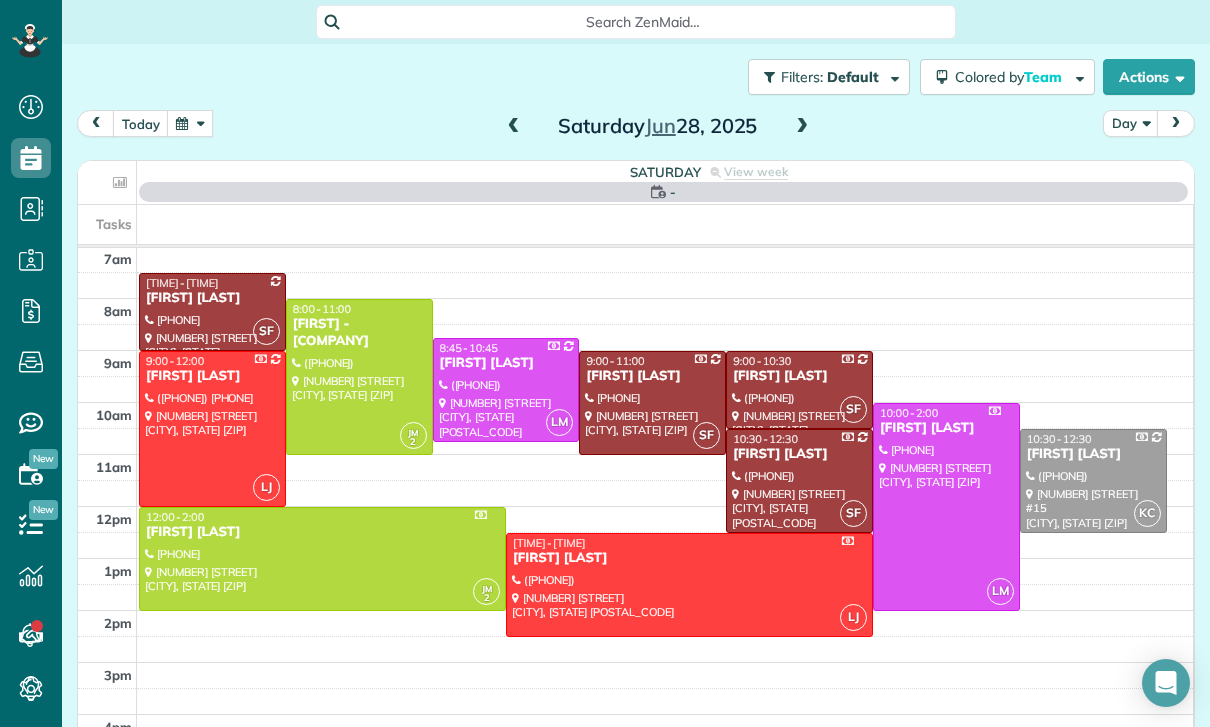 scroll, scrollTop: 157, scrollLeft: 0, axis: vertical 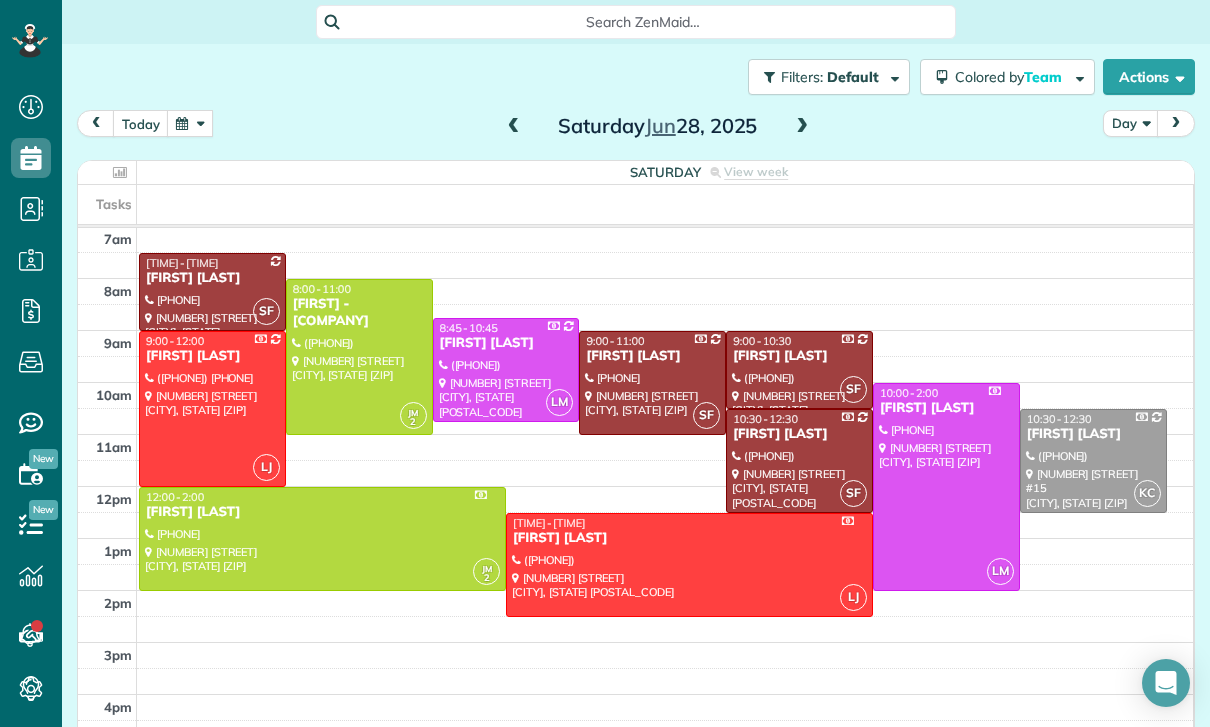 click at bounding box center [514, 127] 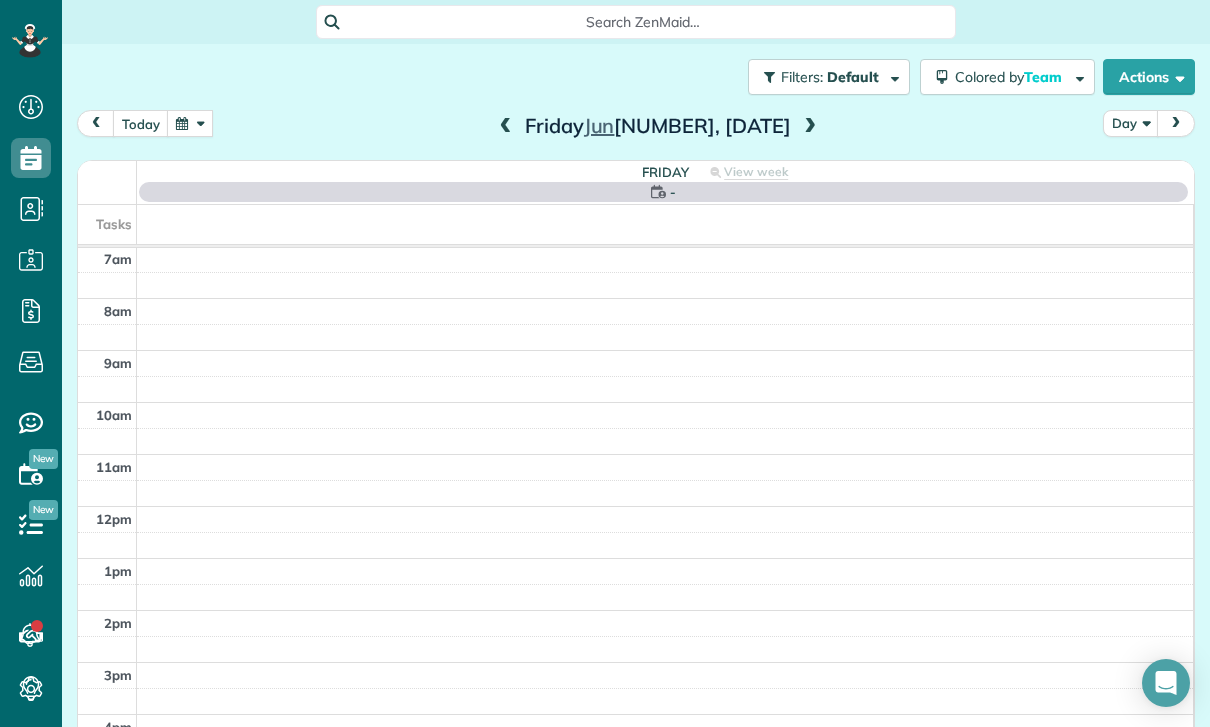 scroll, scrollTop: 157, scrollLeft: 0, axis: vertical 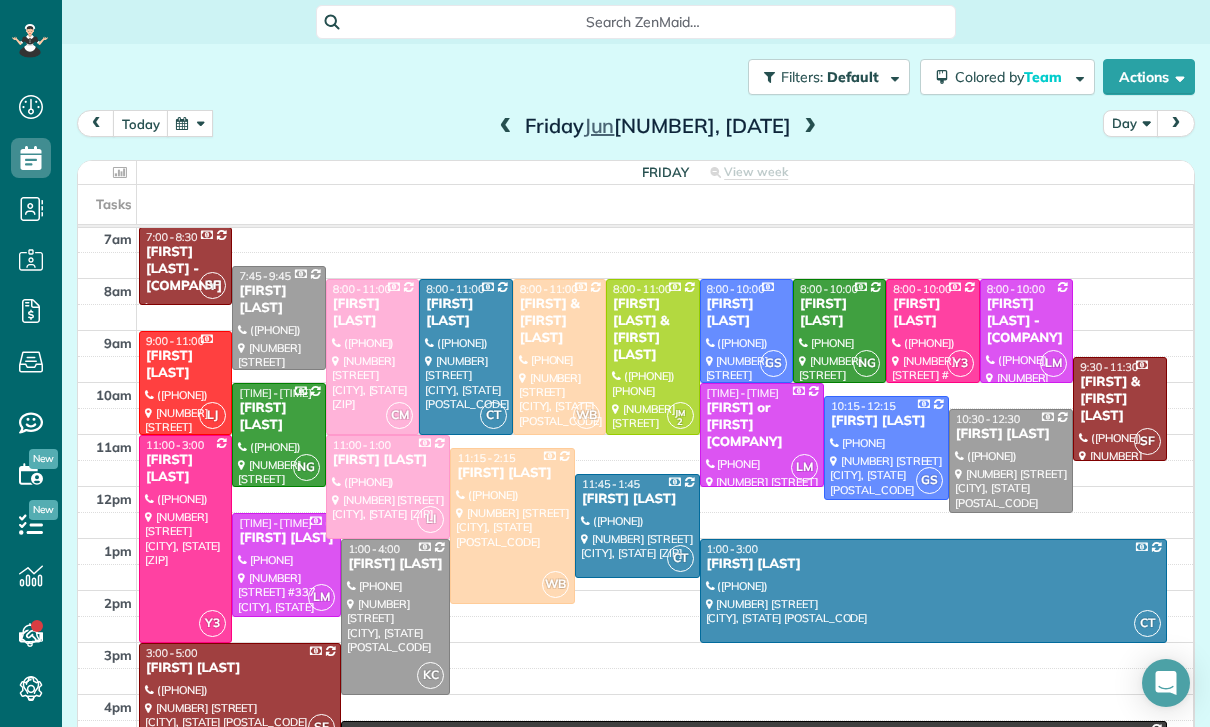 click at bounding box center [506, 127] 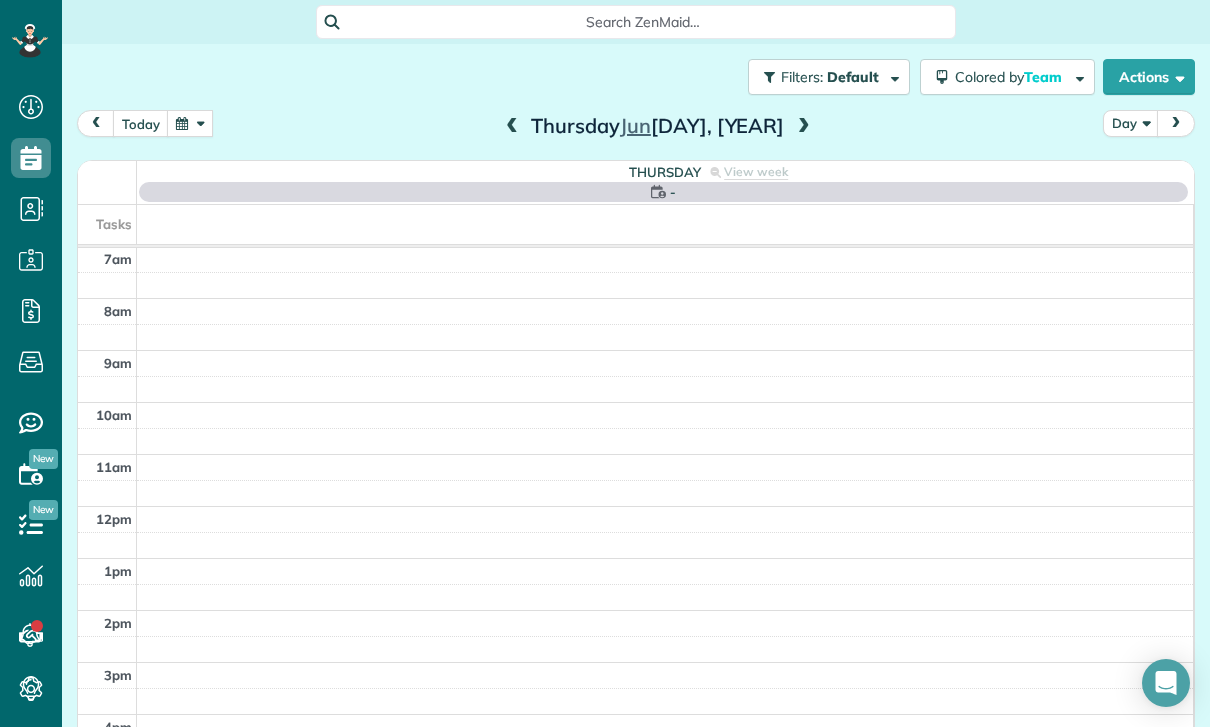 scroll, scrollTop: 157, scrollLeft: 0, axis: vertical 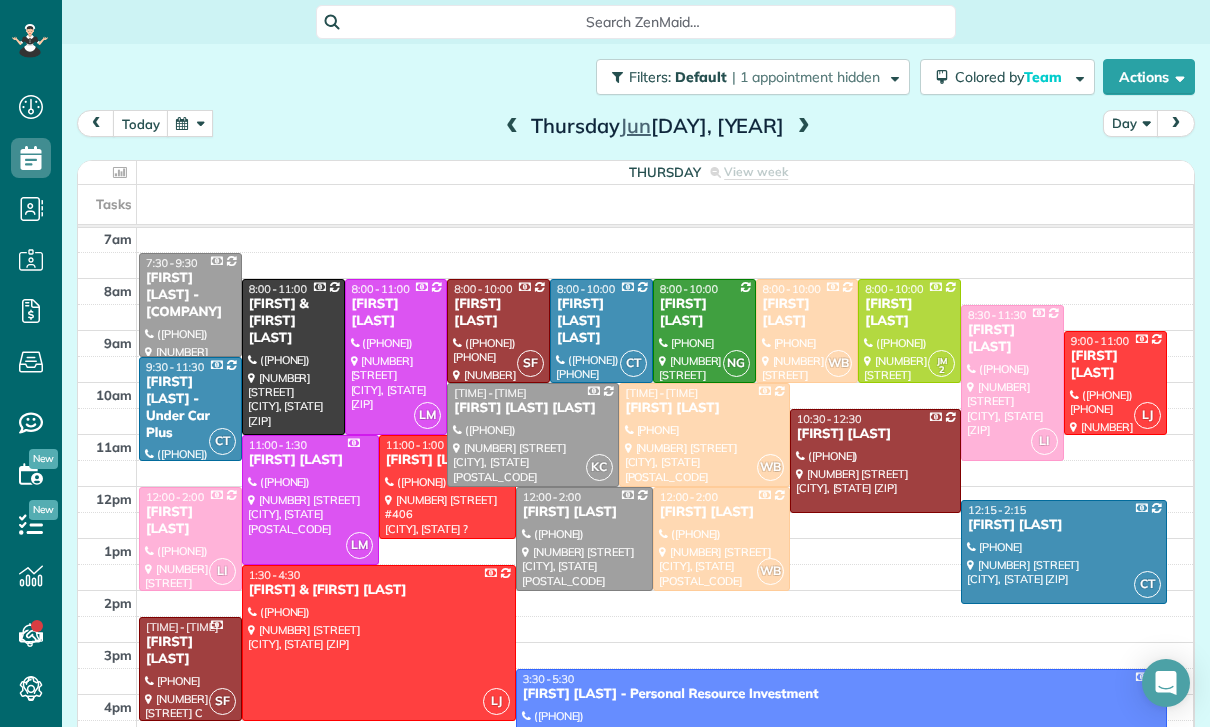 click at bounding box center (512, 127) 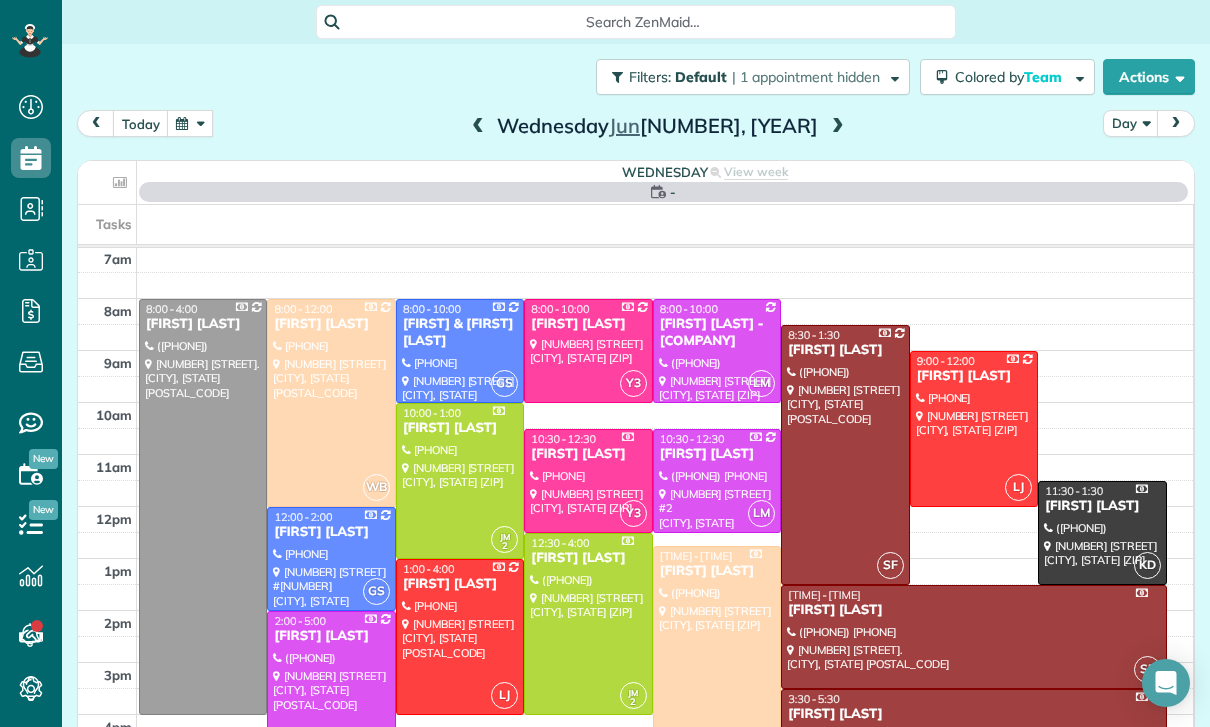 scroll, scrollTop: 157, scrollLeft: 0, axis: vertical 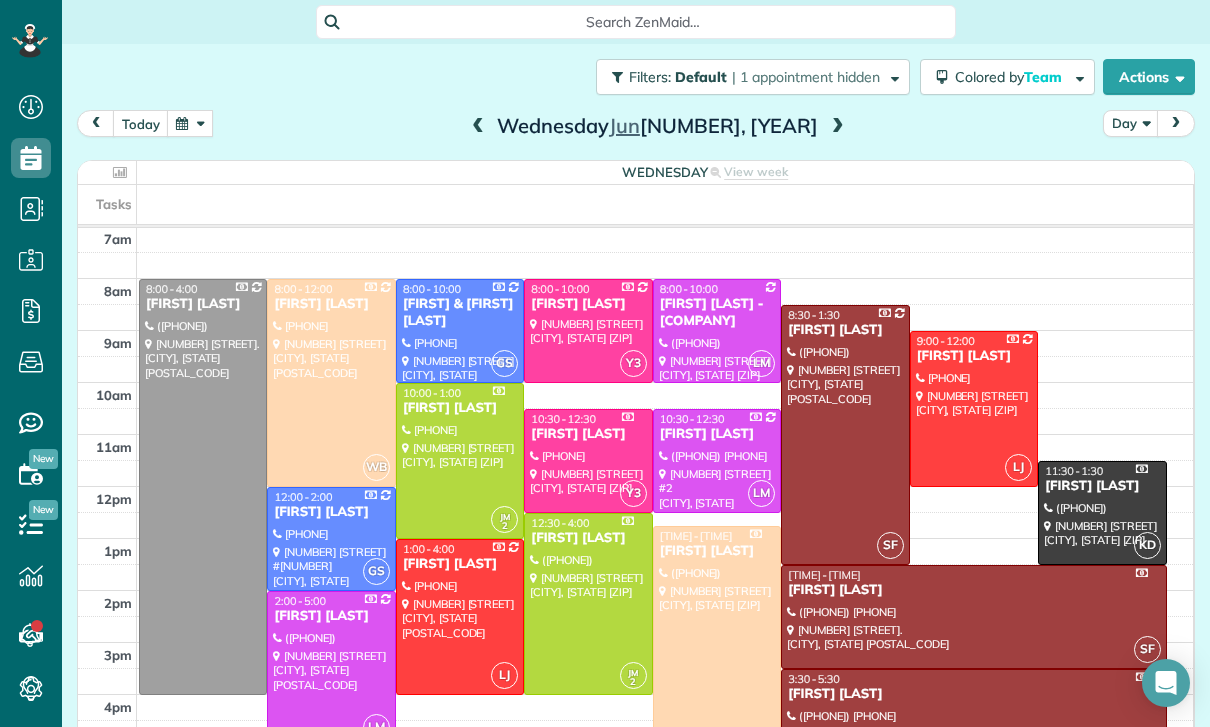 click at bounding box center (478, 127) 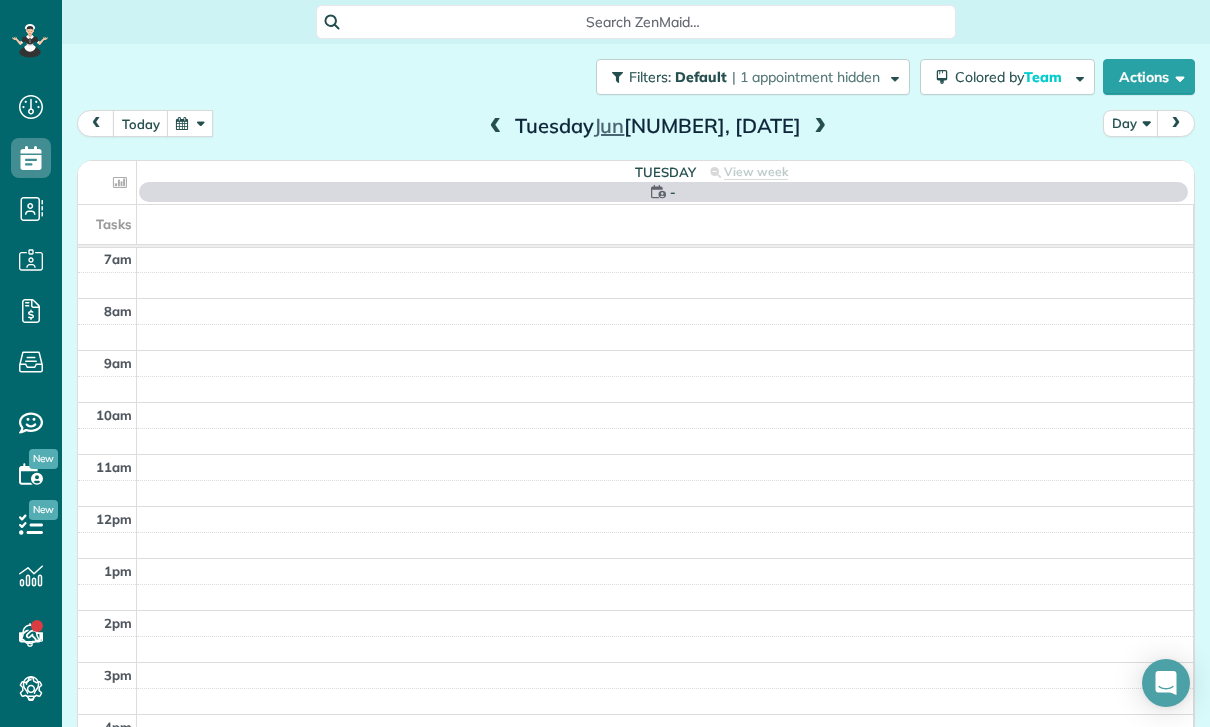 scroll, scrollTop: 157, scrollLeft: 0, axis: vertical 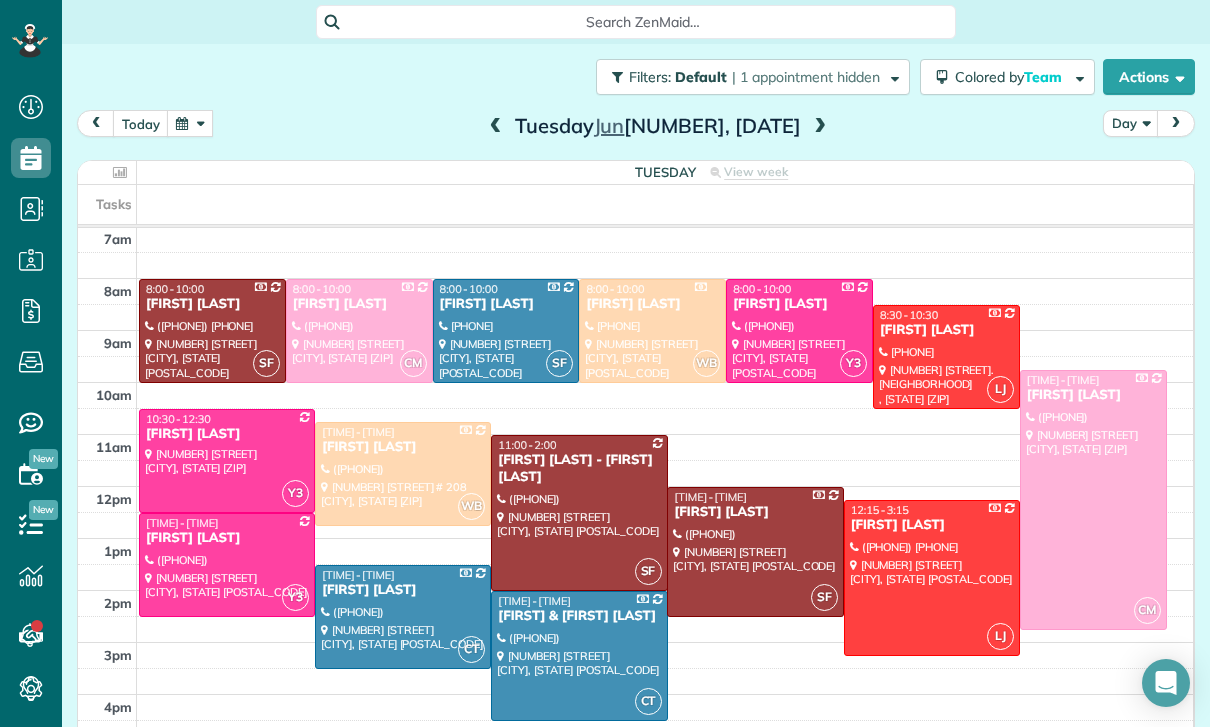 click at bounding box center (496, 127) 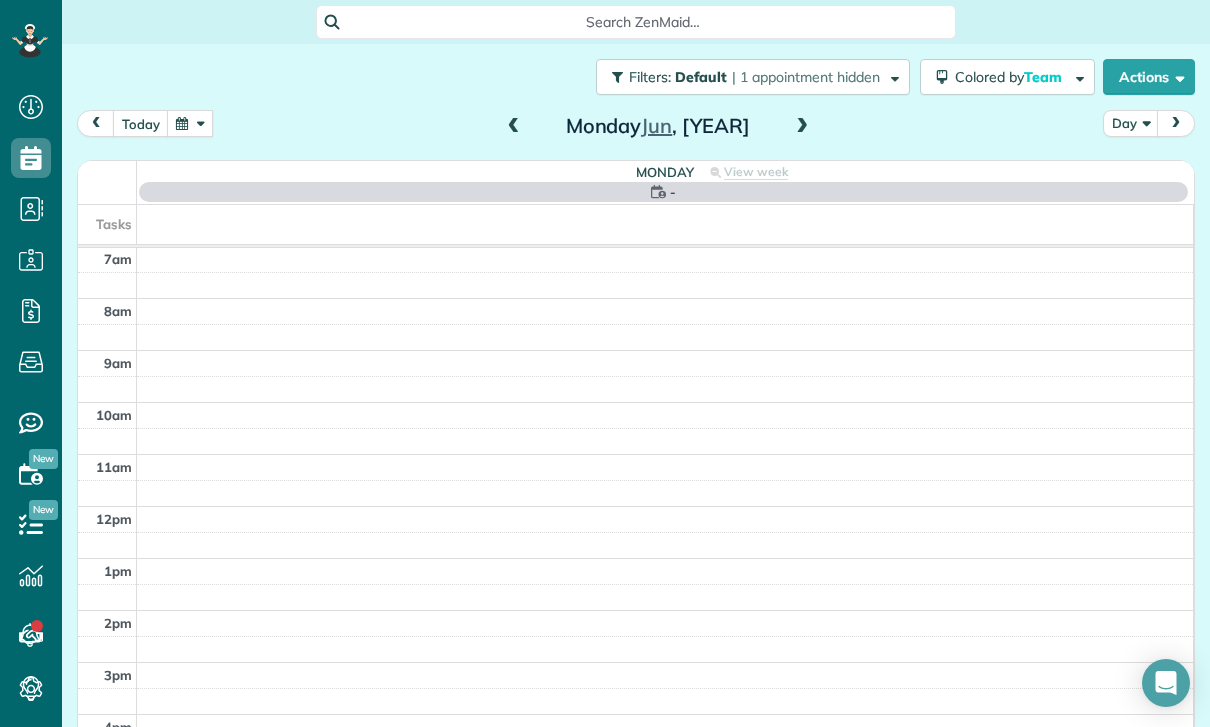 scroll, scrollTop: 157, scrollLeft: 0, axis: vertical 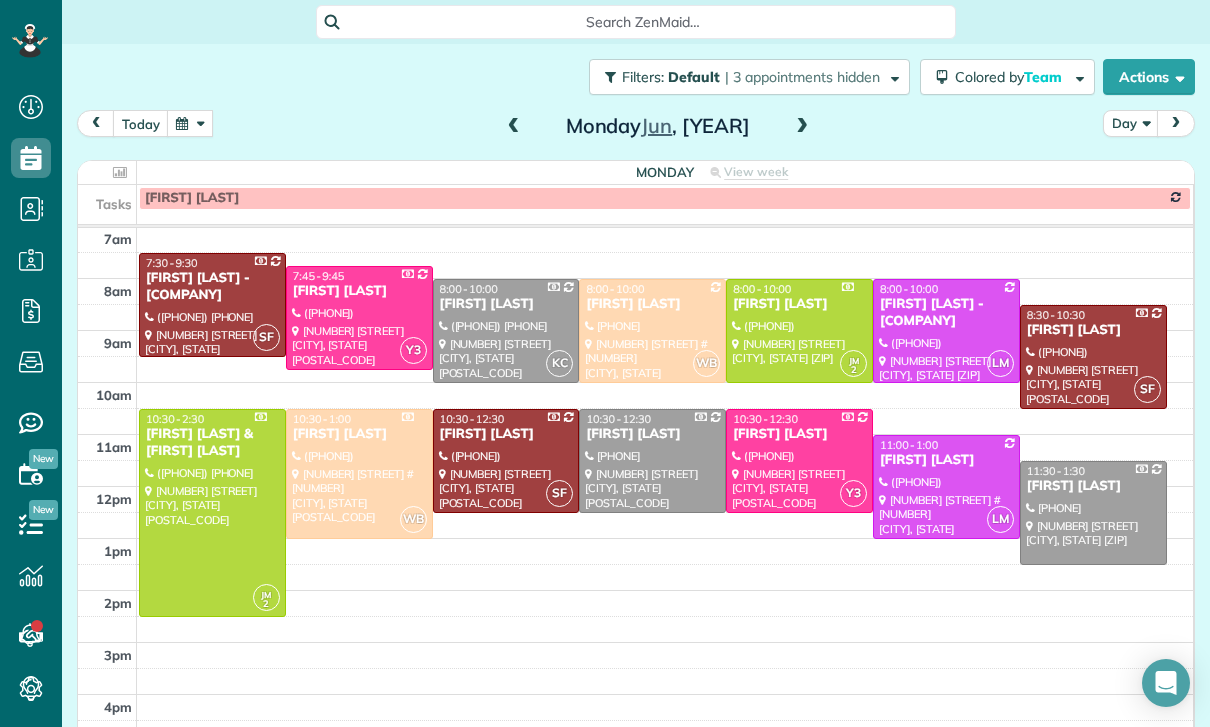 click at bounding box center (514, 127) 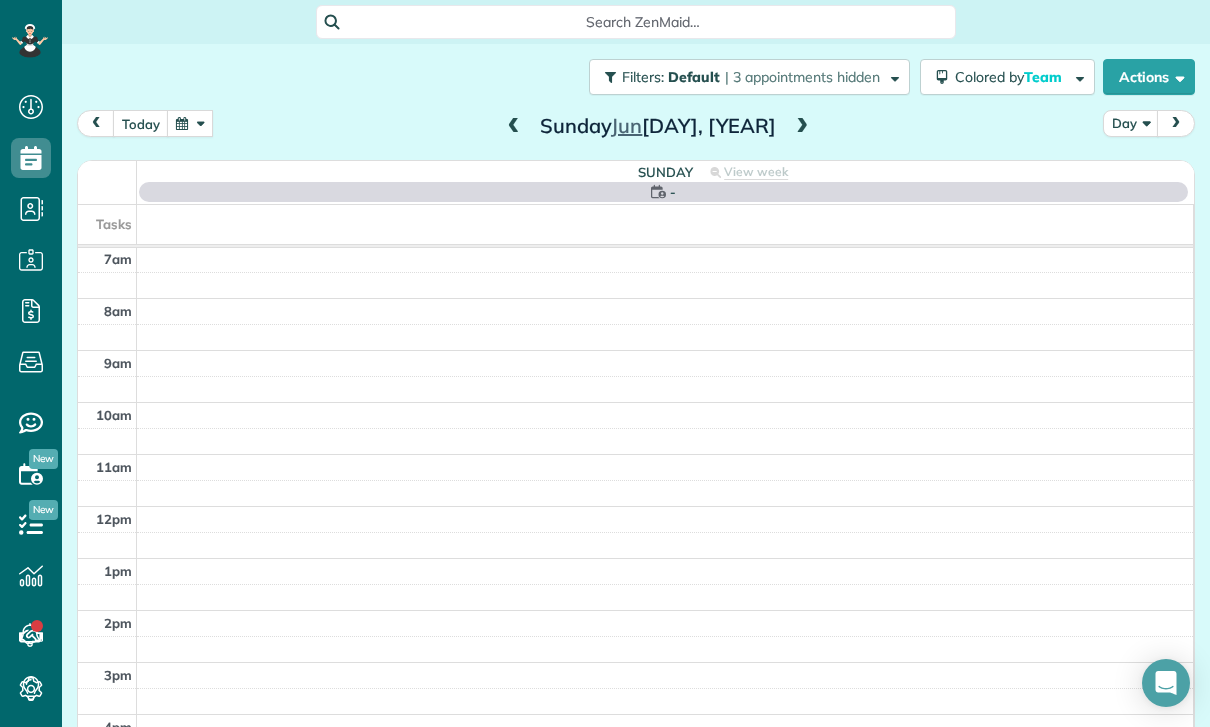 scroll, scrollTop: 157, scrollLeft: 0, axis: vertical 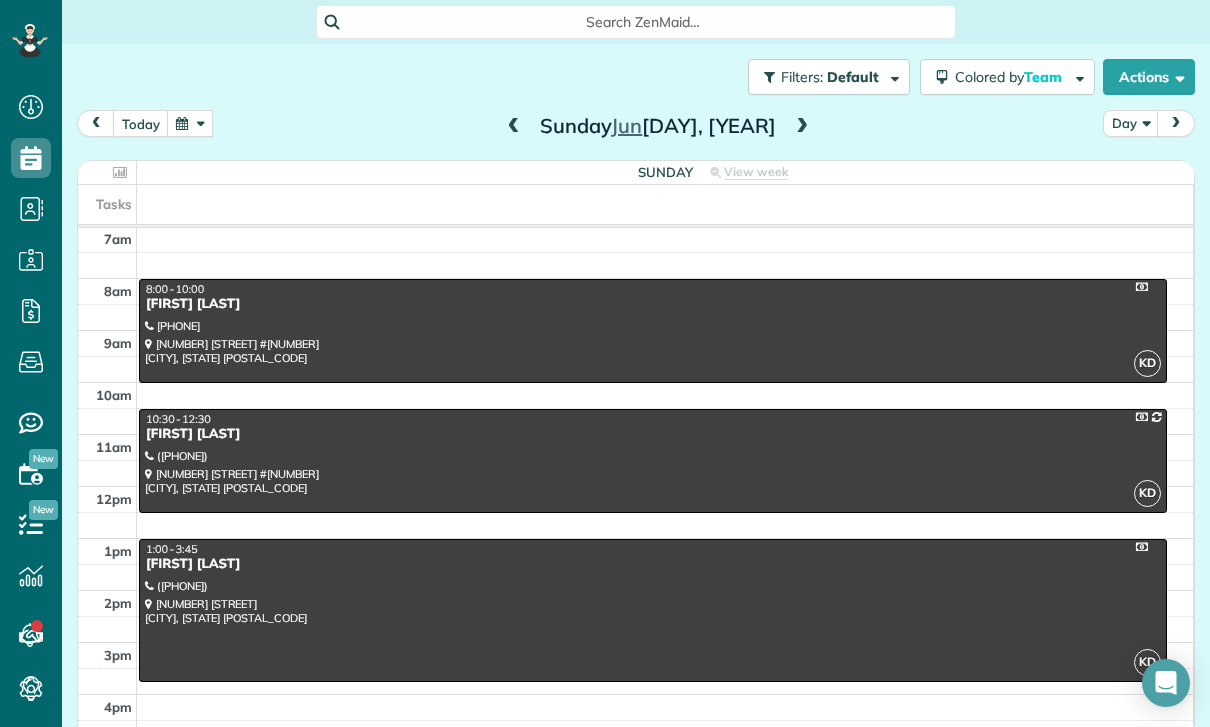 click at bounding box center [514, 127] 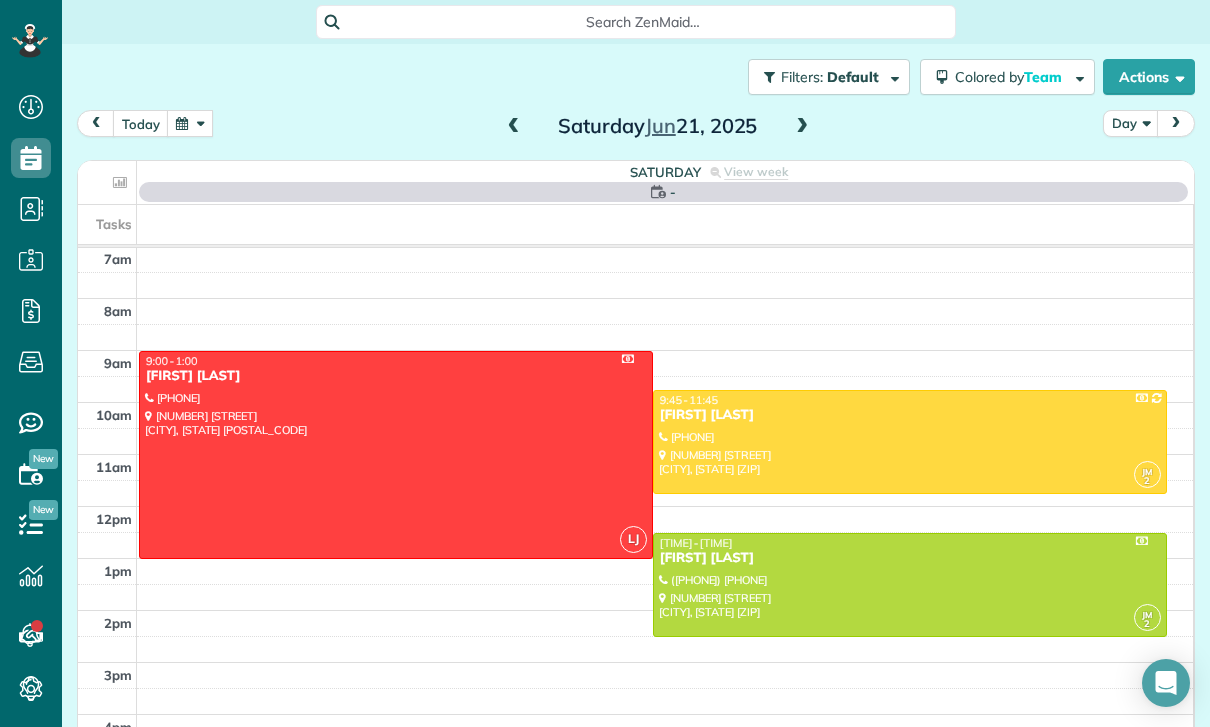 scroll, scrollTop: 157, scrollLeft: 0, axis: vertical 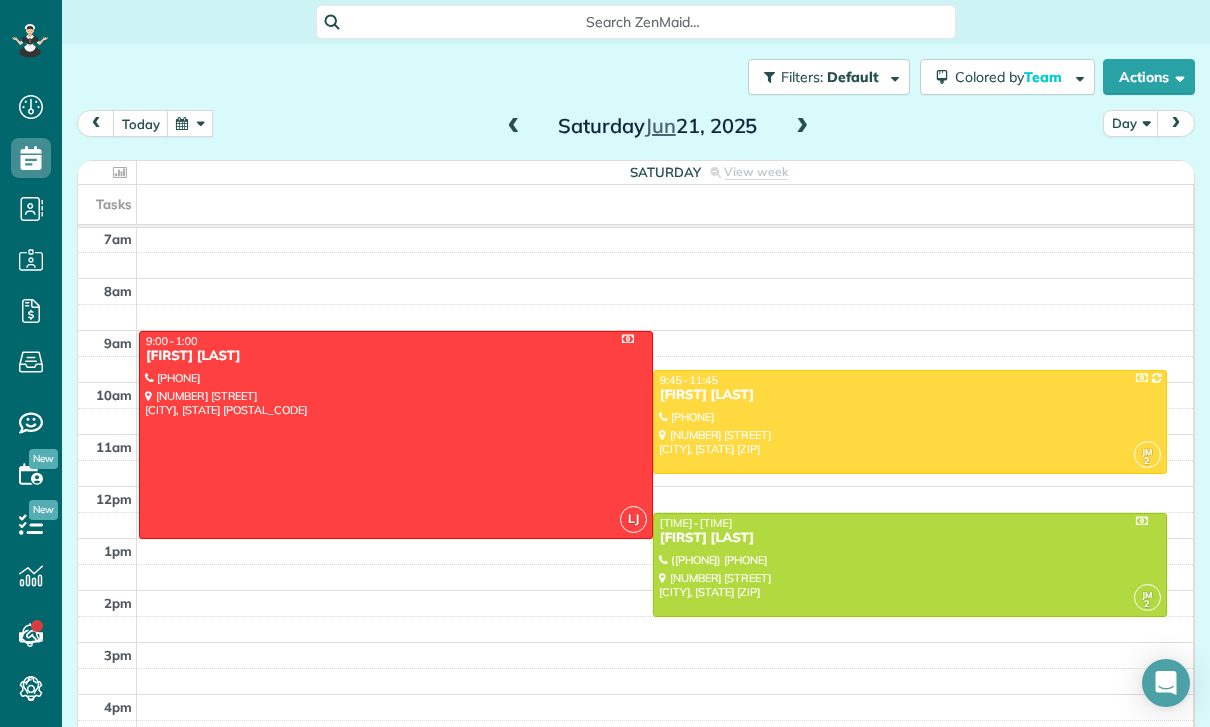 click at bounding box center (514, 127) 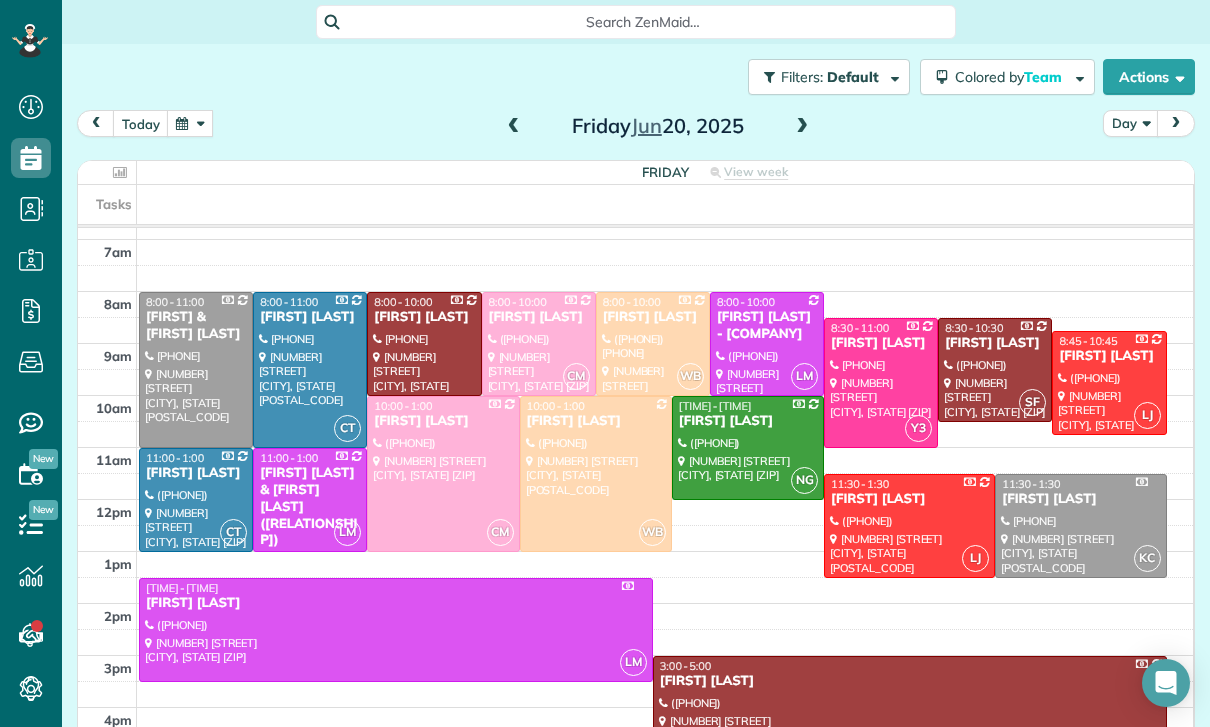 scroll, scrollTop: 157, scrollLeft: 0, axis: vertical 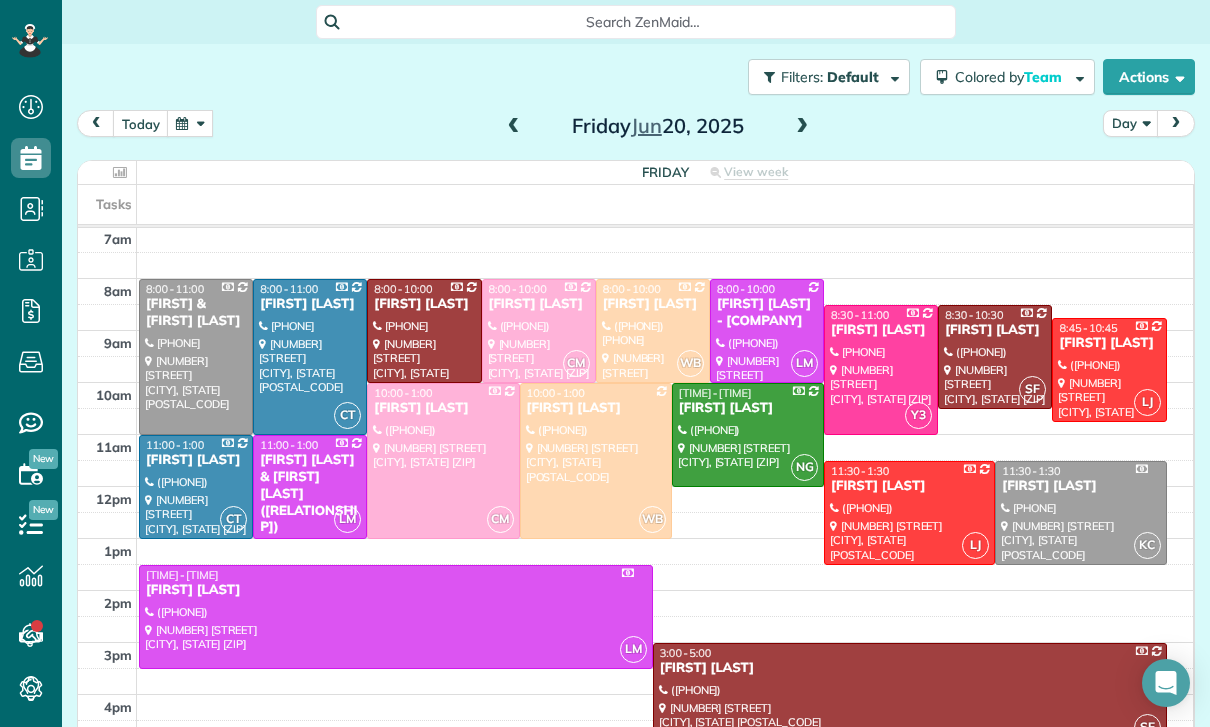 click at bounding box center (514, 127) 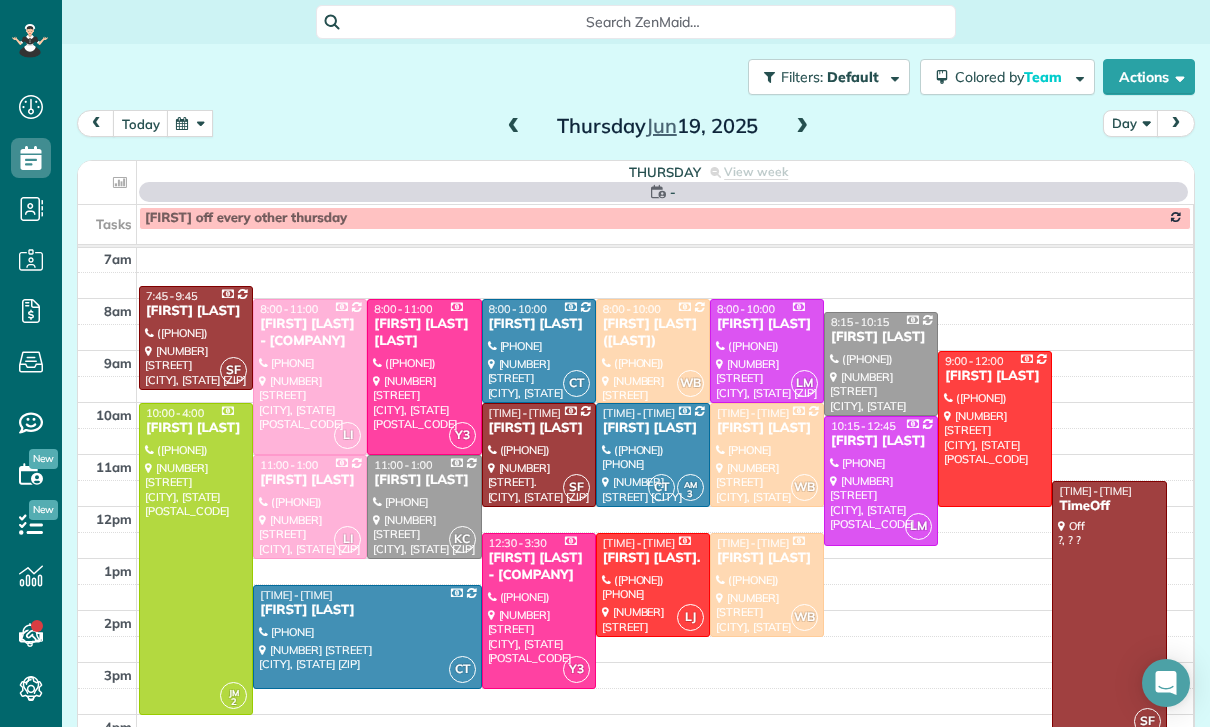 scroll, scrollTop: 157, scrollLeft: 0, axis: vertical 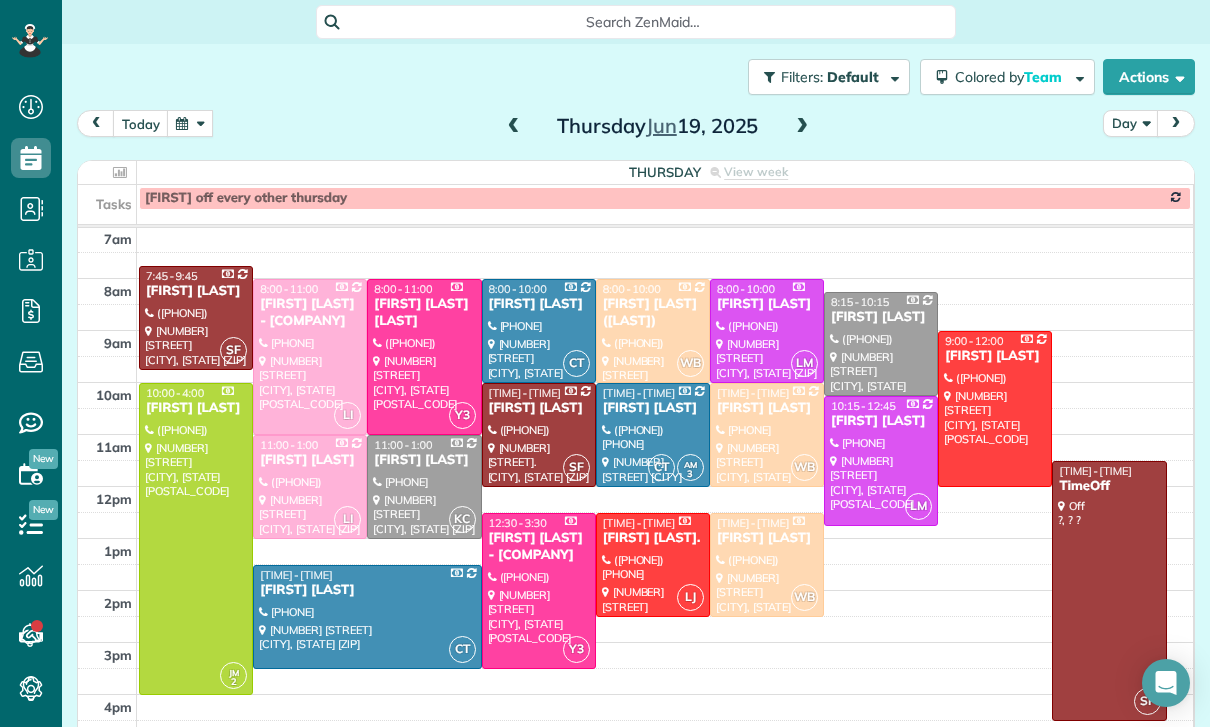 click at bounding box center [514, 127] 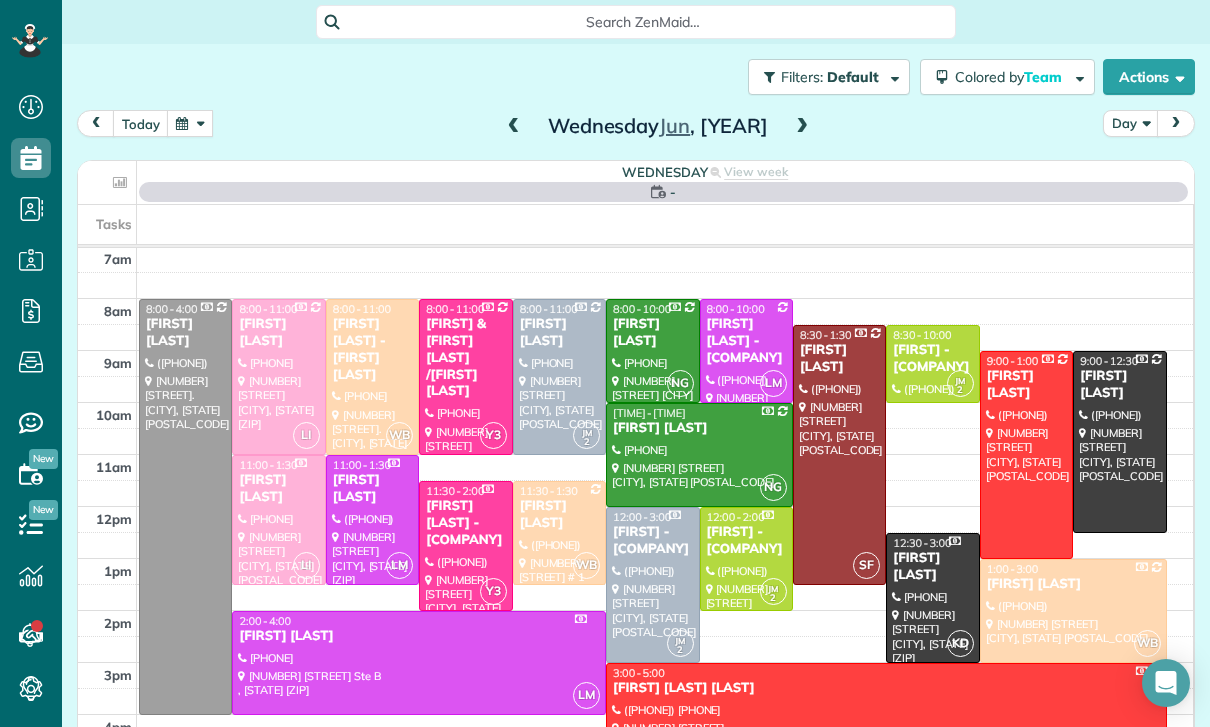 scroll, scrollTop: 157, scrollLeft: 0, axis: vertical 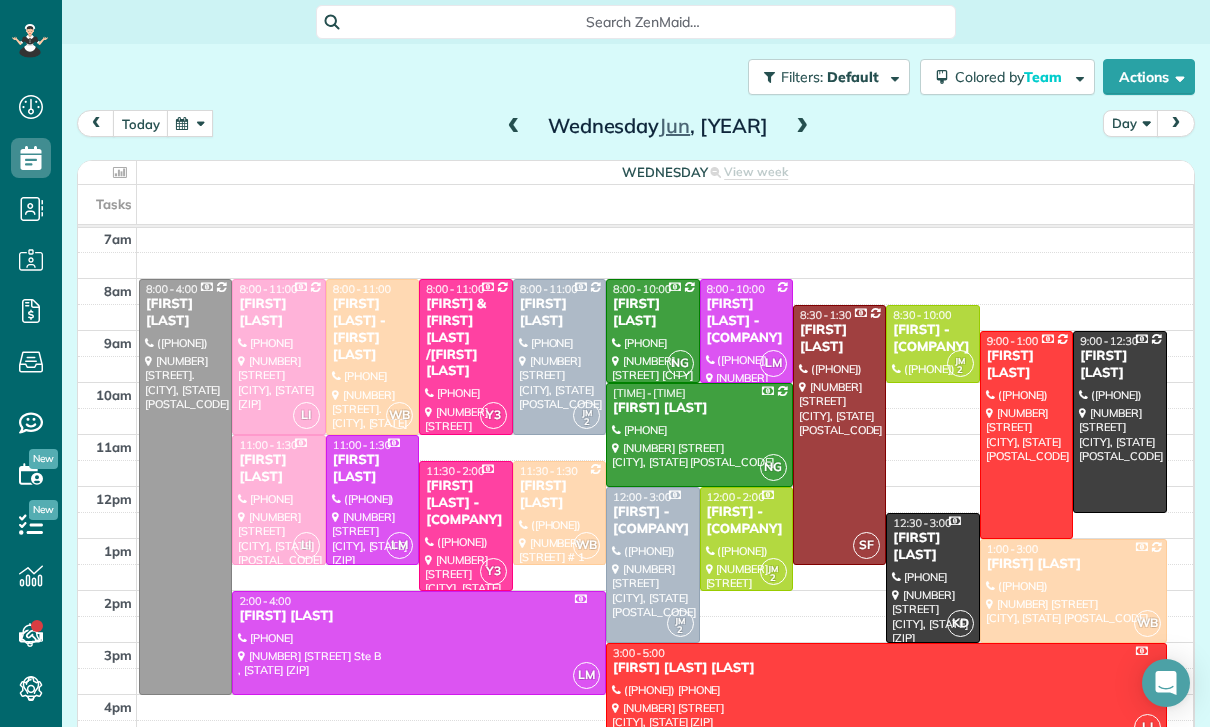 click at bounding box center (514, 127) 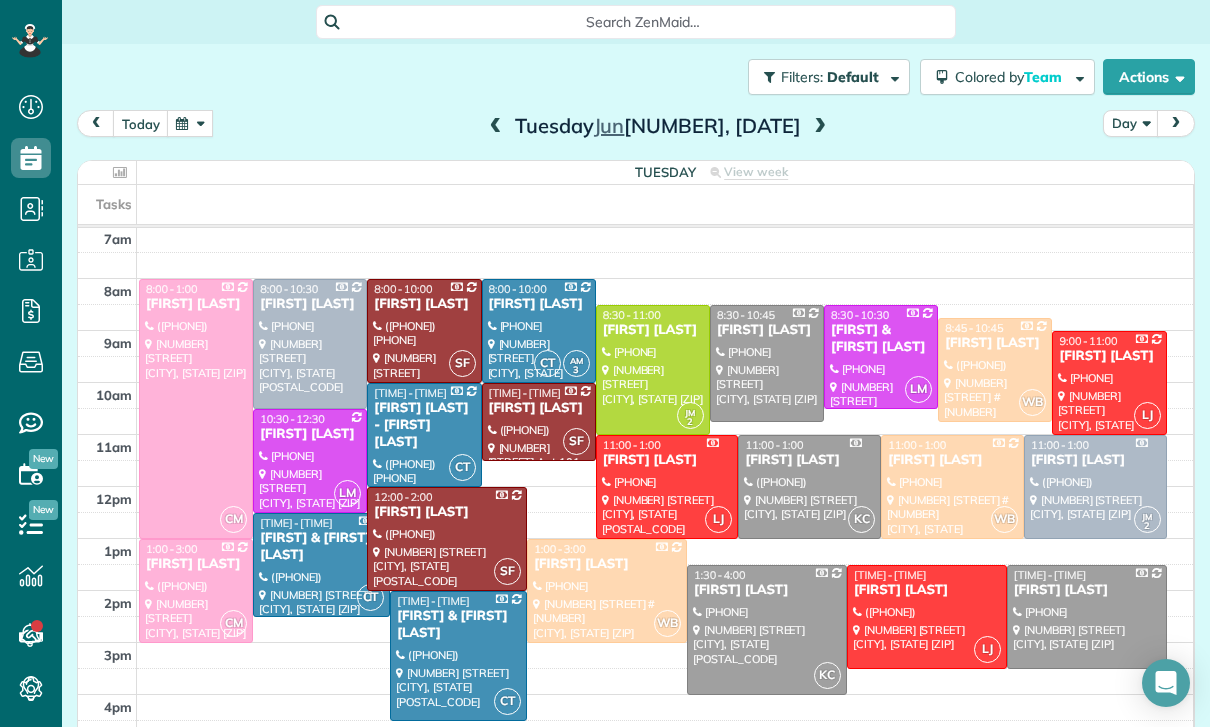 scroll, scrollTop: 157, scrollLeft: 0, axis: vertical 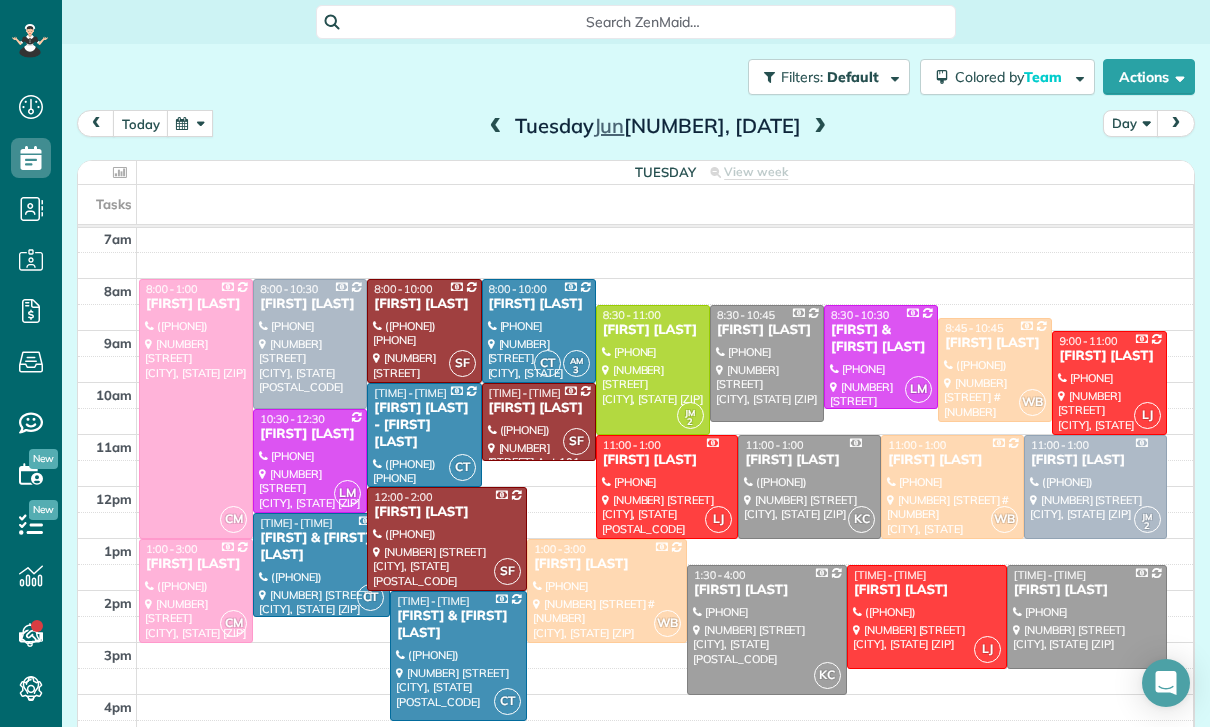 click on "today   Day [DAY]  [MONTH]  [NUMBER], [DATE]" at bounding box center (636, 128) 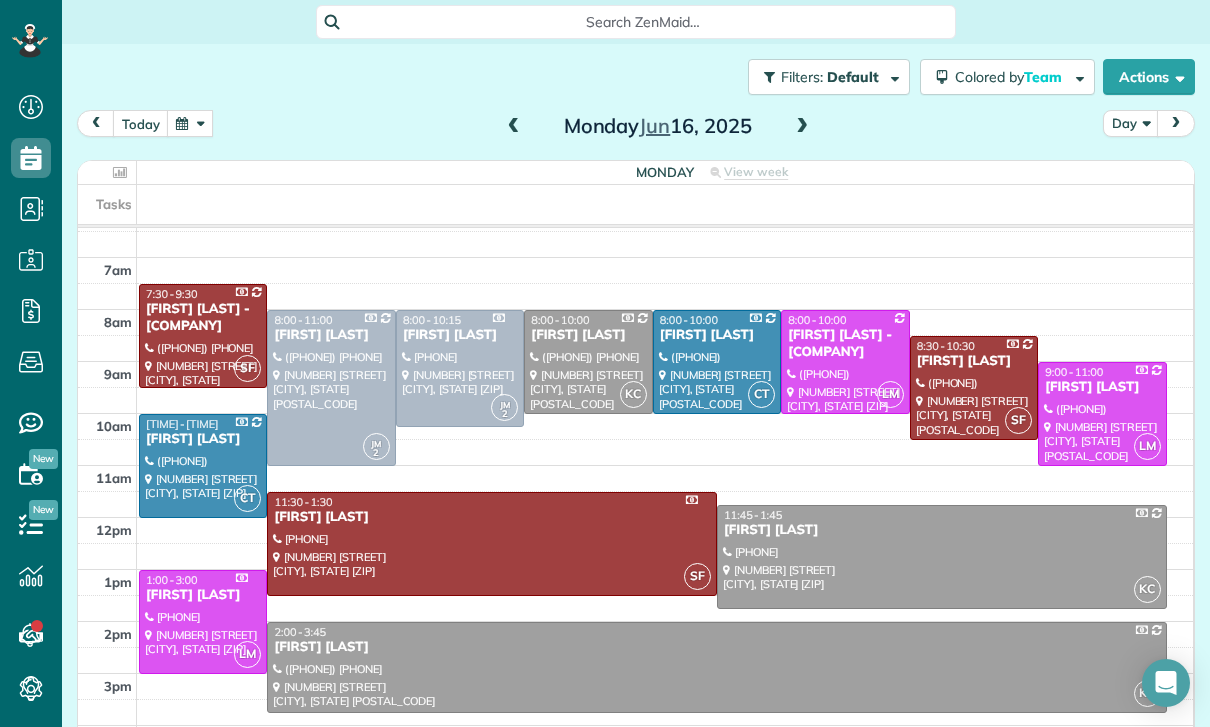 scroll, scrollTop: 157, scrollLeft: 0, axis: vertical 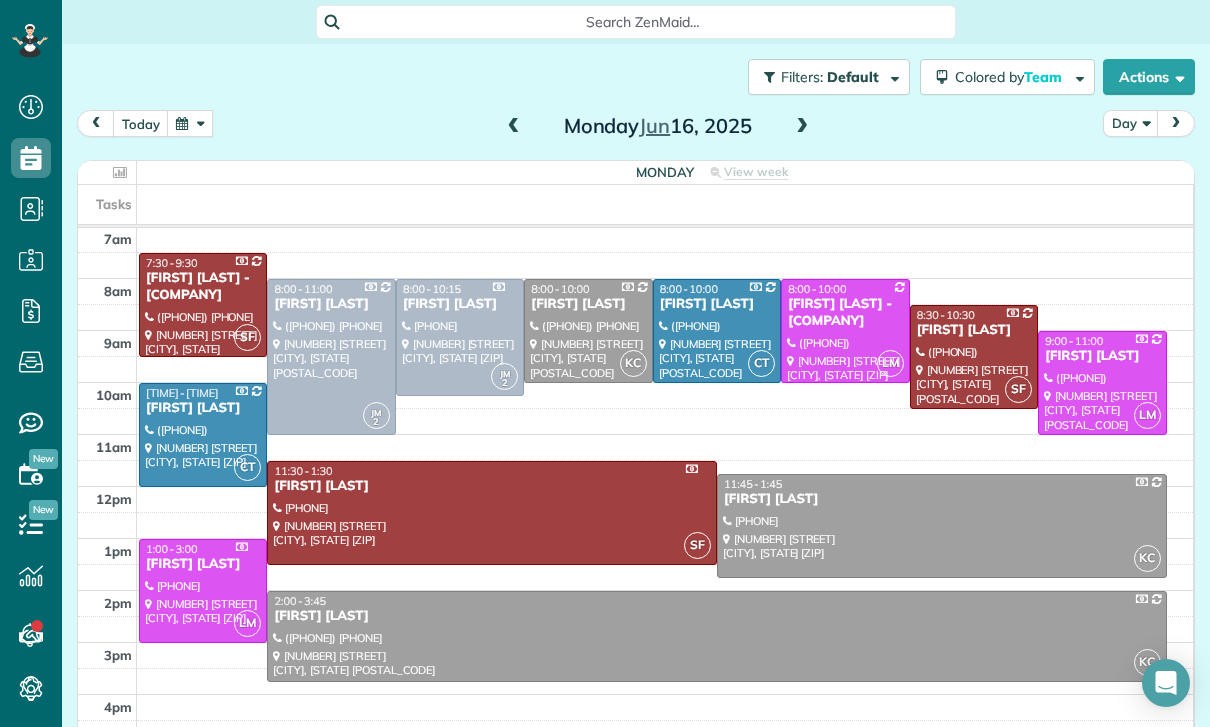 click at bounding box center [514, 127] 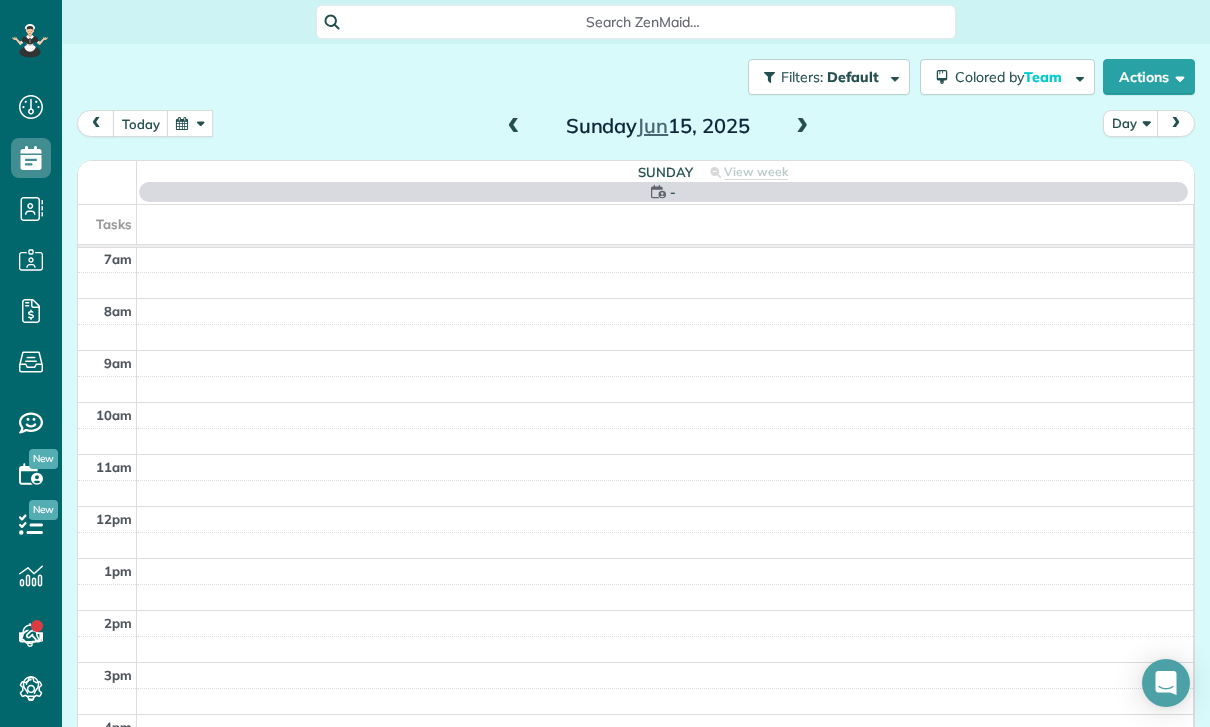scroll, scrollTop: 157, scrollLeft: 0, axis: vertical 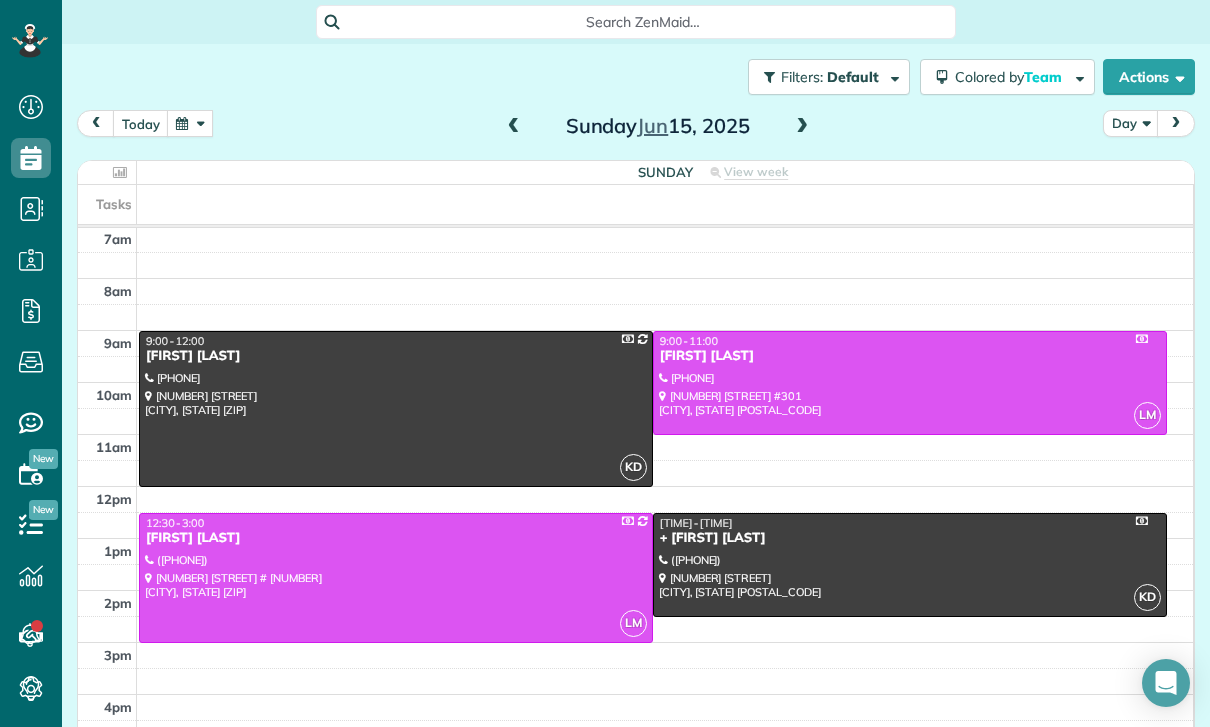 click at bounding box center [514, 127] 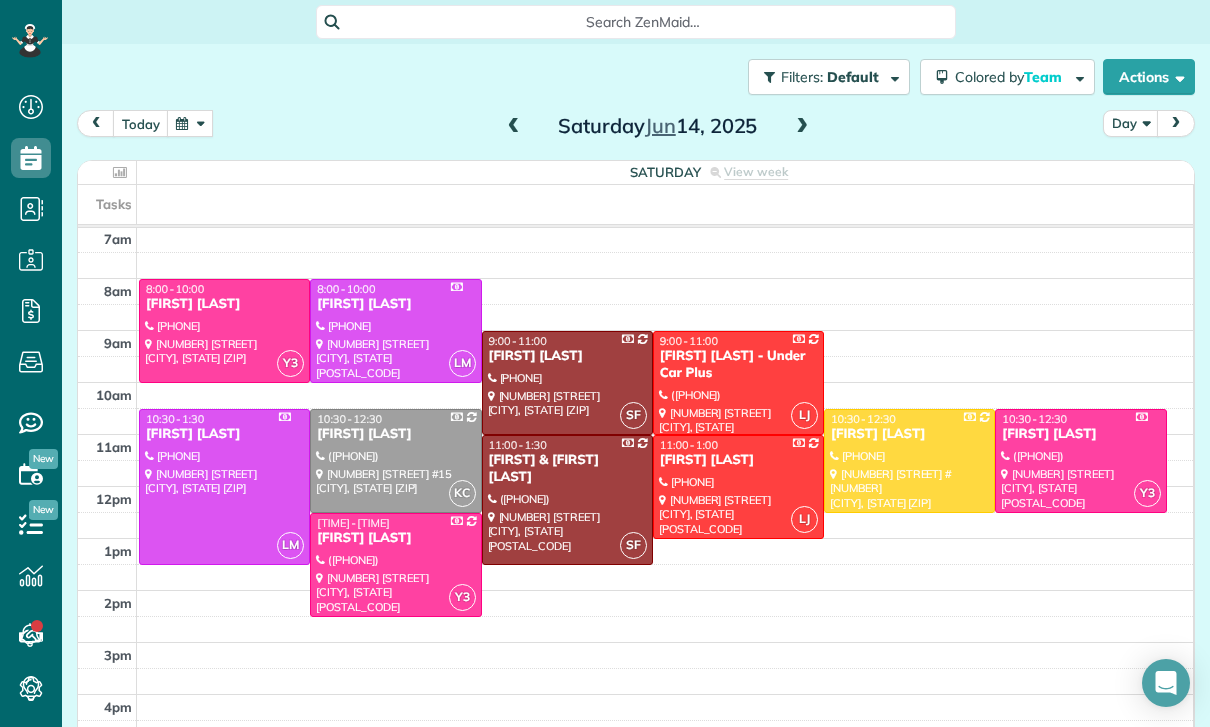 click at bounding box center (514, 127) 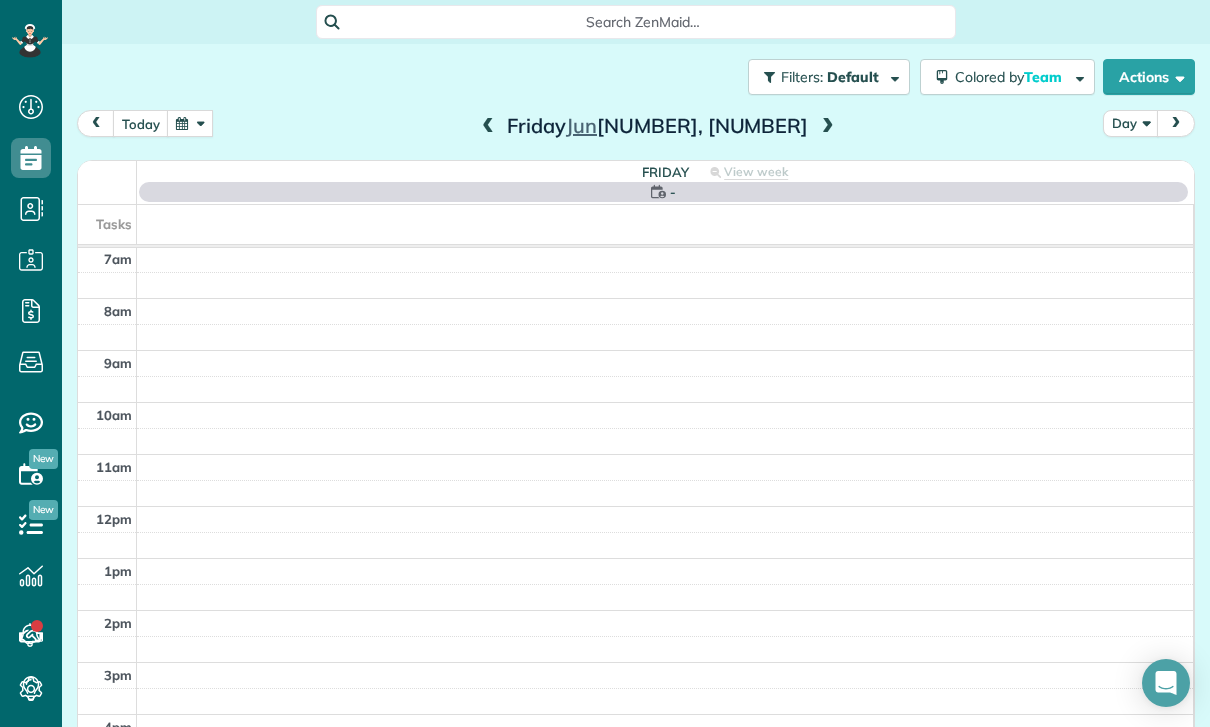 scroll, scrollTop: 157, scrollLeft: 0, axis: vertical 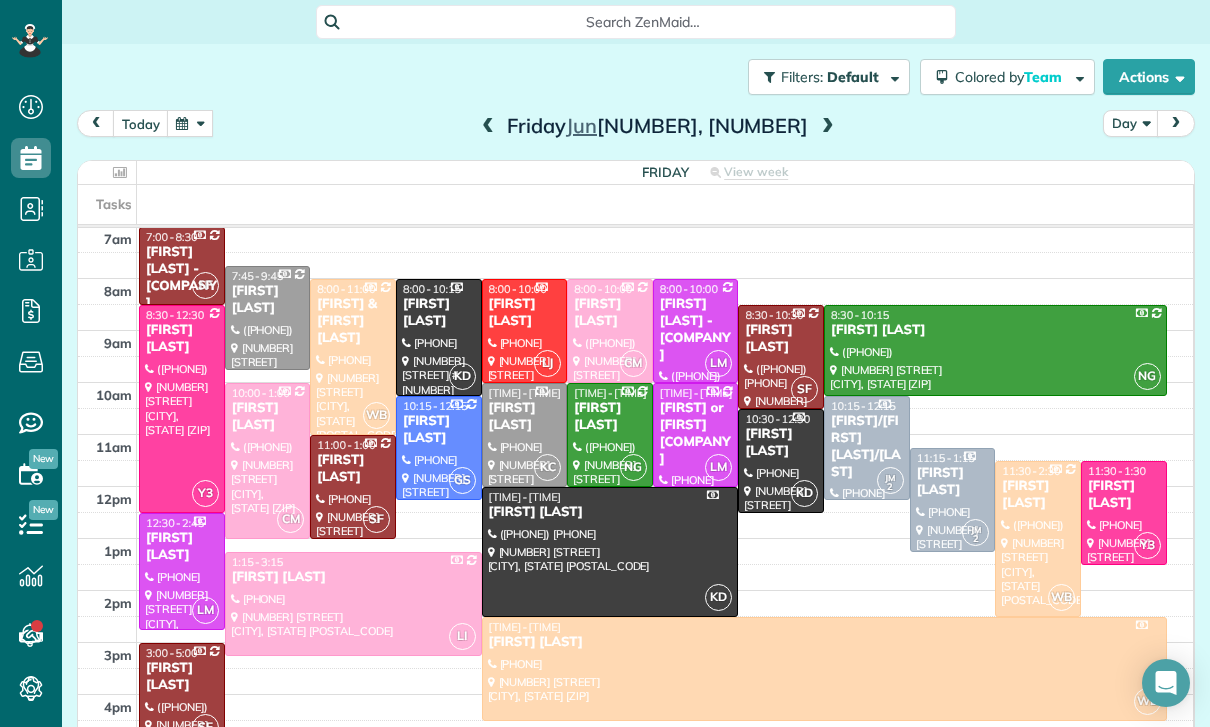 click at bounding box center [488, 127] 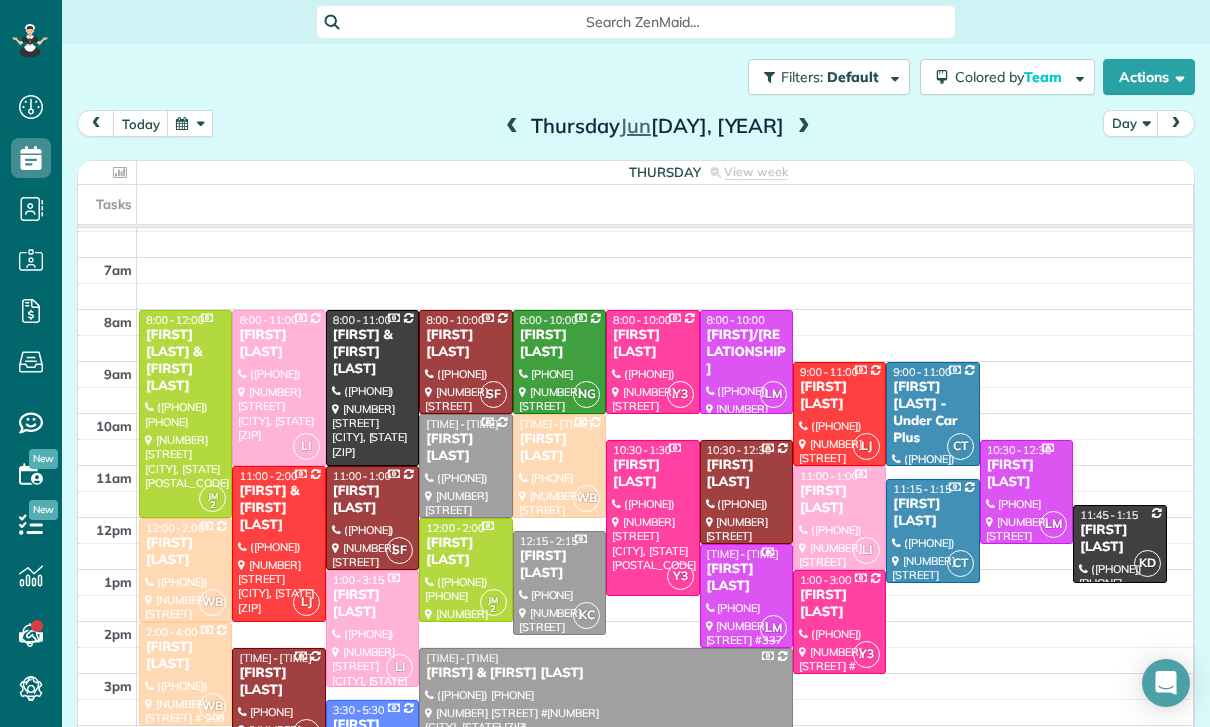 scroll, scrollTop: 126, scrollLeft: 0, axis: vertical 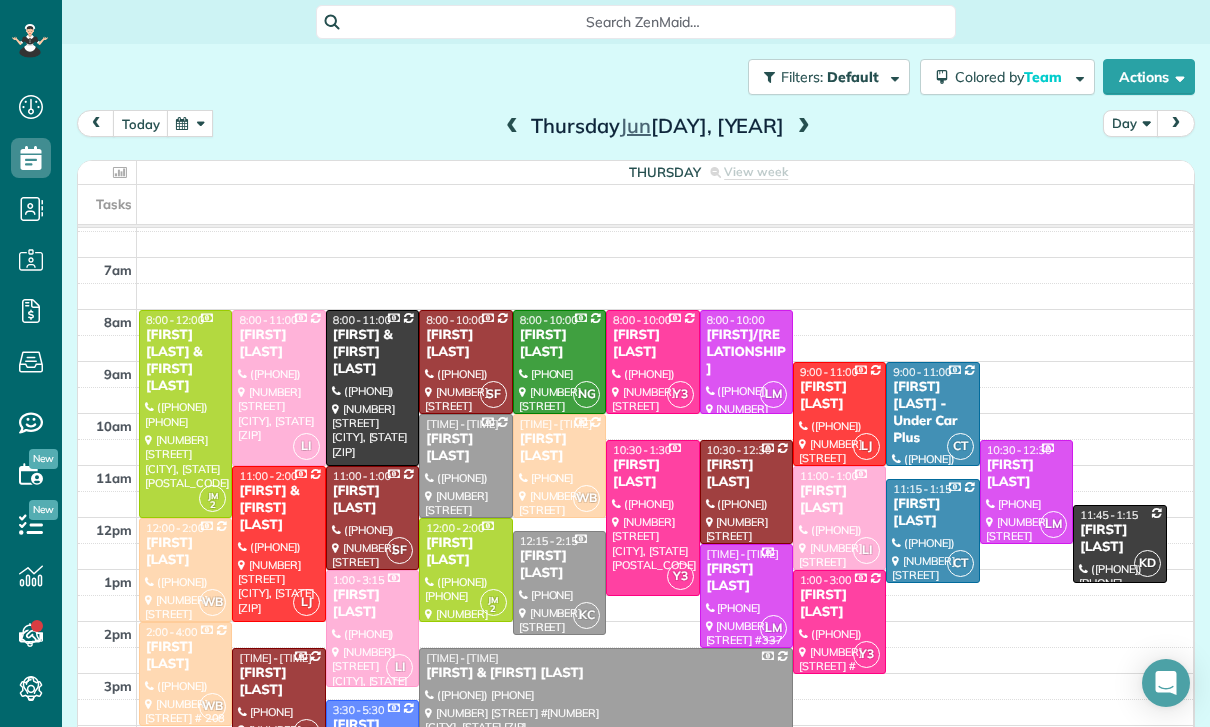 click at bounding box center [512, 127] 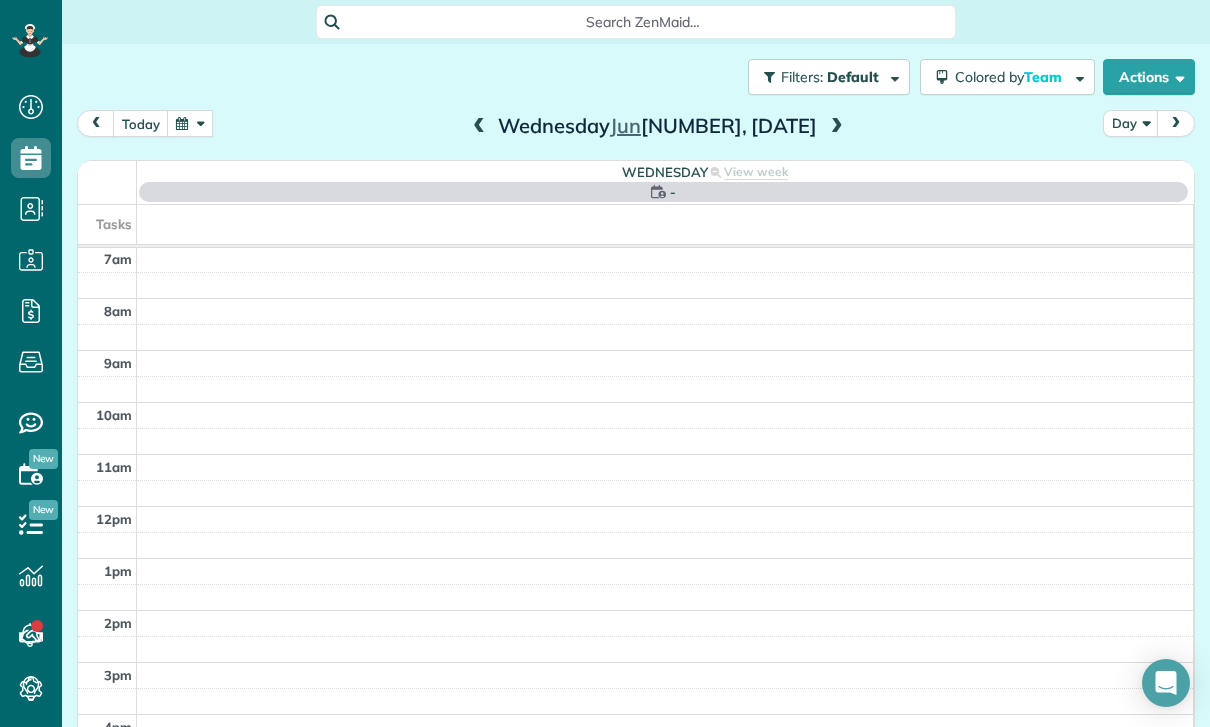 scroll, scrollTop: 157, scrollLeft: 0, axis: vertical 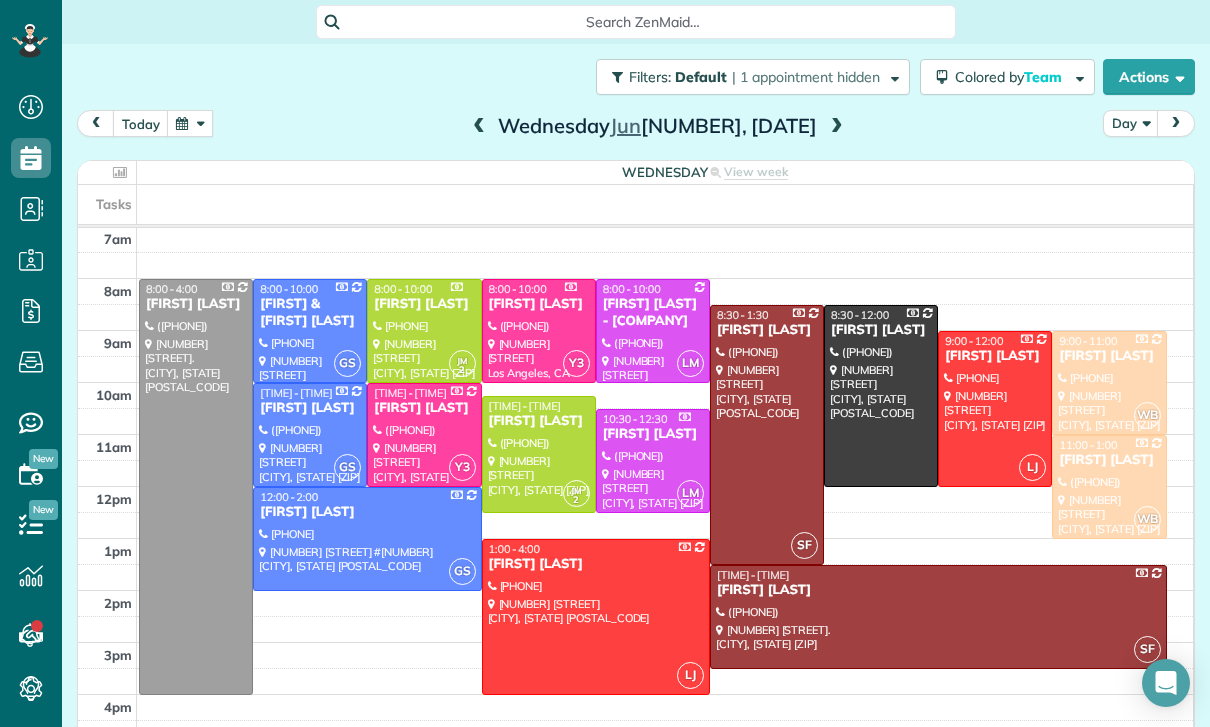click at bounding box center (479, 127) 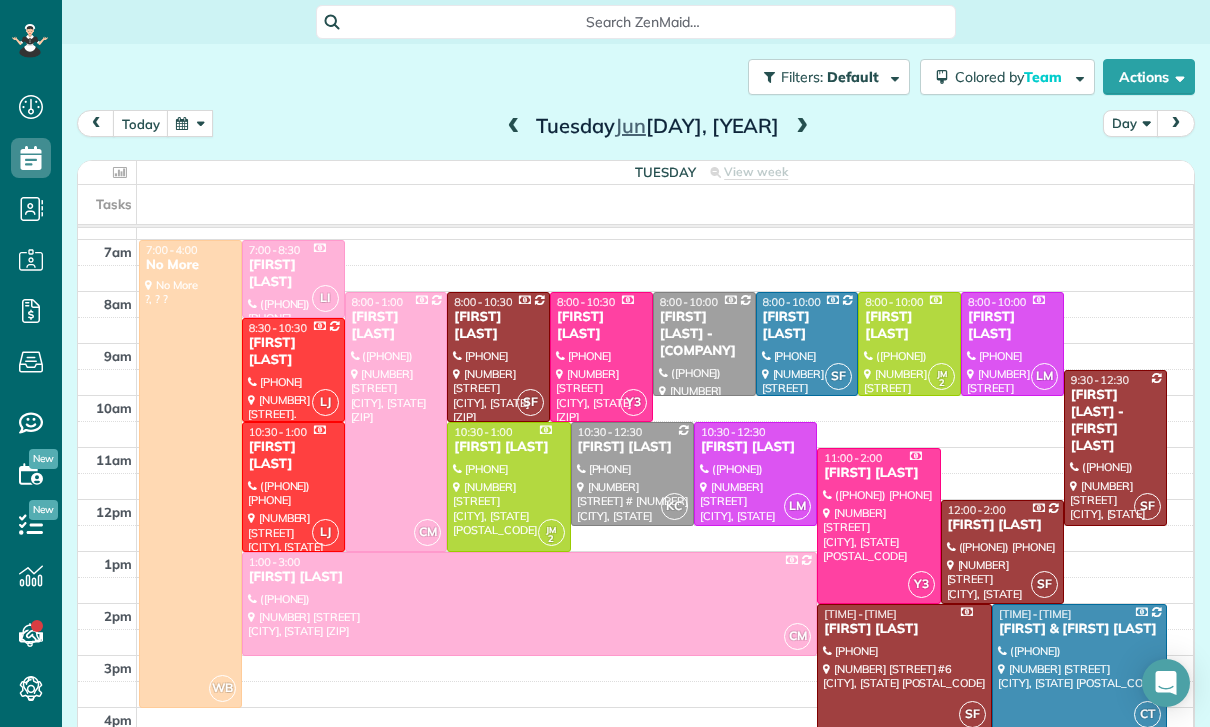 scroll, scrollTop: 144, scrollLeft: 0, axis: vertical 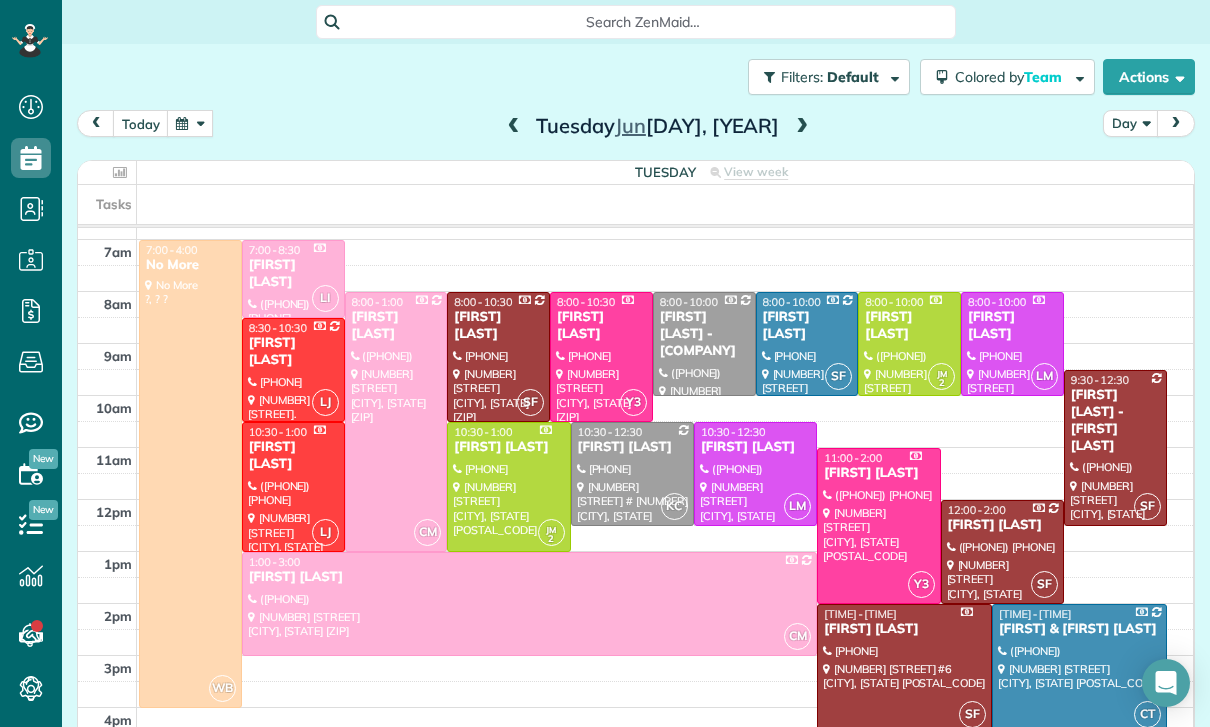 click at bounding box center [514, 127] 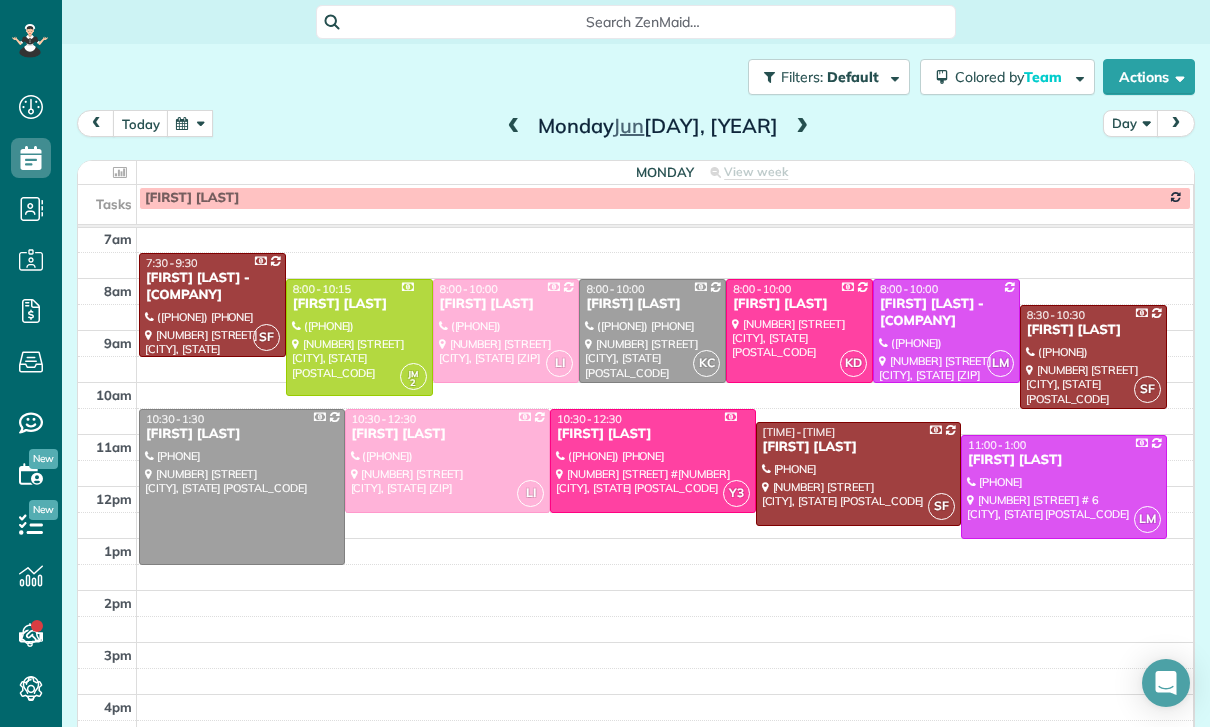 scroll, scrollTop: 157, scrollLeft: 0, axis: vertical 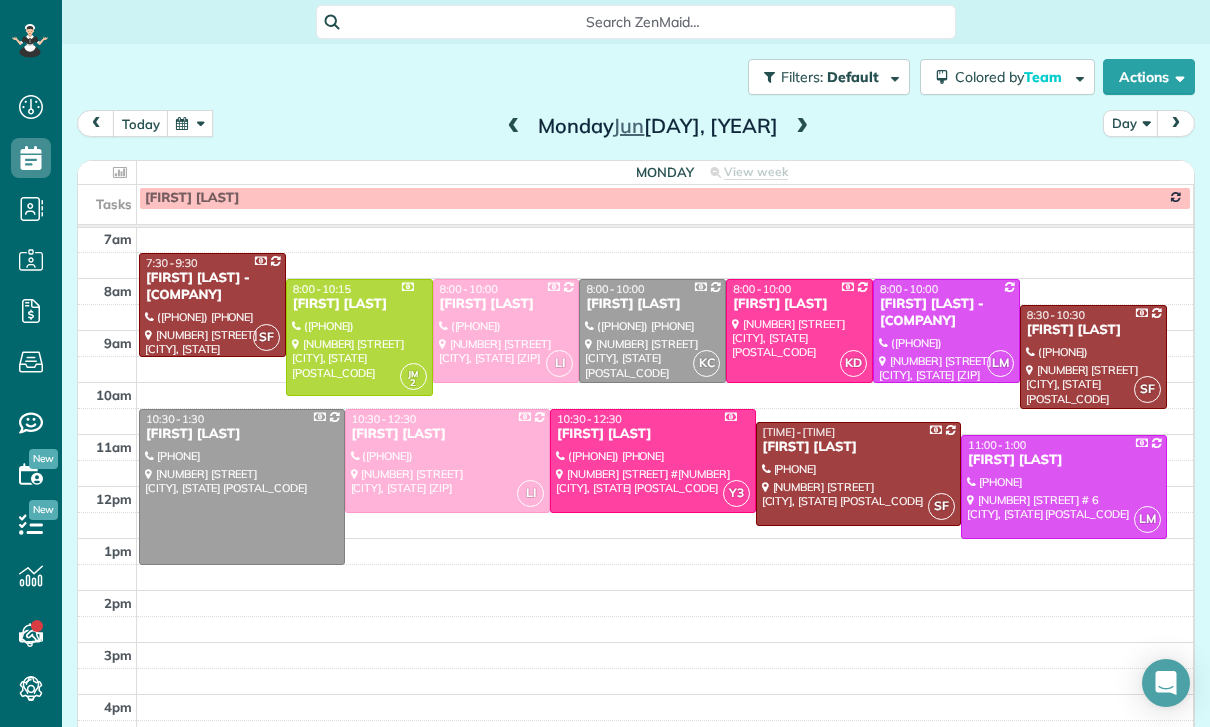 click at bounding box center [190, 123] 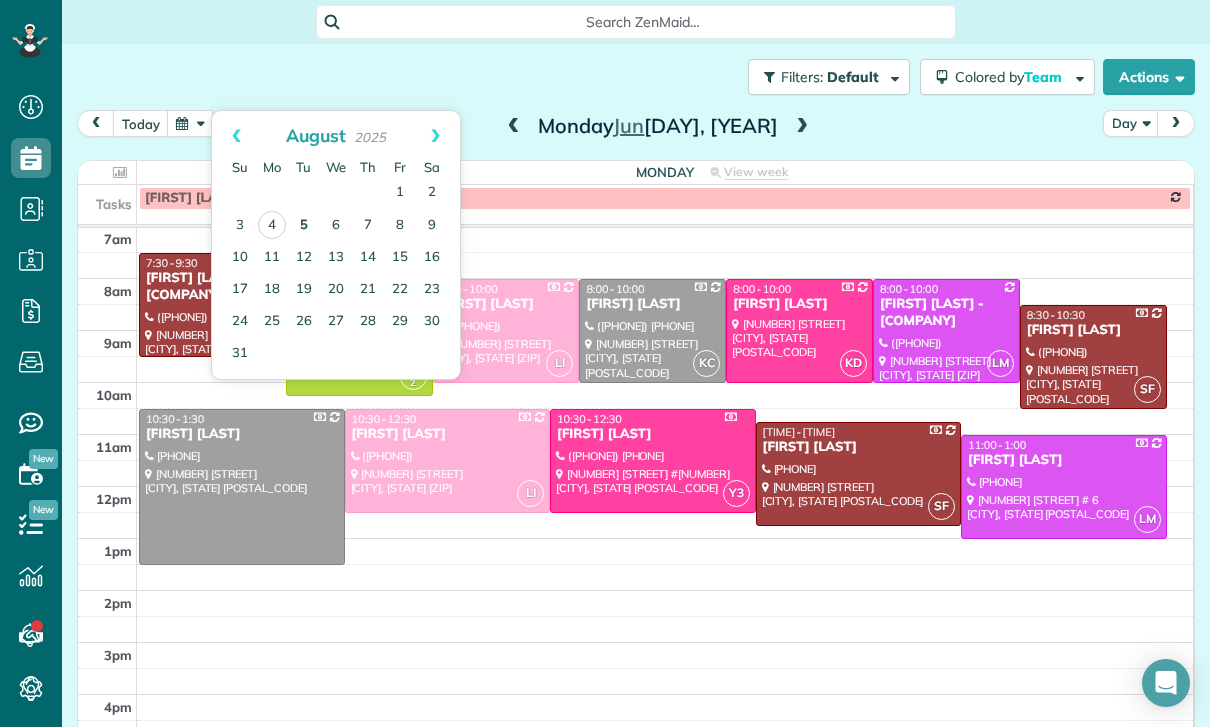 click on "5" at bounding box center [304, 226] 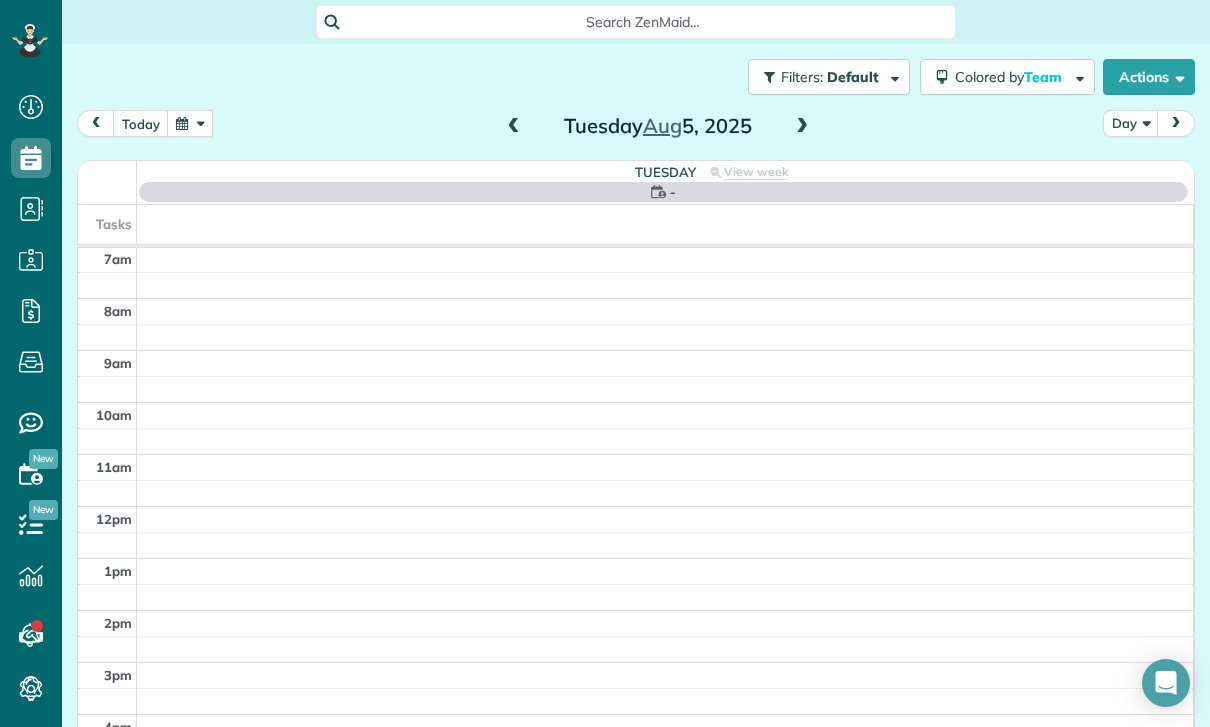 scroll, scrollTop: 157, scrollLeft: 0, axis: vertical 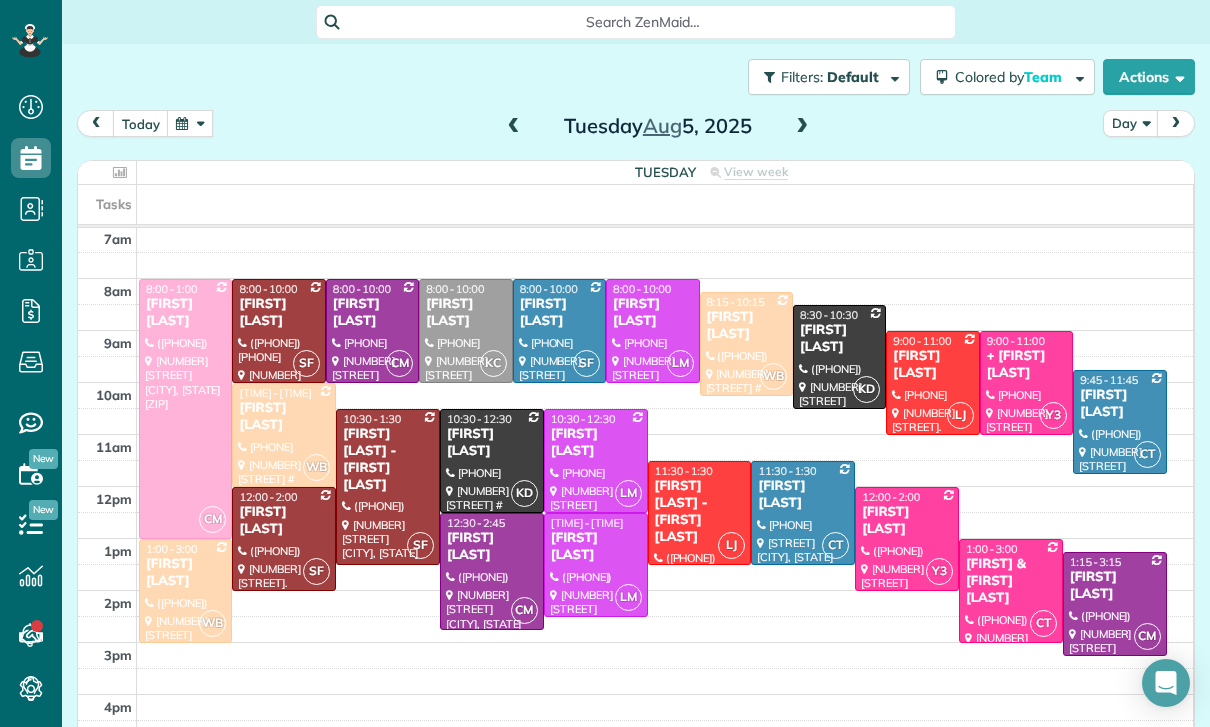 click on "[FIRST] [LAST]" at bounding box center (465, 313) 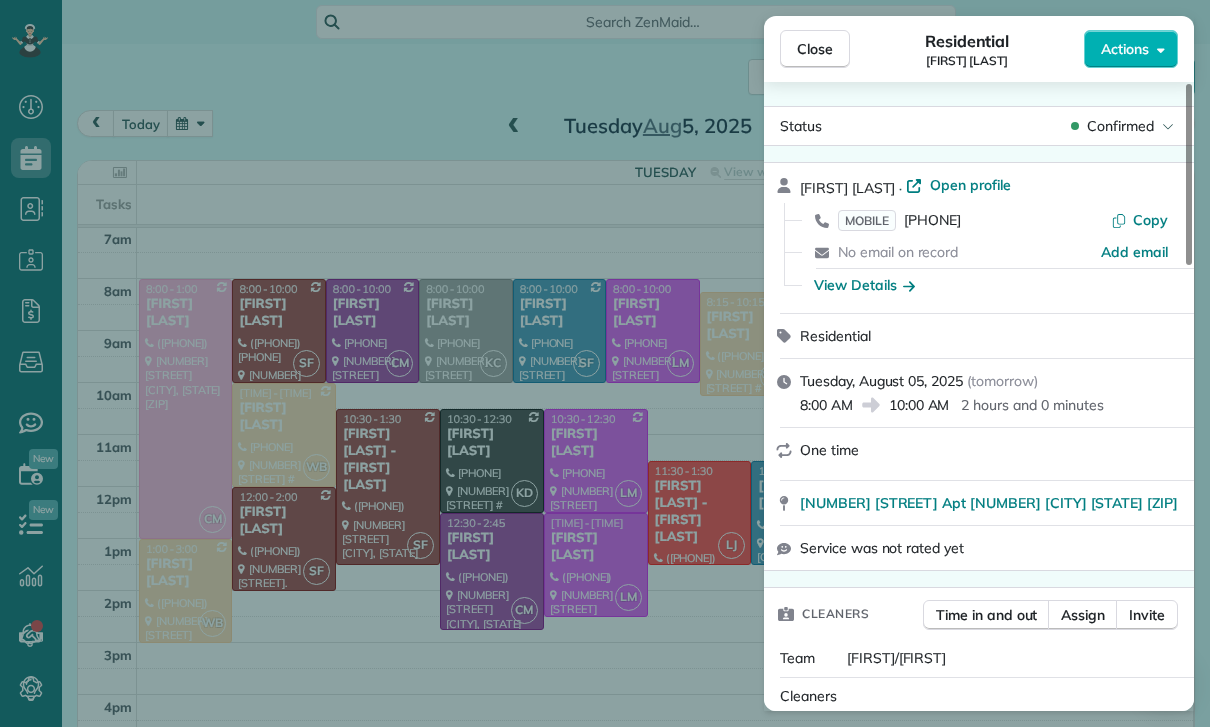 click on "Close Residential [FIRST] [LAST] Actions Status Confirmed [FIRST] [LAST] · Open profile MOBILE ([PHONE]) Copy MOBILE ([PHONE]) Copy No email on record Add email View Details Residential [DAY], [MONTH] [DAY], [YEAR] ( [RELATIVE_TIME] ) [TIME] [TIME] [DURATION] One time [NUMBER] [STREET] Apt [NUMBER] [CITY] [STATE] Service was not rated yet Cleaners Time in and out Assign Invite Team [CLEANER]/[CLEANER] Cleaners [CLEANER] [CLEANER] [TIME] [TIME] Checklist Try Now Keep this appointment up to your standards. Stay on top of every detail, keep your cleaners organised, and your client happy. Assign a checklist Watch a 5 min demo Billing Billing actions Service Service Price (1x $0.00) $0.00 Add an item Overcharge $0.00 Discount $0.00 Coupon discount - Primary tax - Secondary tax - Total appointment price $0.00 Tips collected $0.00 Mark as paid Total including tip $0.00 Get paid online in no-time! Send an invoice and reward your cleaners with tips Charge customer credit card Appointment custom fields Key # - Work items Notes 0 0" at bounding box center [605, 363] 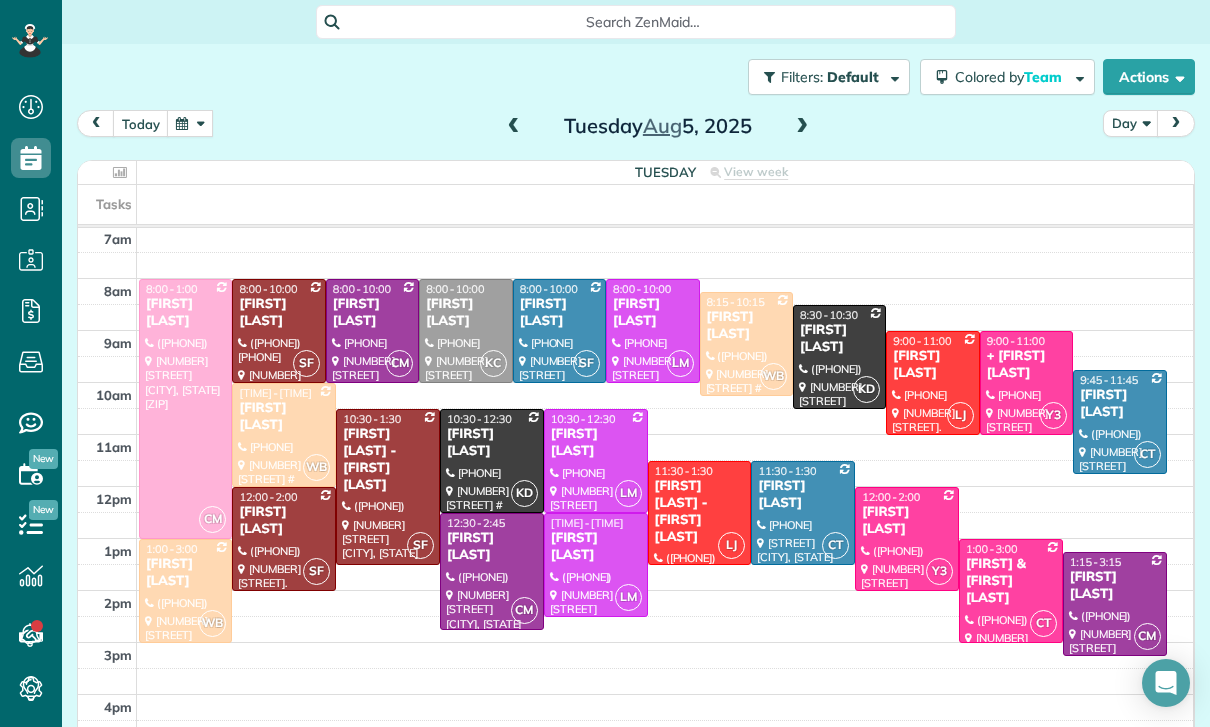 click at bounding box center (1026, 383) 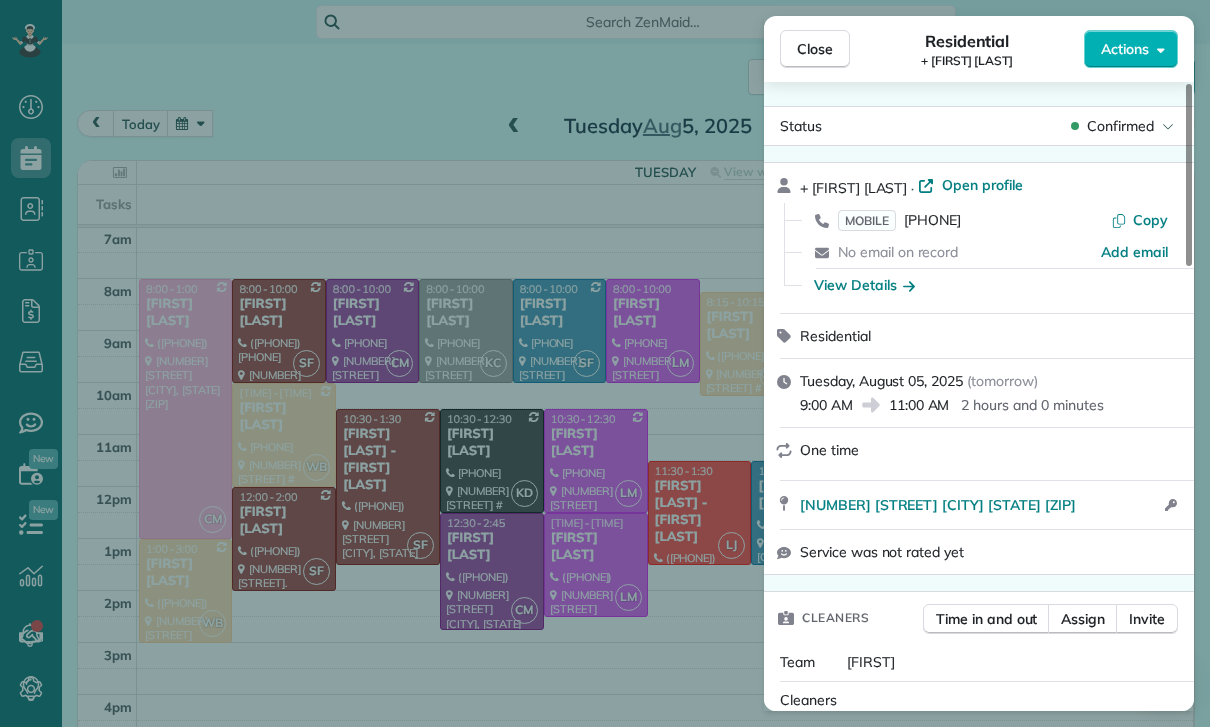 click on "Close Residential [FIRST] [LAST] Actions Status Confirmed [FIRST] [LAST] · Open profile MOBILE [PHONE] Copy No email on record Add email View Details Residential [DAY], [MONTH] [NUMBER], [YEAR] ( [RELATIVE_TIME] ) [TIME] [TIME] [DURATION] One time [NUMBER] [STREET] [CITY] [STATE] [POSTAL_CODE] Open access information Service was not rated yet Cleaners Time in and out Assign Invite Team [FIRST] Cleaners [FIRST] [TIME] [TIME] Checklist Try Now Keep this appointment up to your standards. Stay on top of every detail, keep your cleaners organised, and your client happy. Assign a checklist Watch a 5 min demo Billing Billing actions Service Service Price (1x $0.00) $0.00 Add an item Overcharge $0.00 Discount $0.00 Coupon discount - Primary tax - Secondary tax - Total appointment price $0.00 Tips collected $0.00 Mark as paid Total including tip $0.00 Get paid online in no-time! Send an invoice and reward your cleaners with tips Charge customer credit card Appointment custom fields Key # - Work items Notes Appointment 0 0" at bounding box center (605, 363) 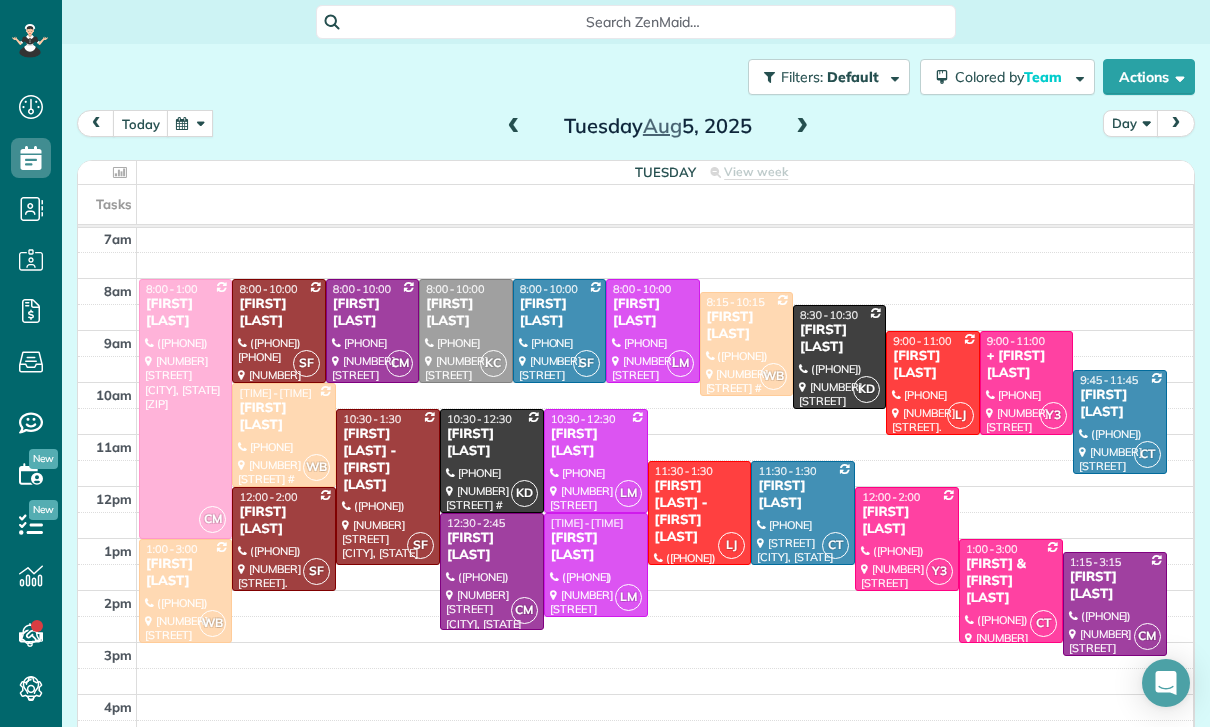 scroll, scrollTop: 157, scrollLeft: 0, axis: vertical 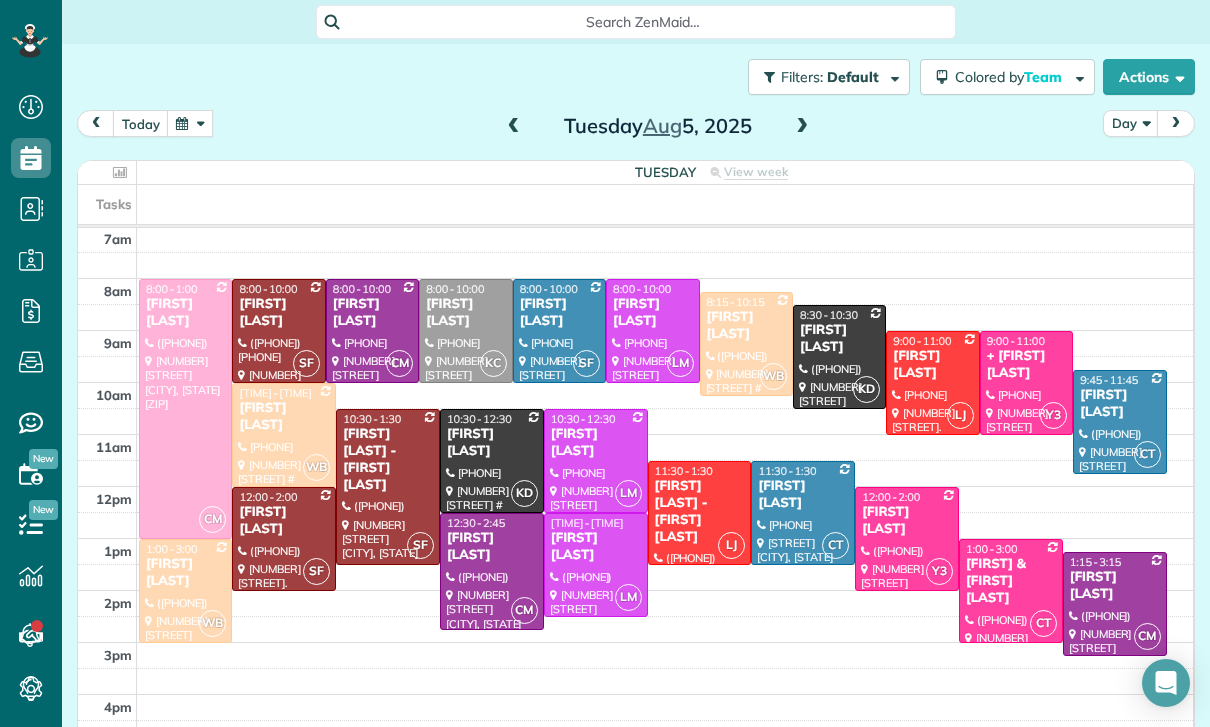 click at bounding box center (190, 123) 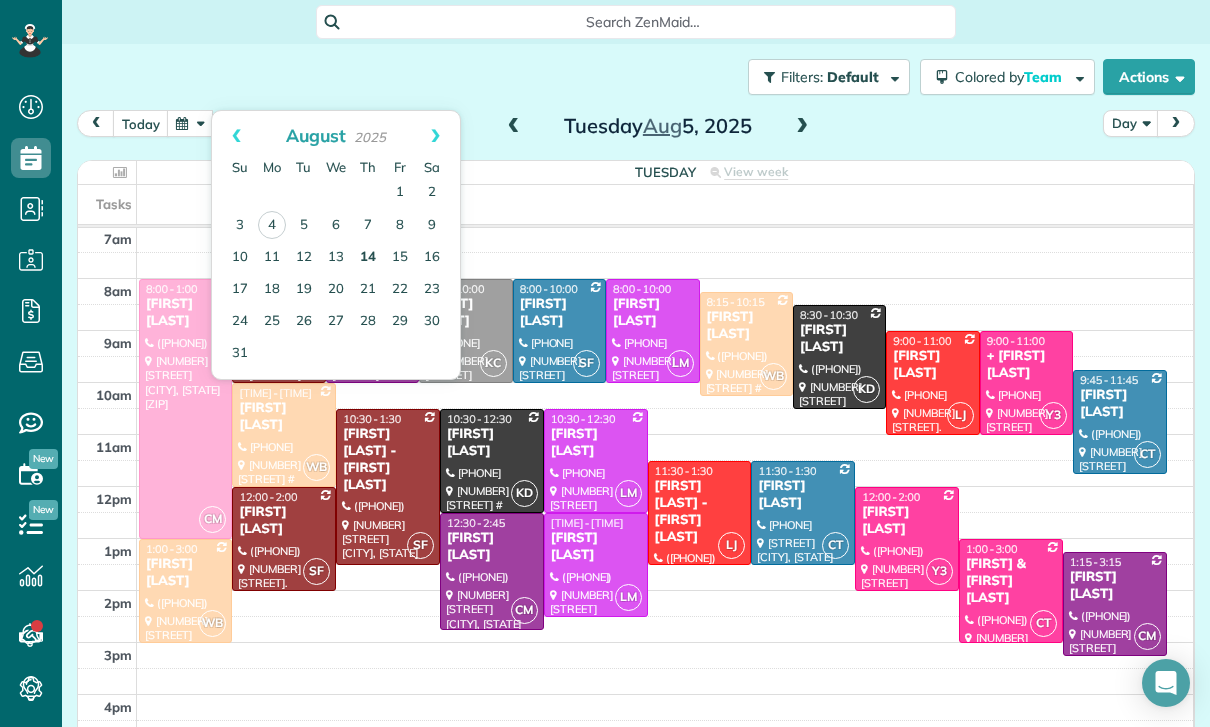 click on "14" at bounding box center (368, 258) 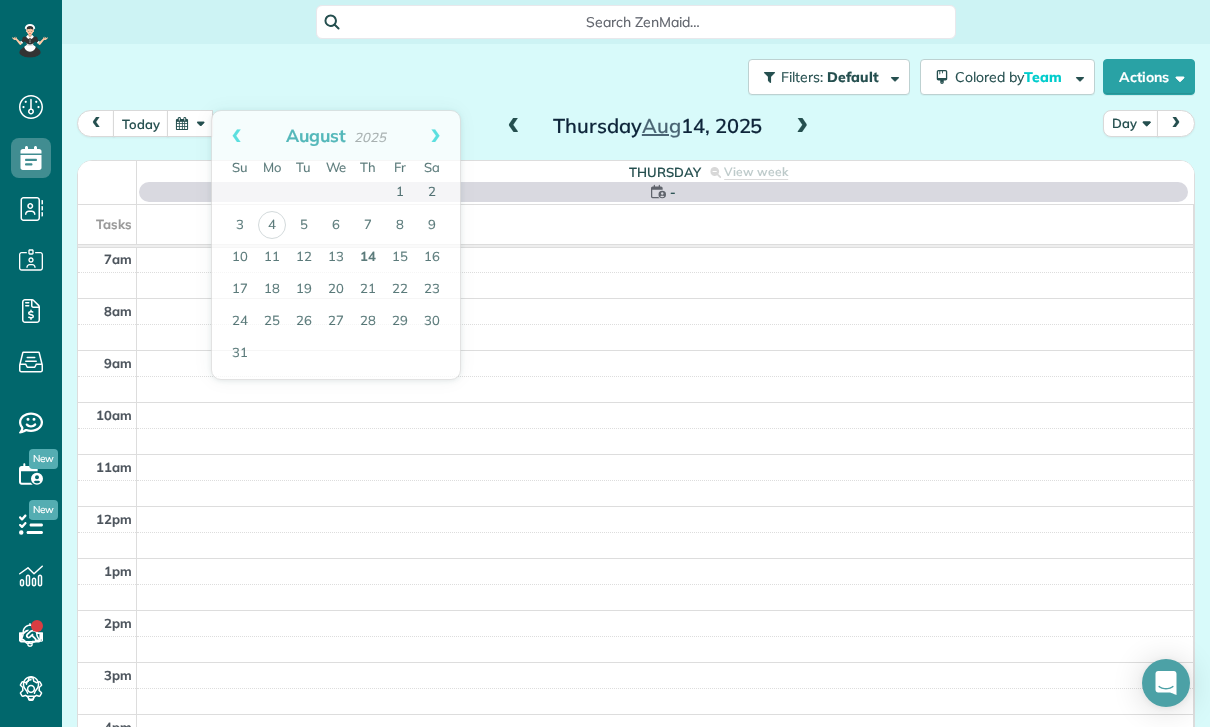 scroll, scrollTop: 157, scrollLeft: 0, axis: vertical 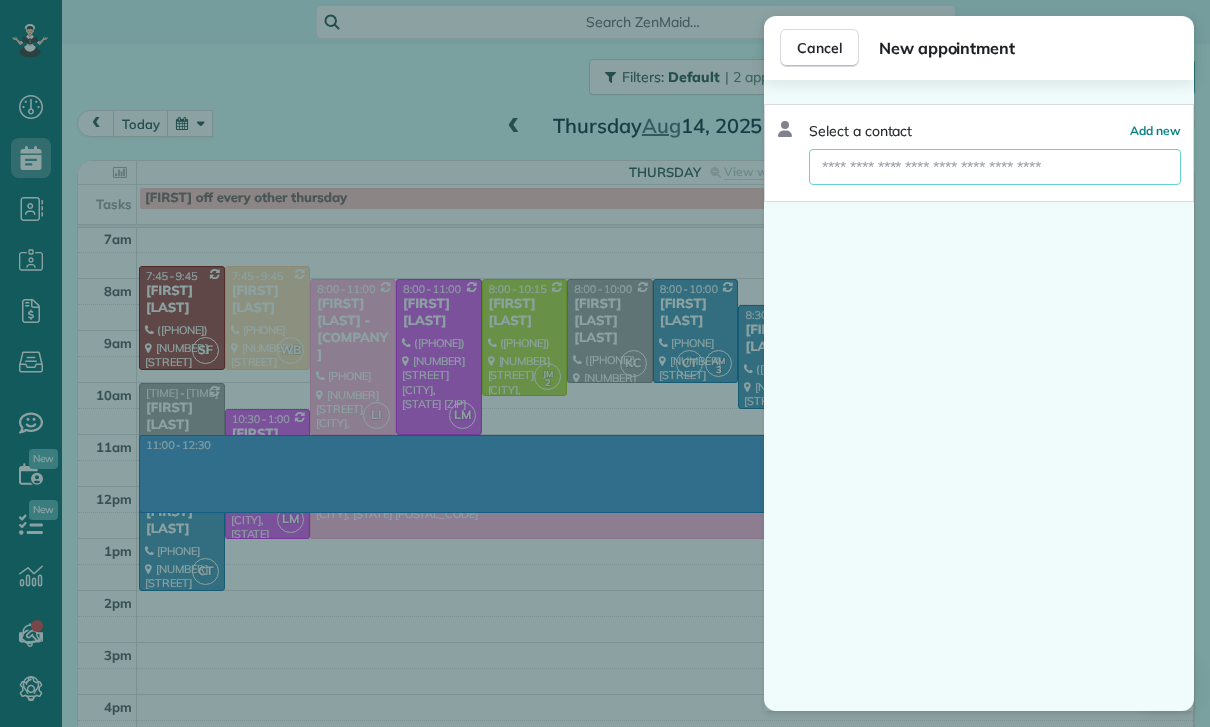 click at bounding box center [995, 167] 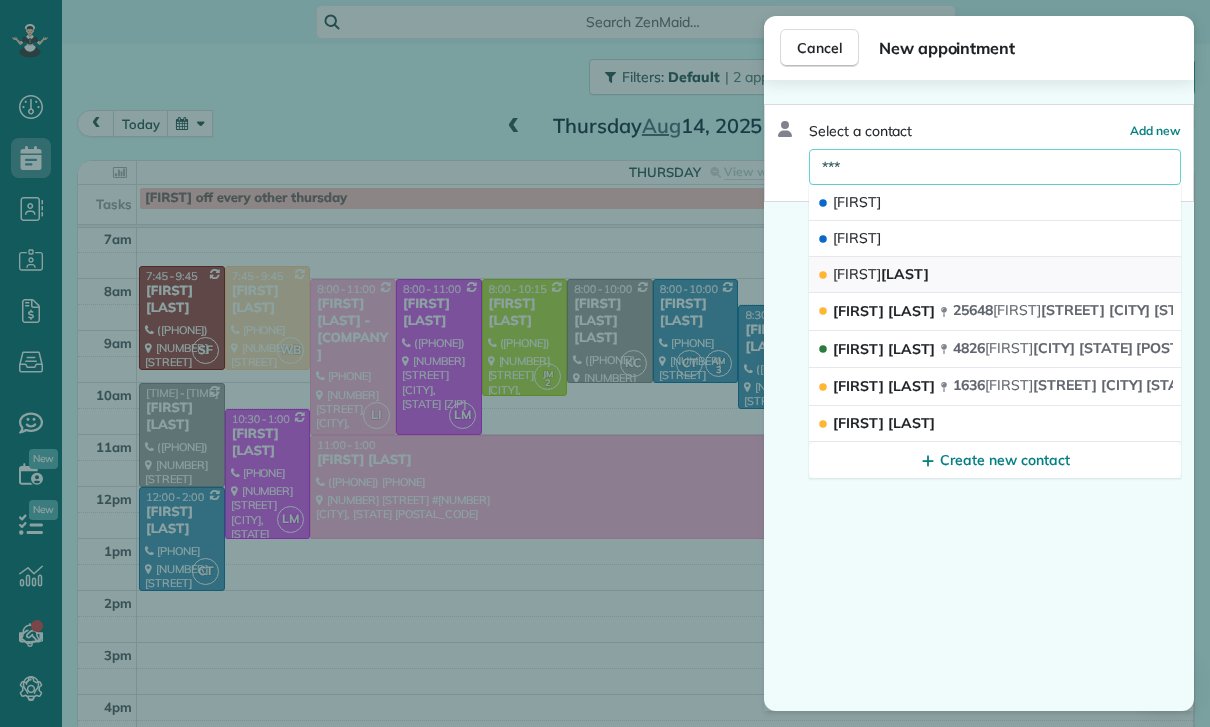type on "***" 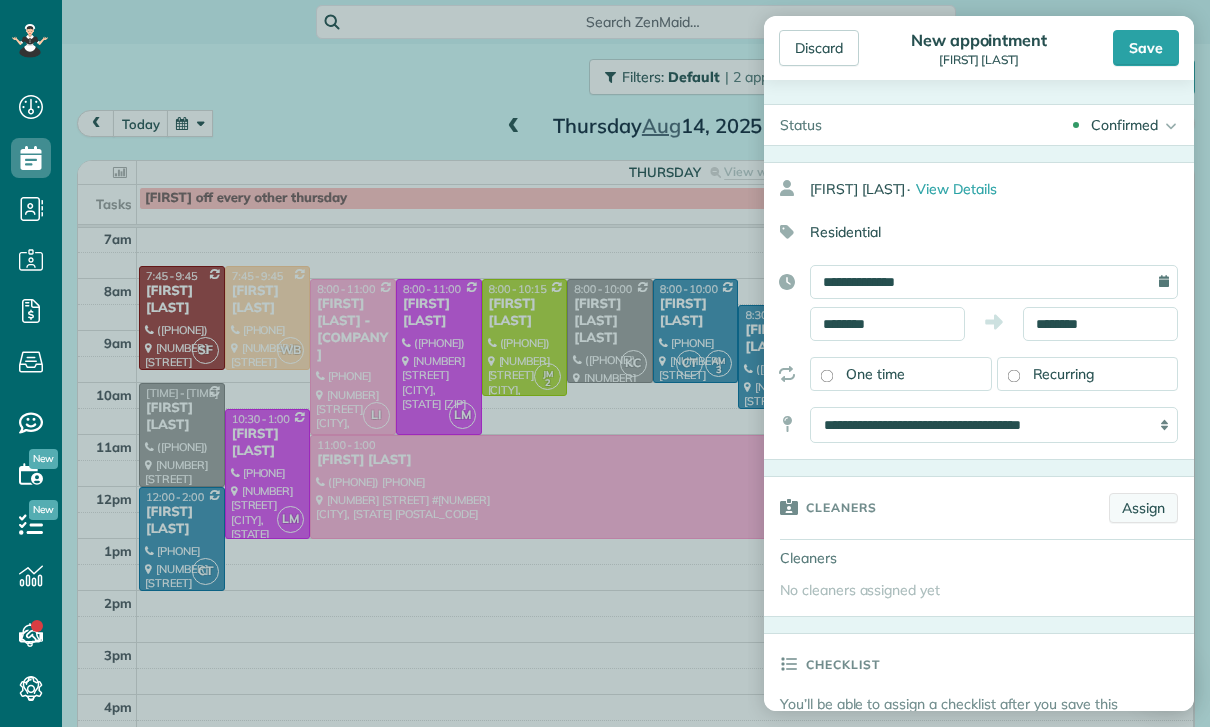 click on "Assign" at bounding box center (1143, 508) 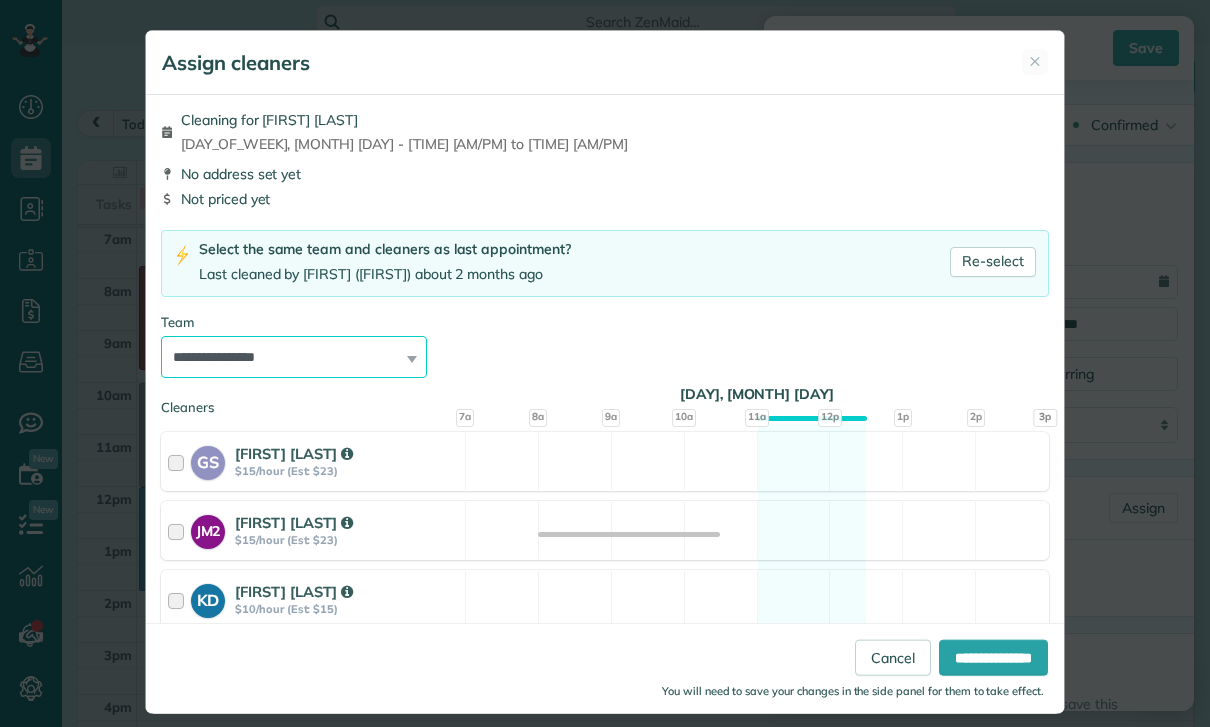 click on "**********" at bounding box center (294, 357) 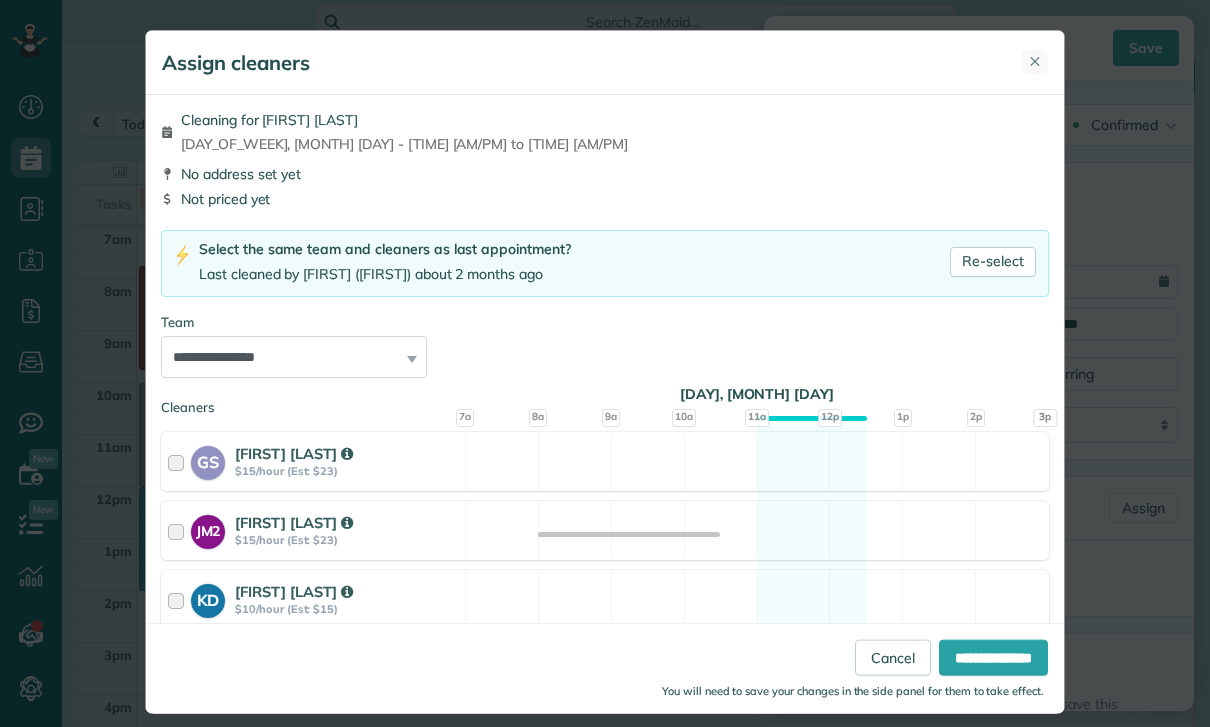click on "✕" at bounding box center (1035, 61) 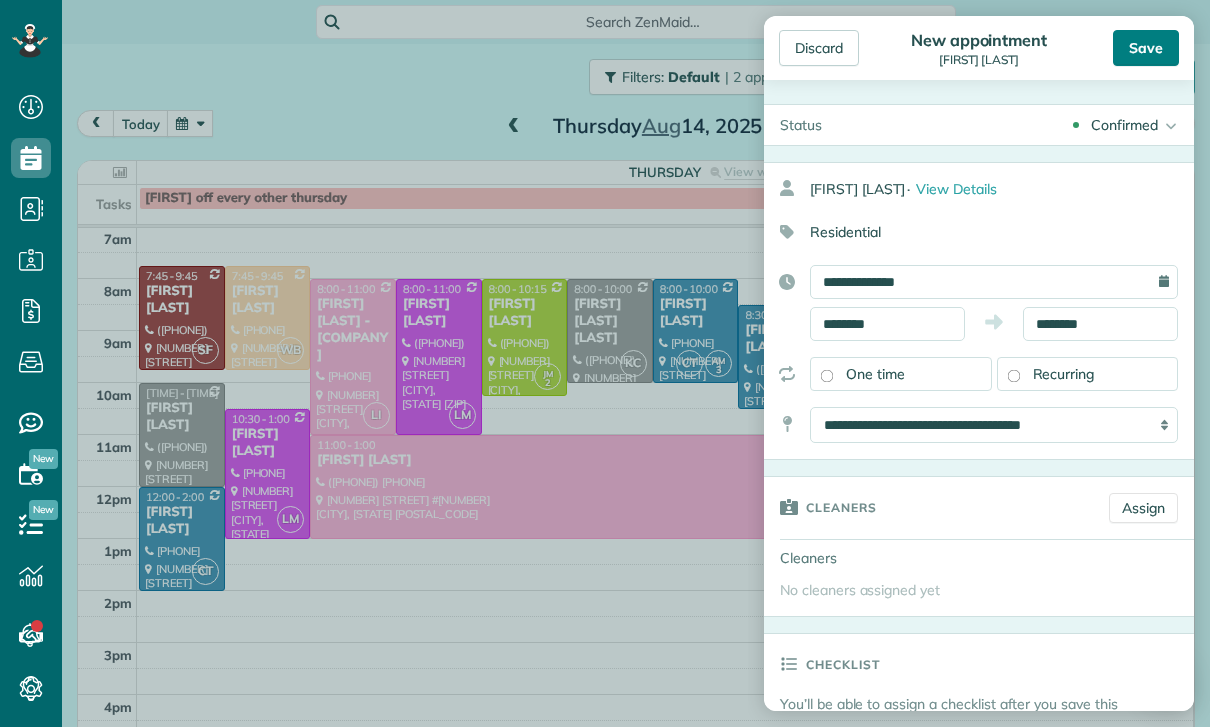 click on "Save" at bounding box center (1146, 48) 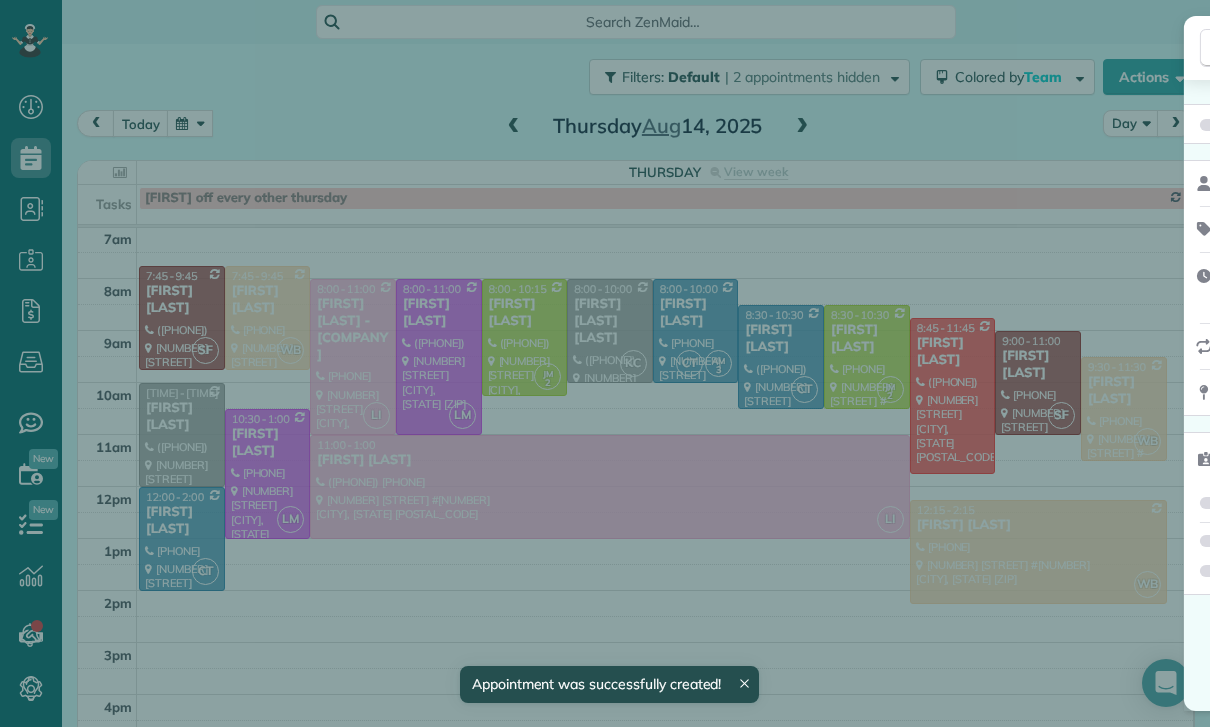 scroll, scrollTop: 157, scrollLeft: 0, axis: vertical 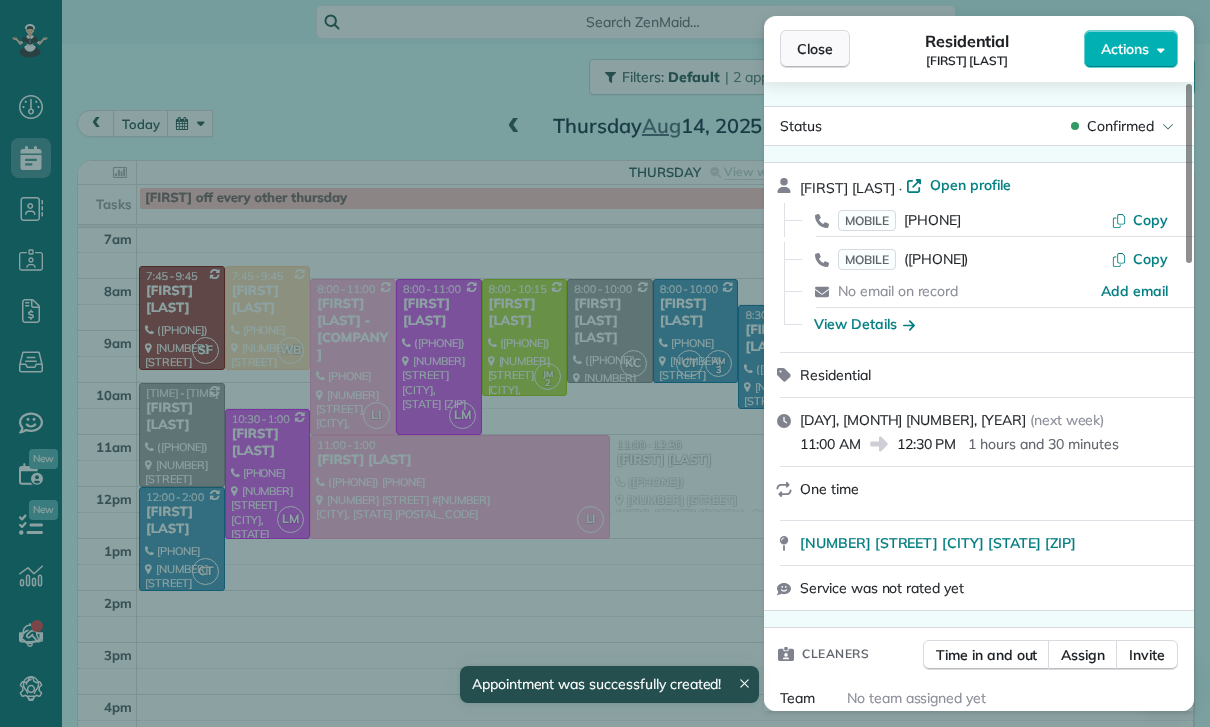 click on "Close" at bounding box center (815, 49) 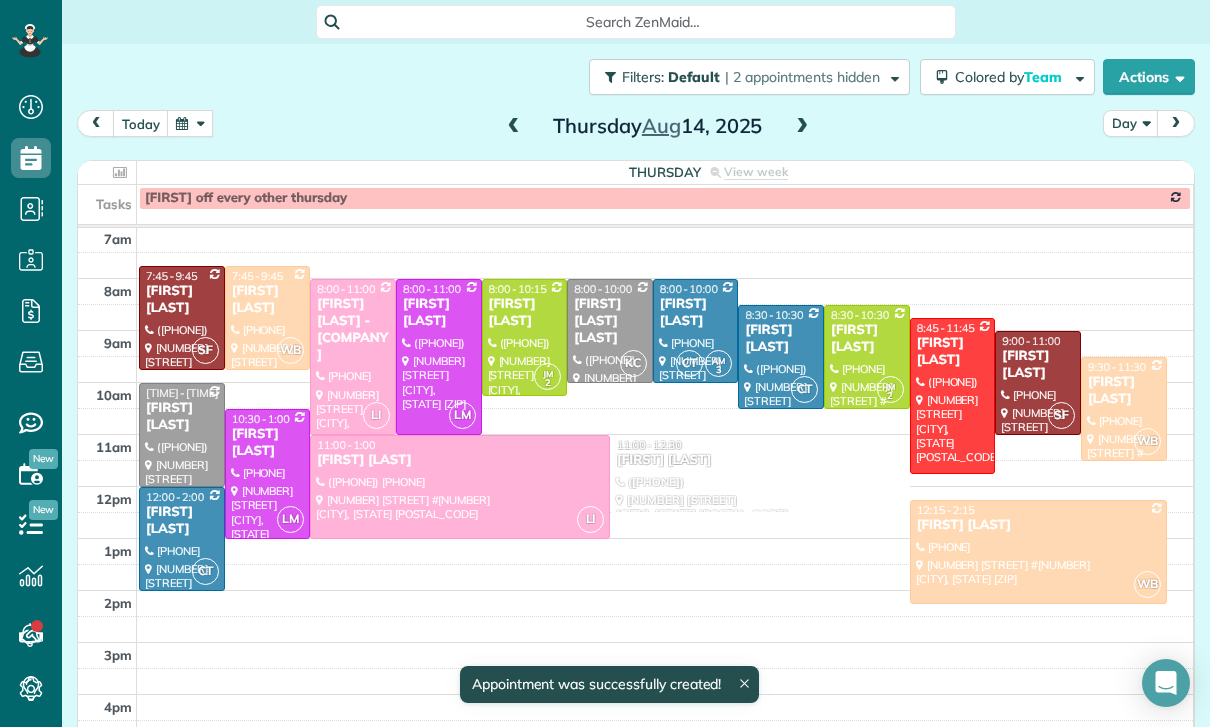 click at bounding box center (760, 474) 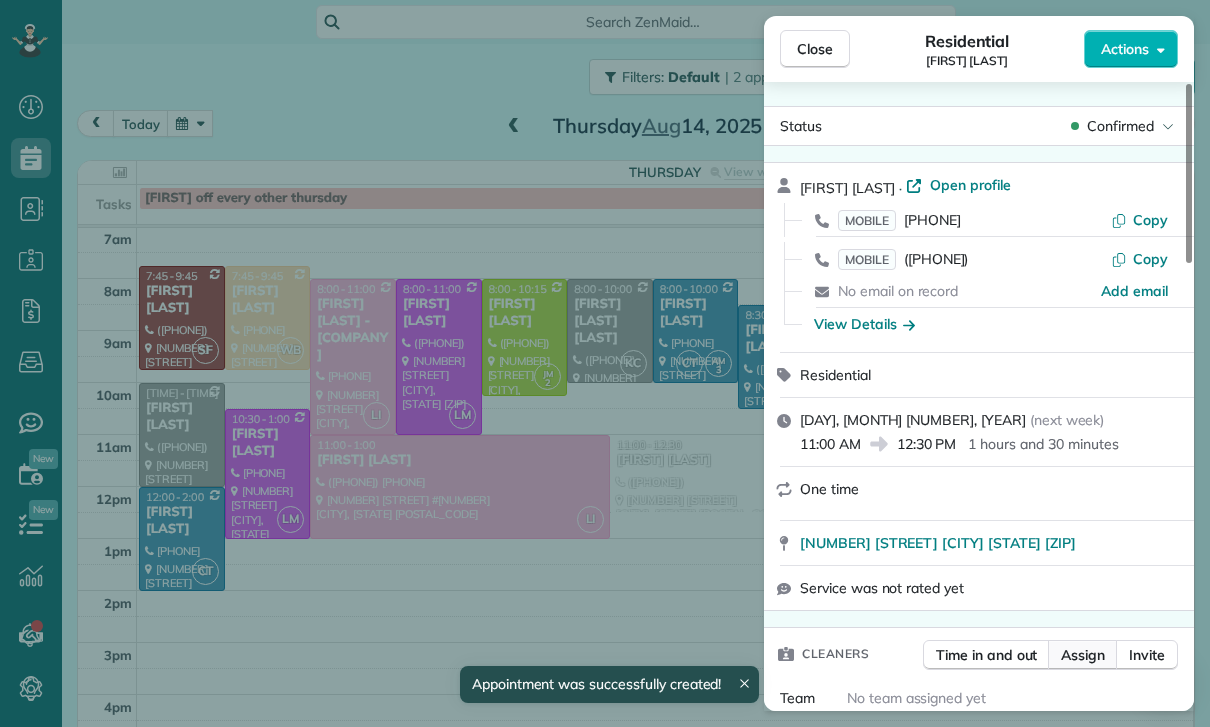 click on "Assign" at bounding box center [1083, 655] 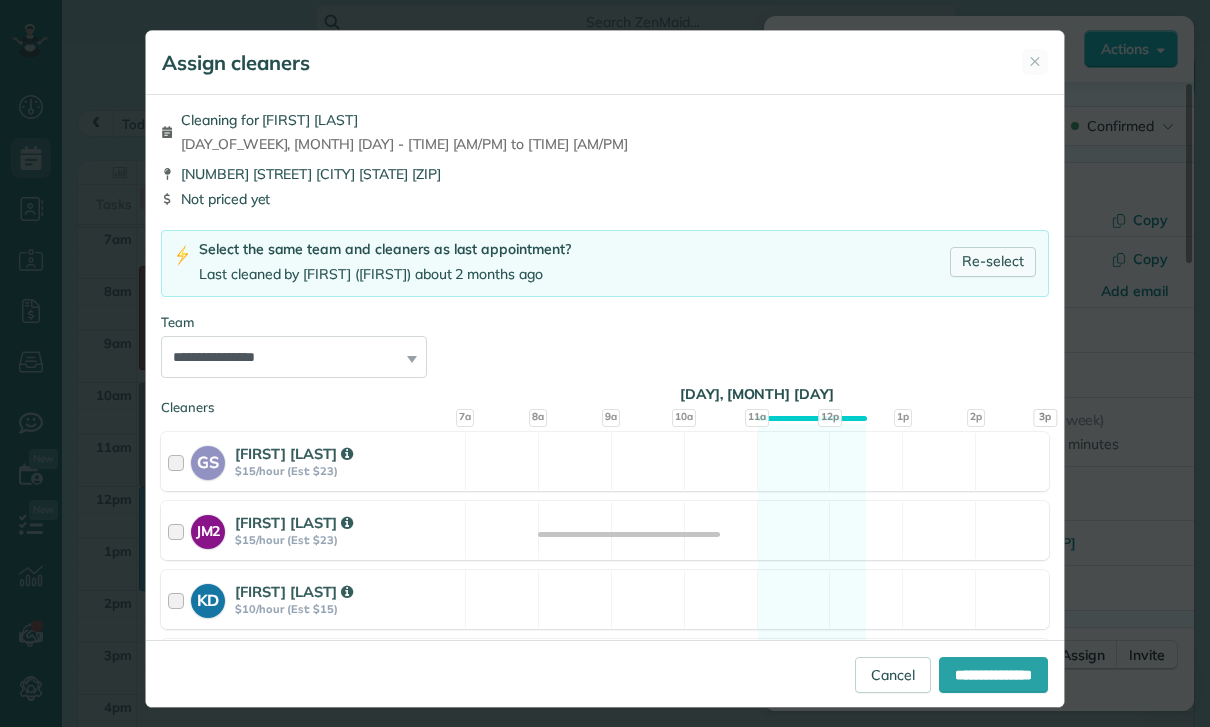 click on "Re-select" at bounding box center (993, 262) 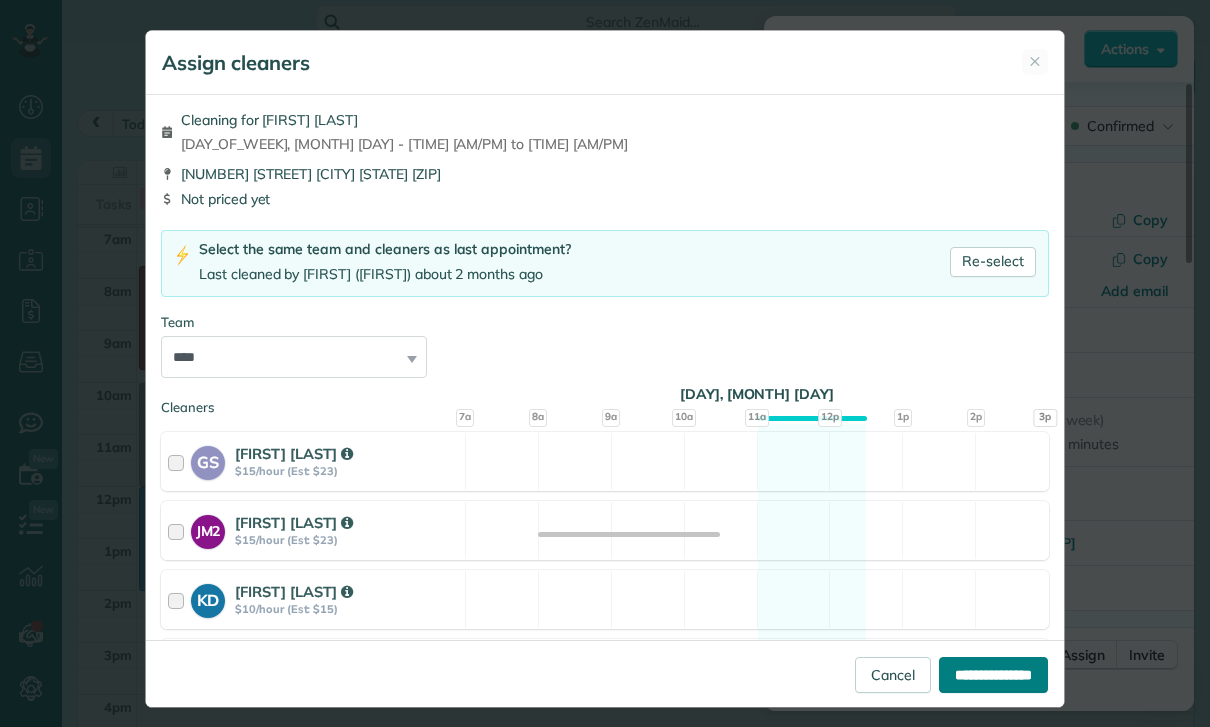 click on "**********" at bounding box center (993, 675) 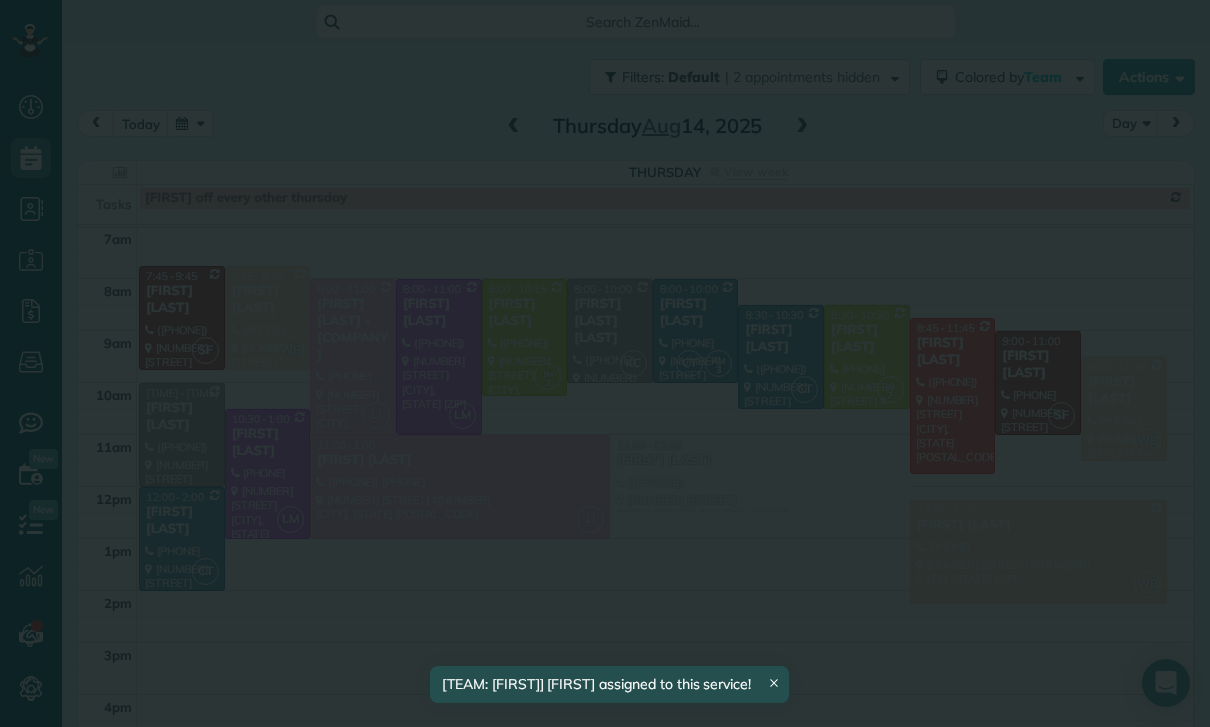 scroll, scrollTop: 157, scrollLeft: 0, axis: vertical 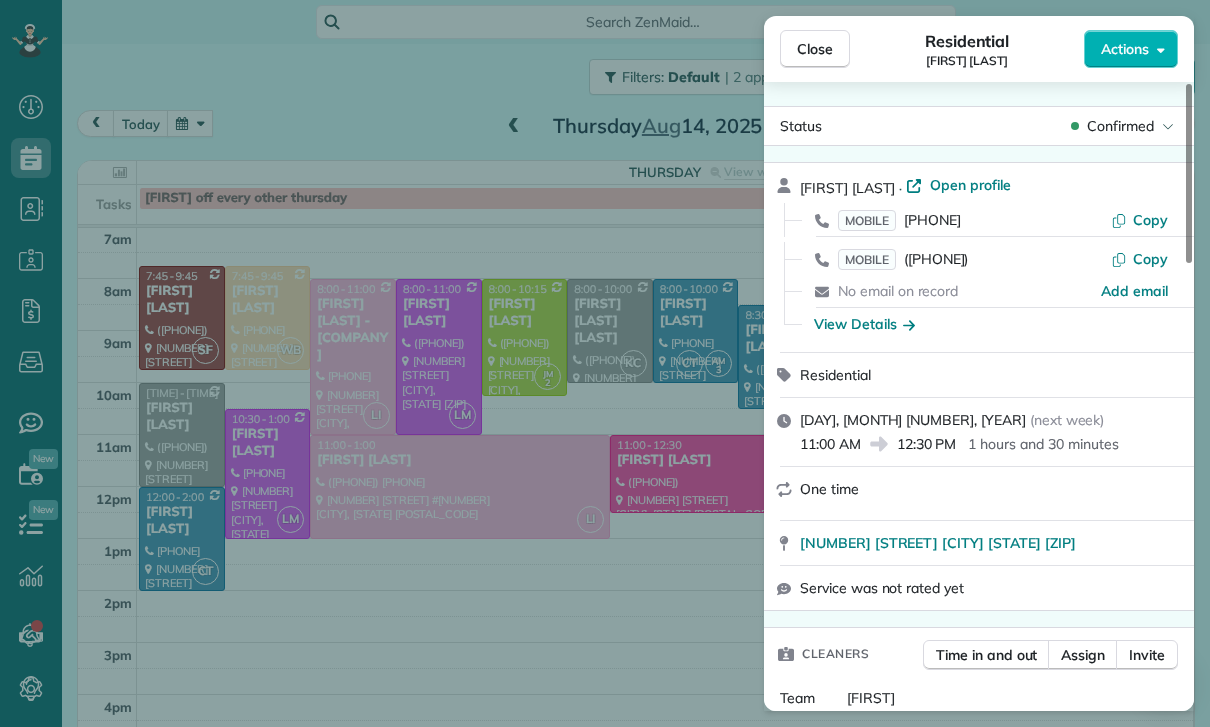 click on "Close Residential [FIRST] [LAST] Actions Status Confirmed [FIRST] [LAST] · Open profile MOBILE ([PHONE]) Copy MOBILE ([PHONE]) Copy No email on record Add email View Details Residential [DAY], [MONTH] [DAY], [YEAR] ( [RELATIVE_TIME] ) [TIME] [TIME] [DURATION] One time [NUMBER] [STREET] [CITY] [STATE] Service was not rated yet Cleaners Time in and out Assign Invite Team [CLEANER] Cleaners [CLEANER] [CLEANER] [TIME] [TIME] Checklist Try Now Keep this appointment up to your standards. Stay on top of every detail, keep your cleaners organised, and your client happy. Assign a checklist Watch a 5 min demo Billing Billing actions Service Service Price (1x $0.00) $0.00 Add an item Overcharge $0.00 Discount $0.00 Coupon discount - Primary tax - Secondary tax - Total appointment price $0.00 Tips collected $0.00 Mark as paid Total including tip $0.00 Get paid online in no-time! Send an invoice and reward your cleaners with tips Charge customer credit card Appointment custom fields Key # - Work items Notes" at bounding box center (605, 363) 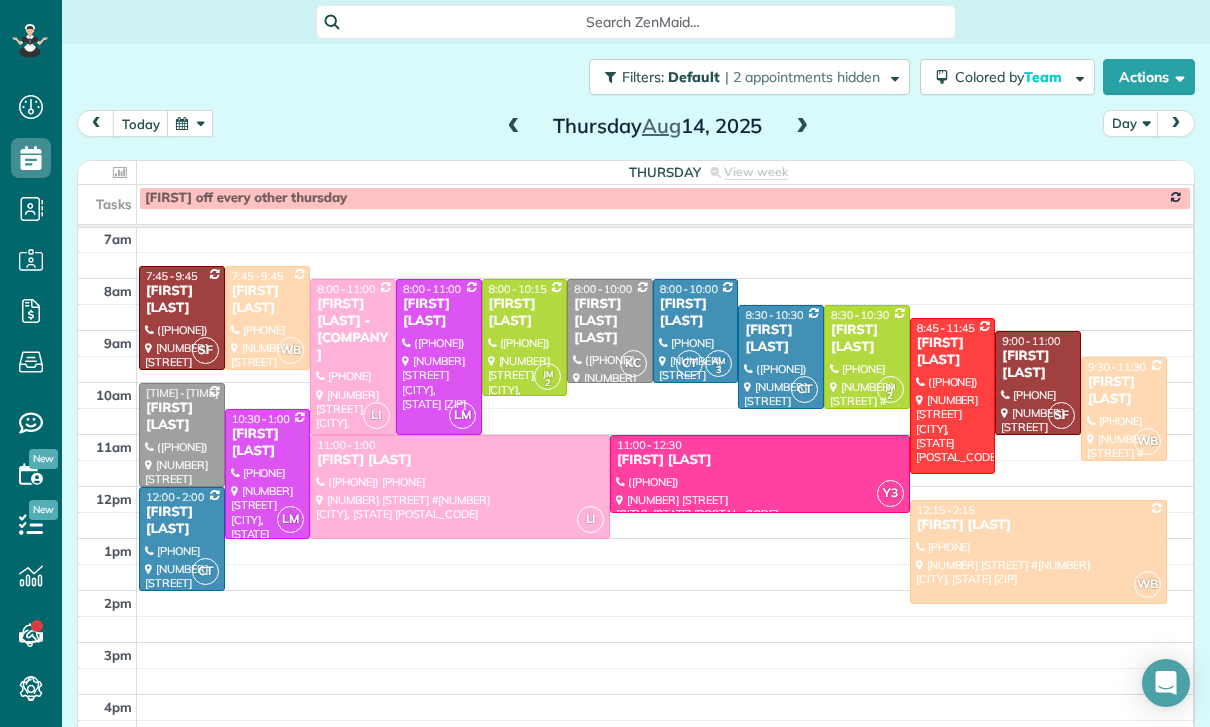 click at bounding box center [190, 123] 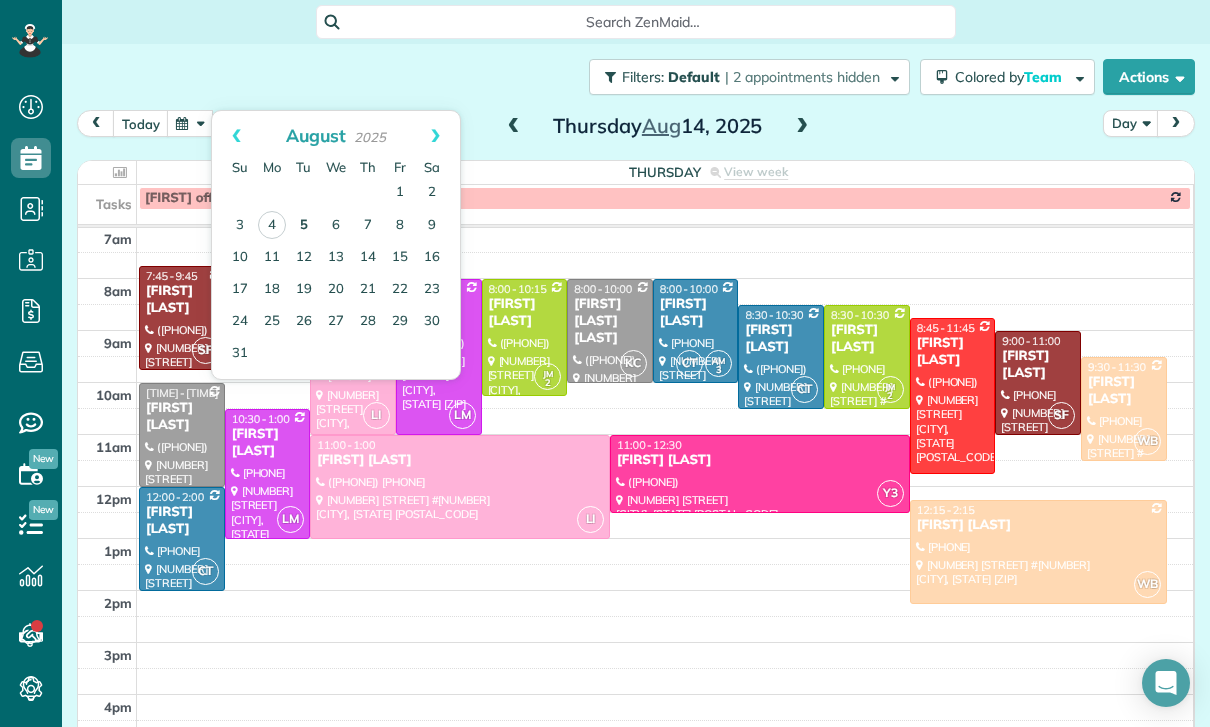 click on "5" at bounding box center [304, 226] 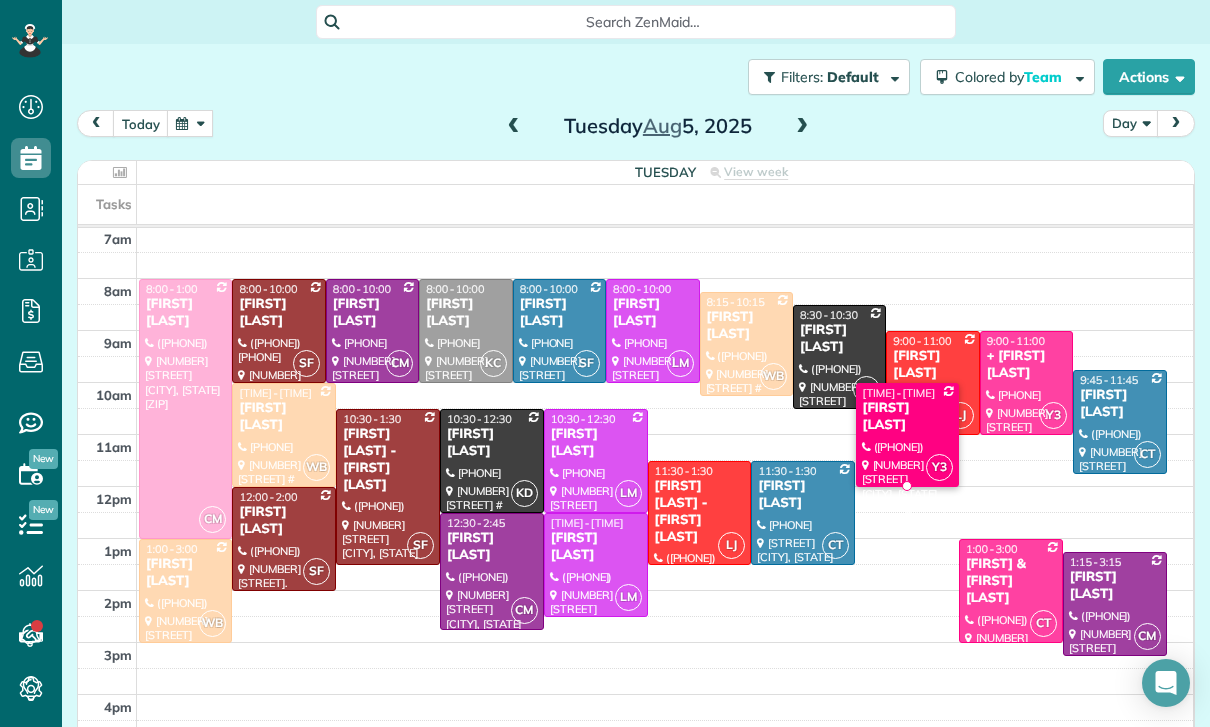 scroll, scrollTop: 157, scrollLeft: 0, axis: vertical 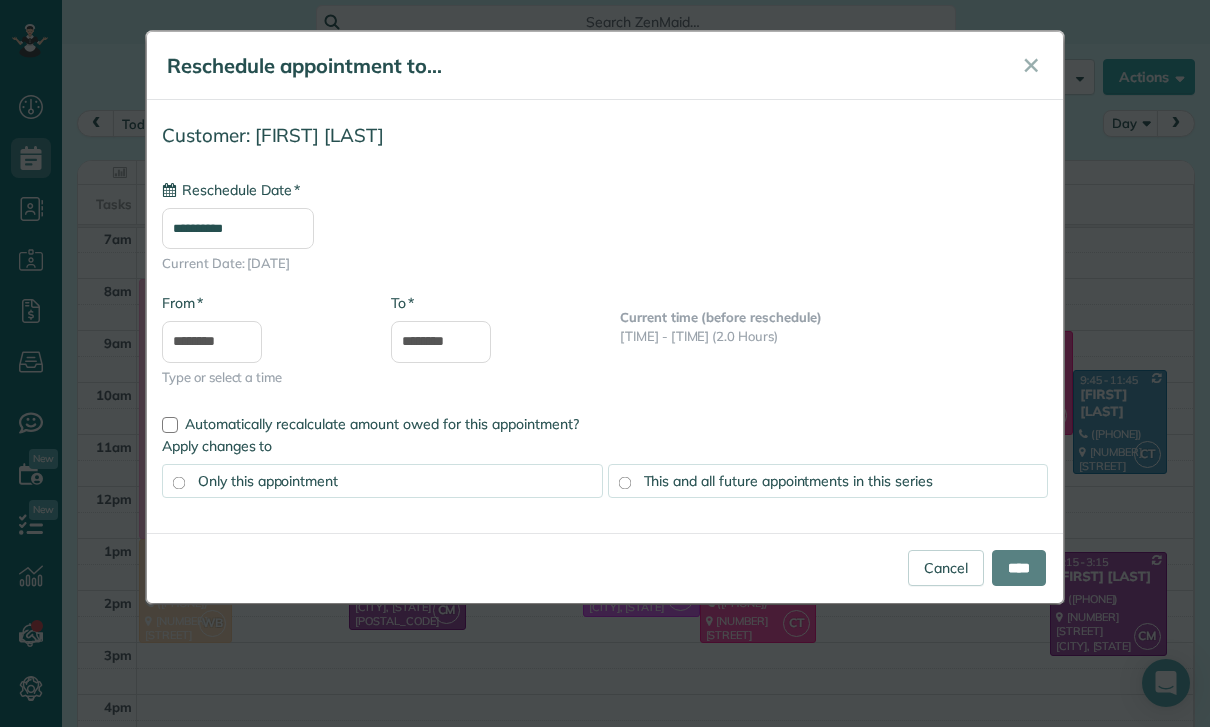 click on "**********" at bounding box center (238, 228) 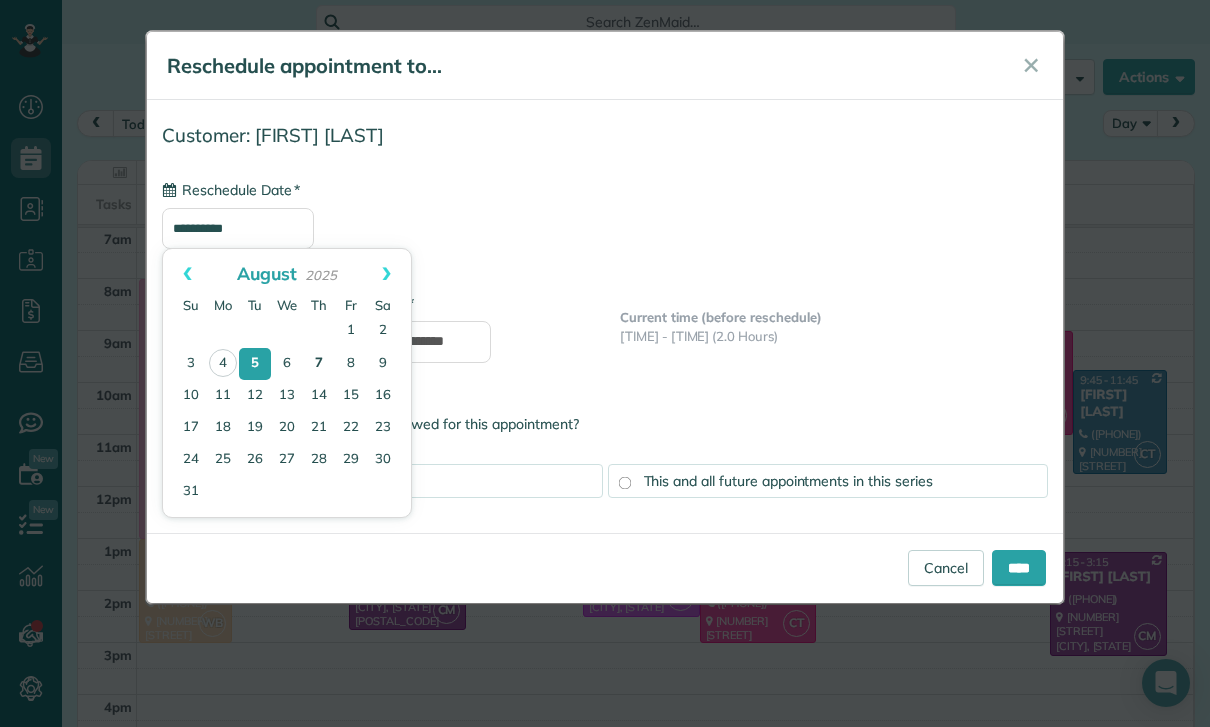 click on "7" at bounding box center (319, 364) 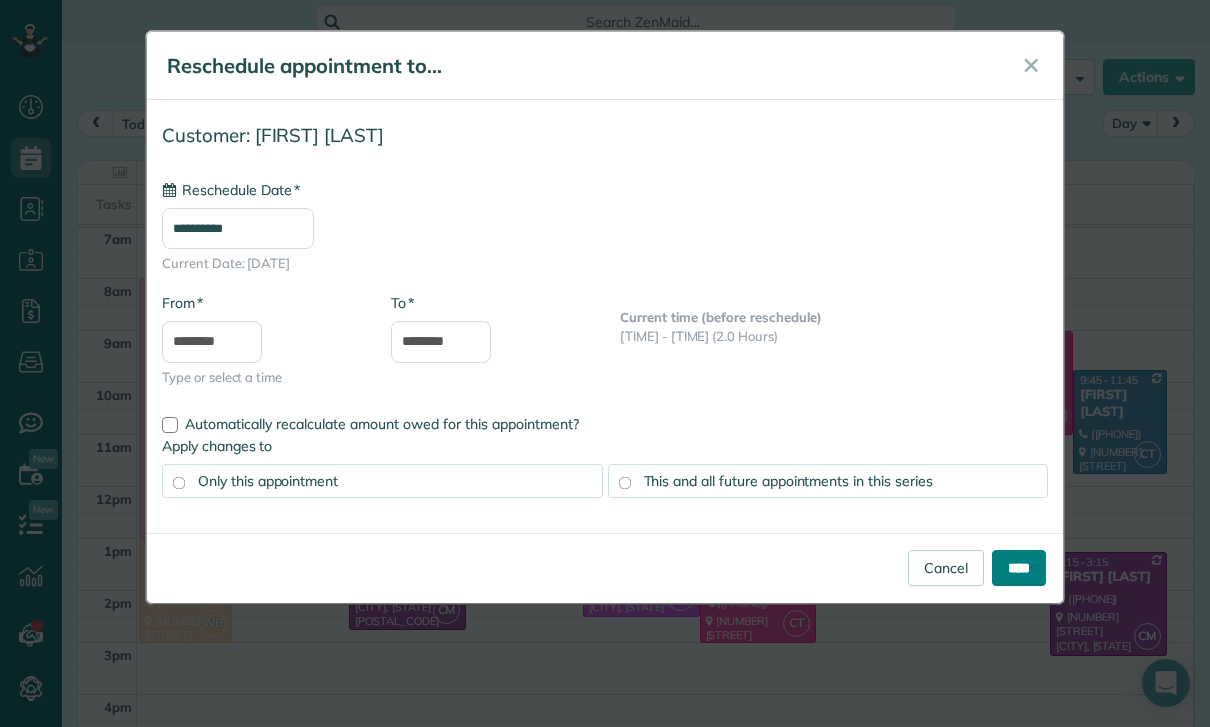 click on "****" at bounding box center [1019, 568] 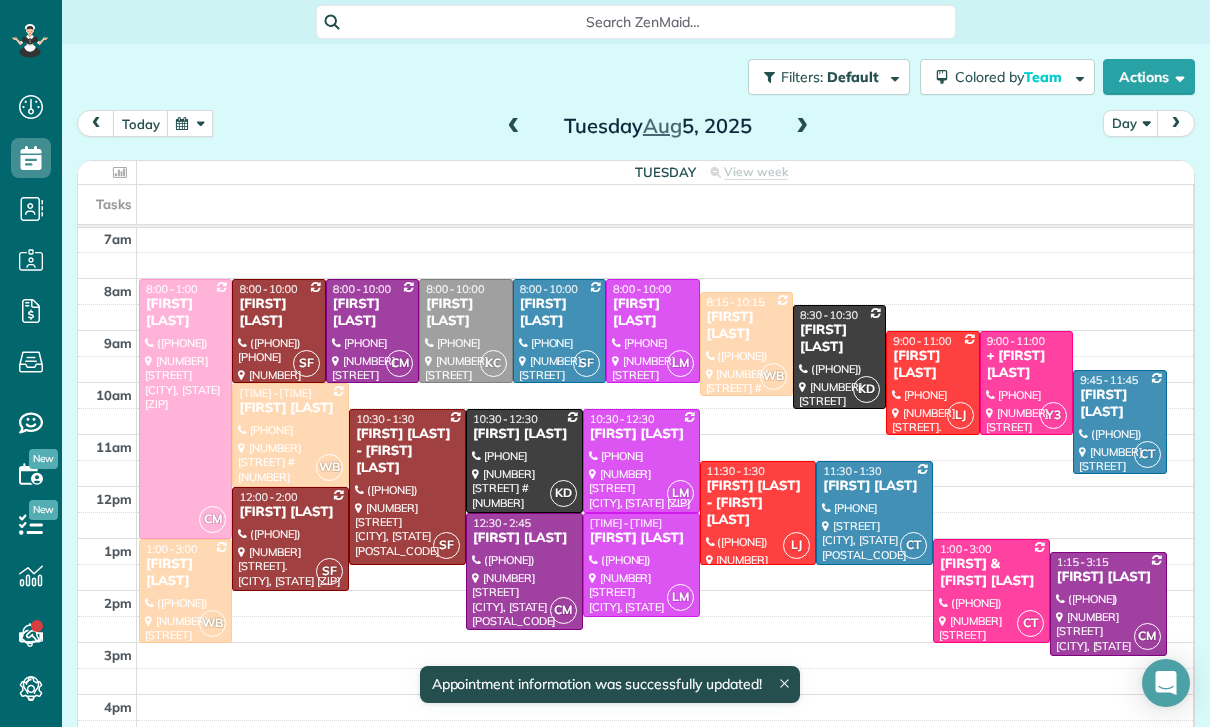 scroll, scrollTop: 157, scrollLeft: 0, axis: vertical 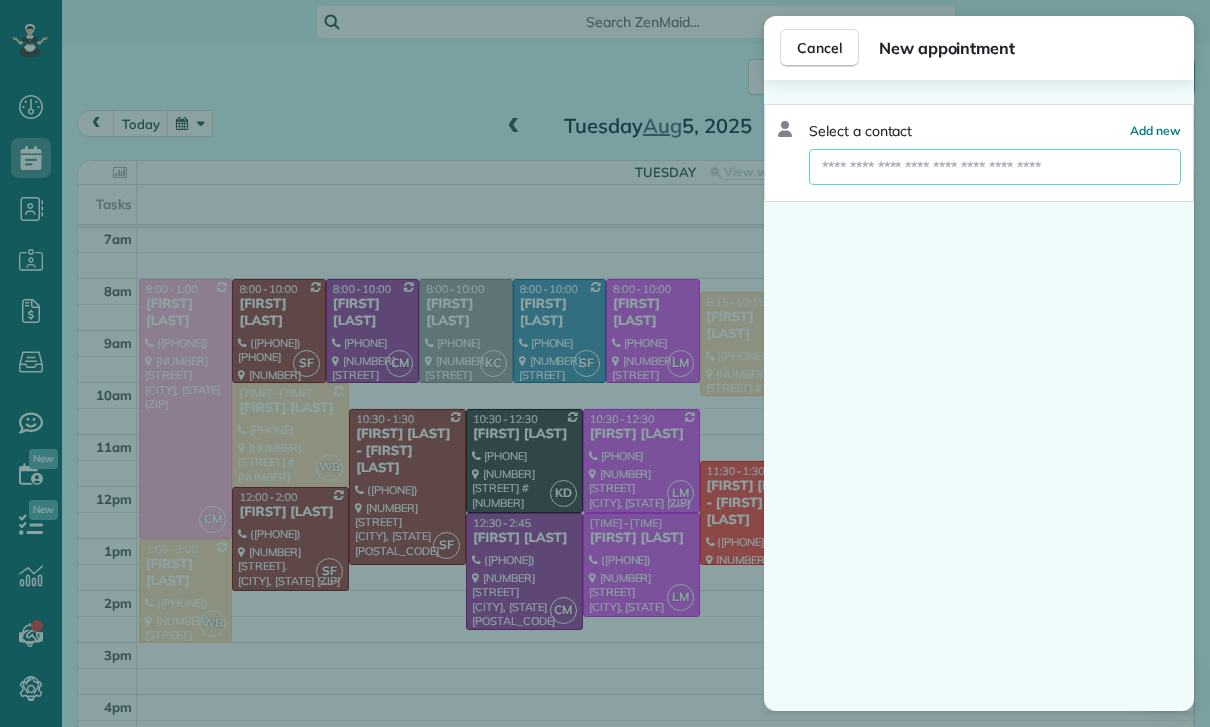 click at bounding box center (995, 167) 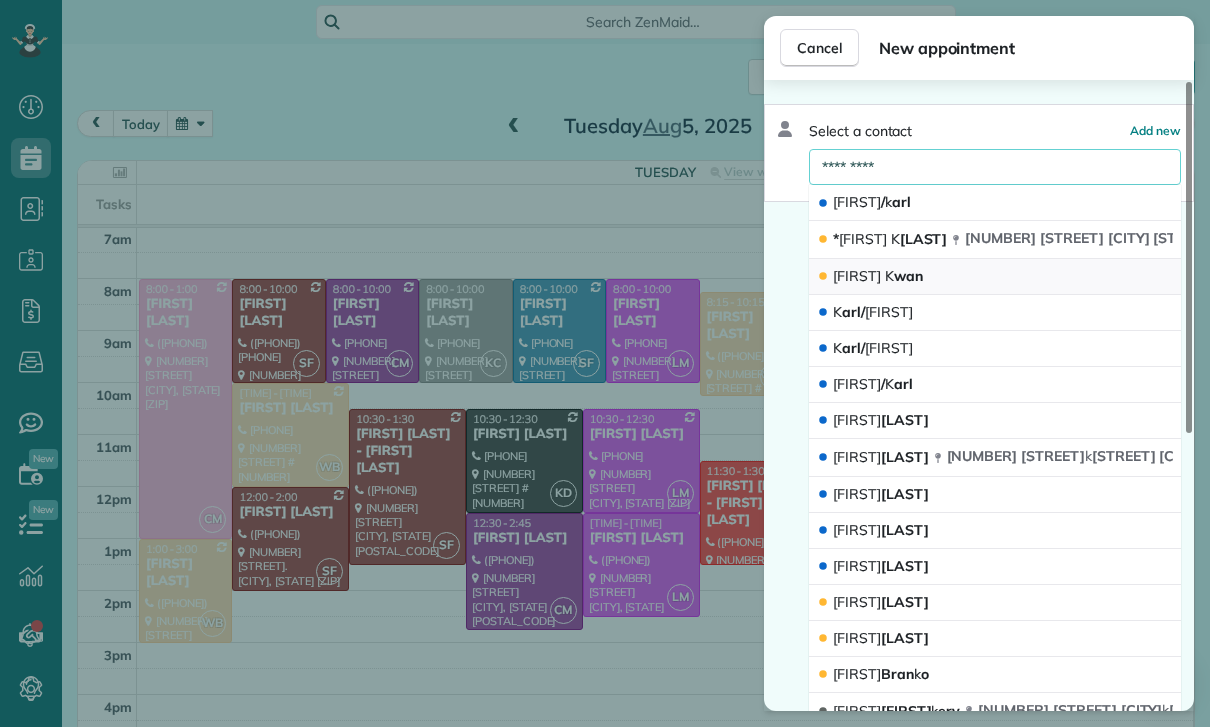 type on "*********" 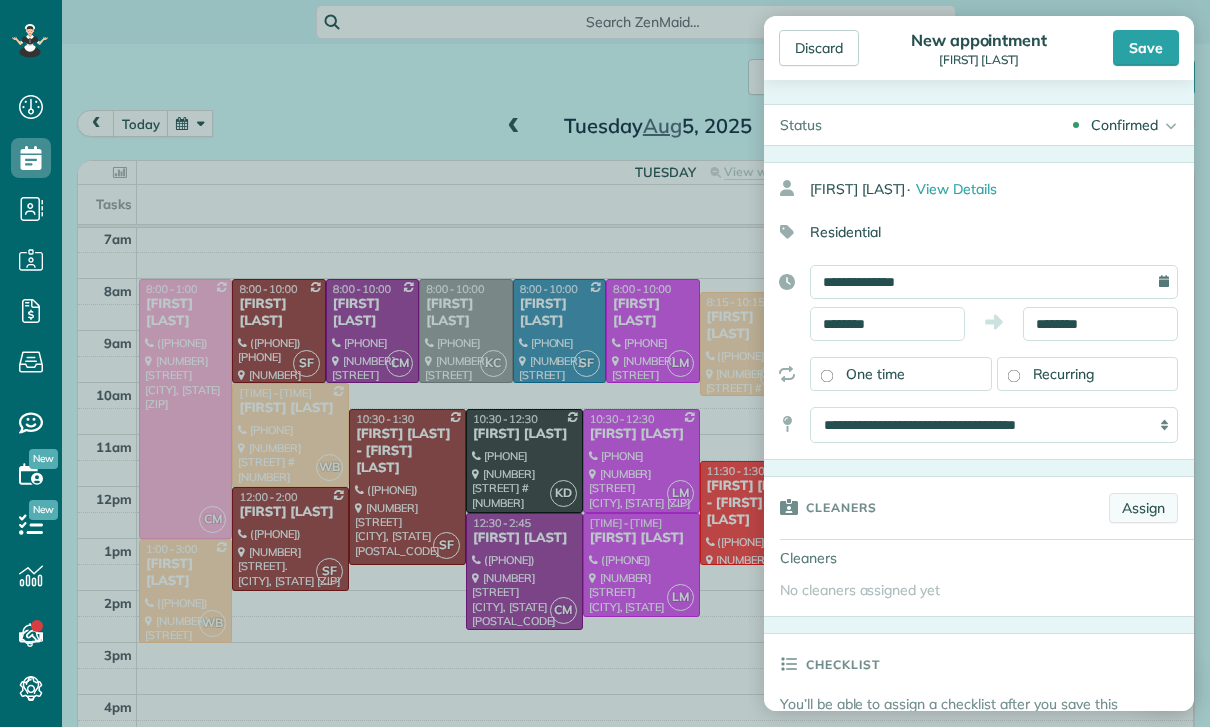 click on "Assign" at bounding box center [1143, 508] 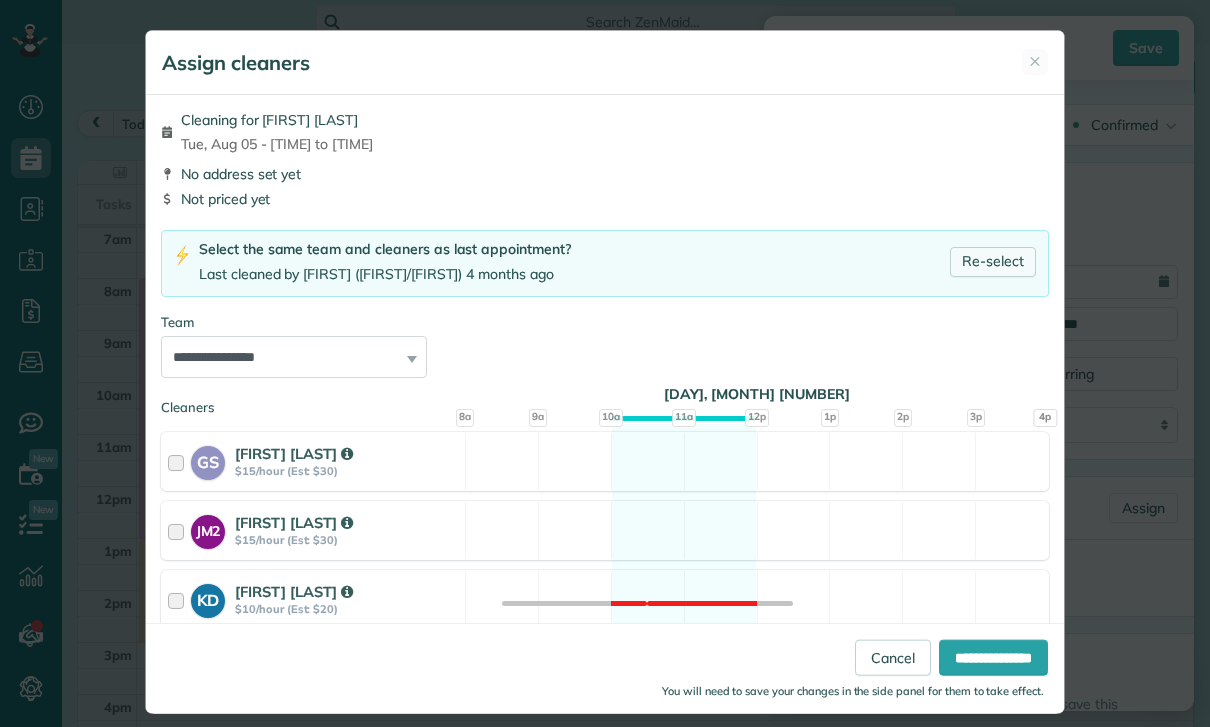 click on "Re-select" at bounding box center (993, 262) 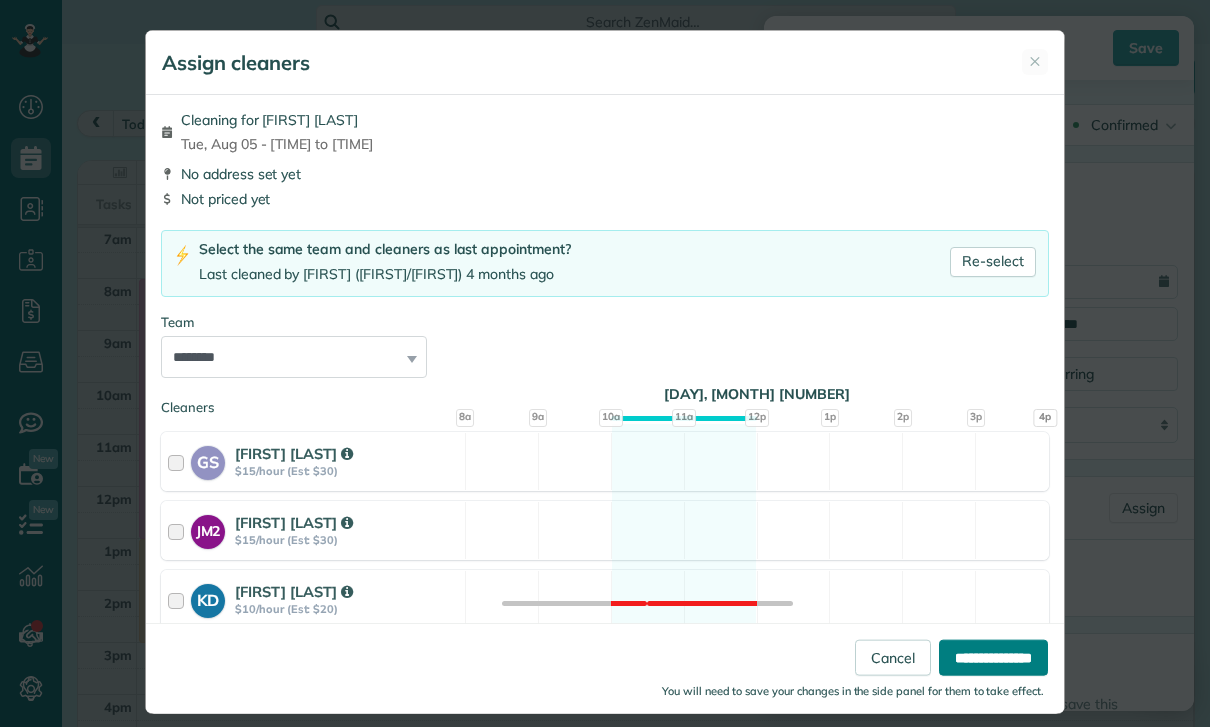 click on "**********" at bounding box center (993, 658) 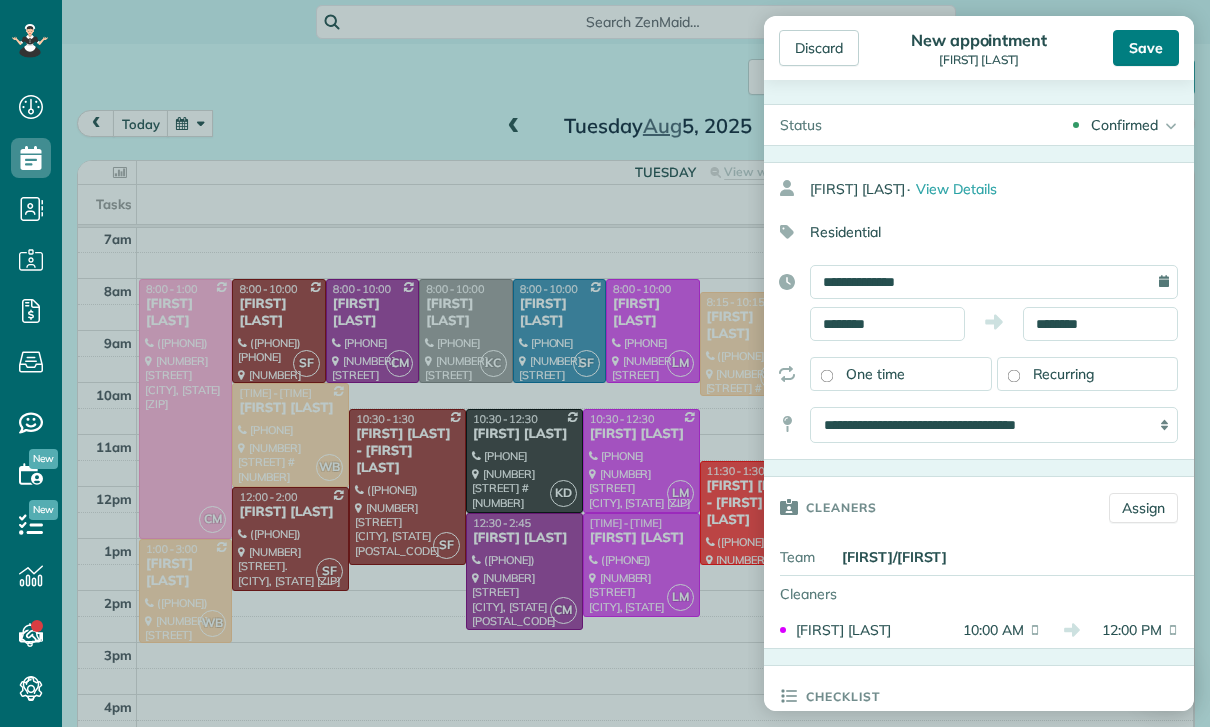 click on "Save" at bounding box center [1146, 48] 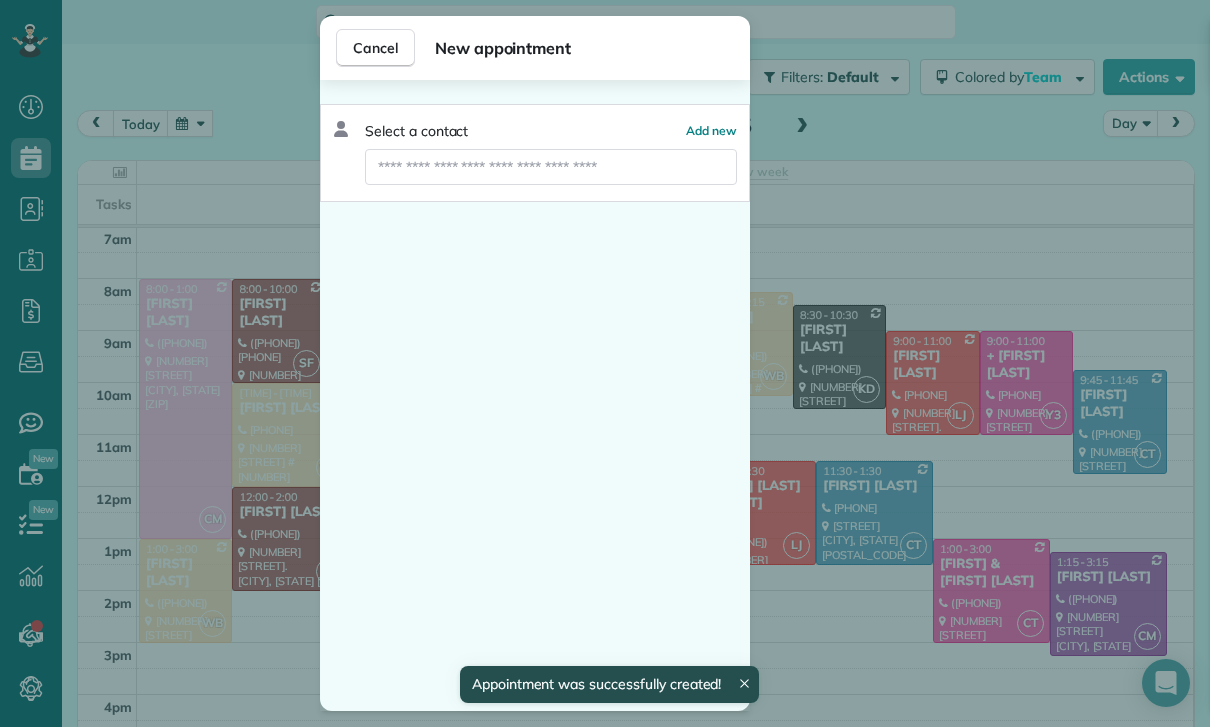 scroll, scrollTop: 157, scrollLeft: 0, axis: vertical 